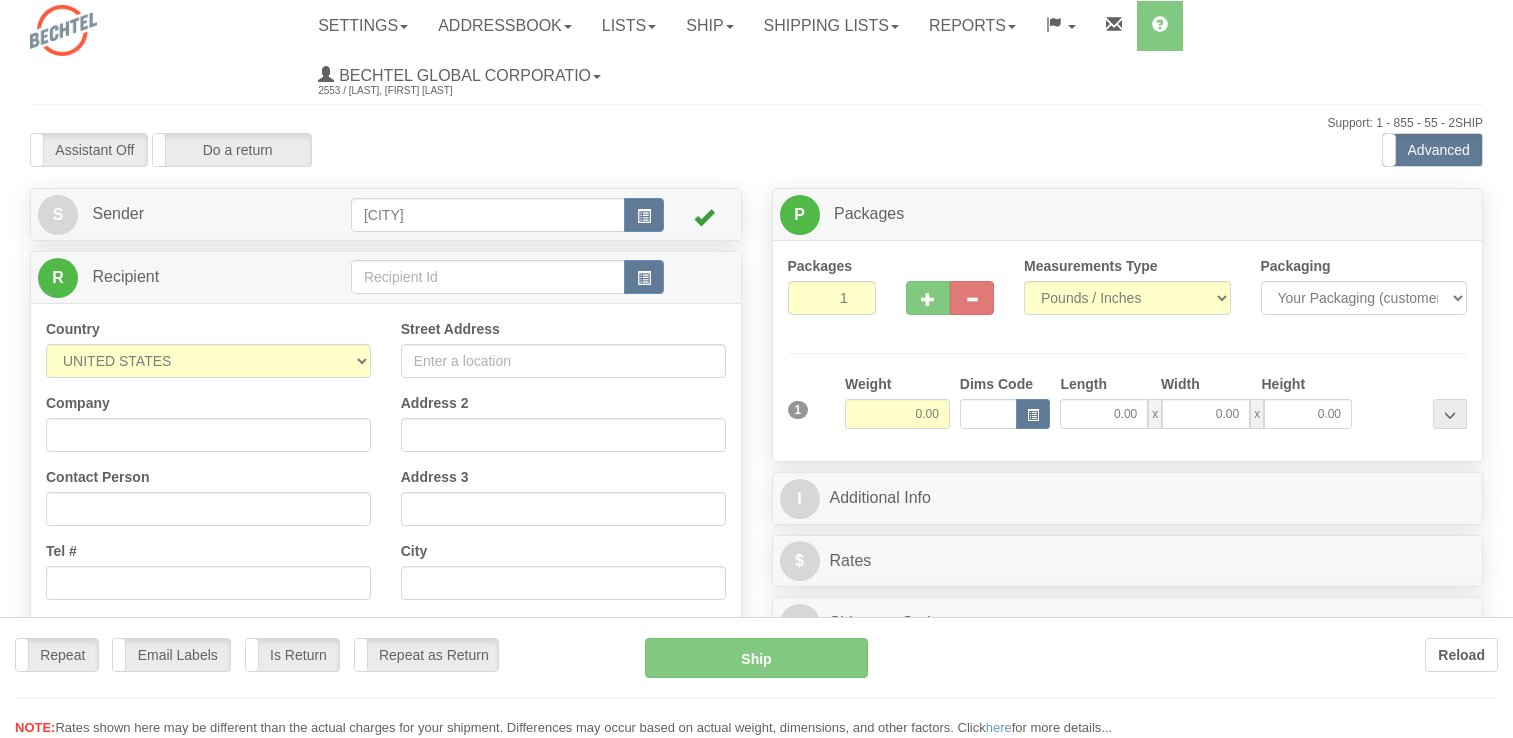 scroll, scrollTop: 0, scrollLeft: 0, axis: both 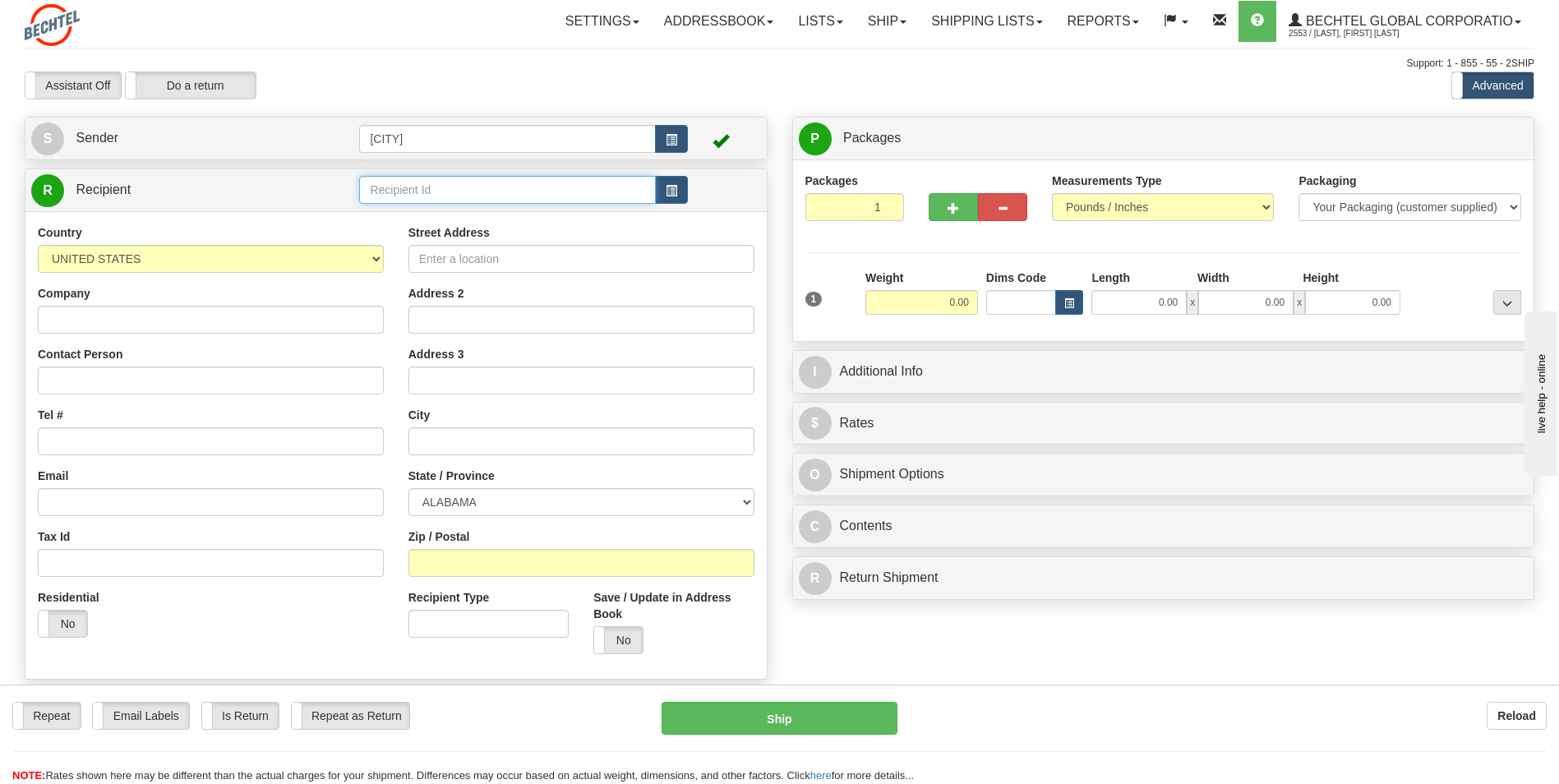 click at bounding box center [507, 190] 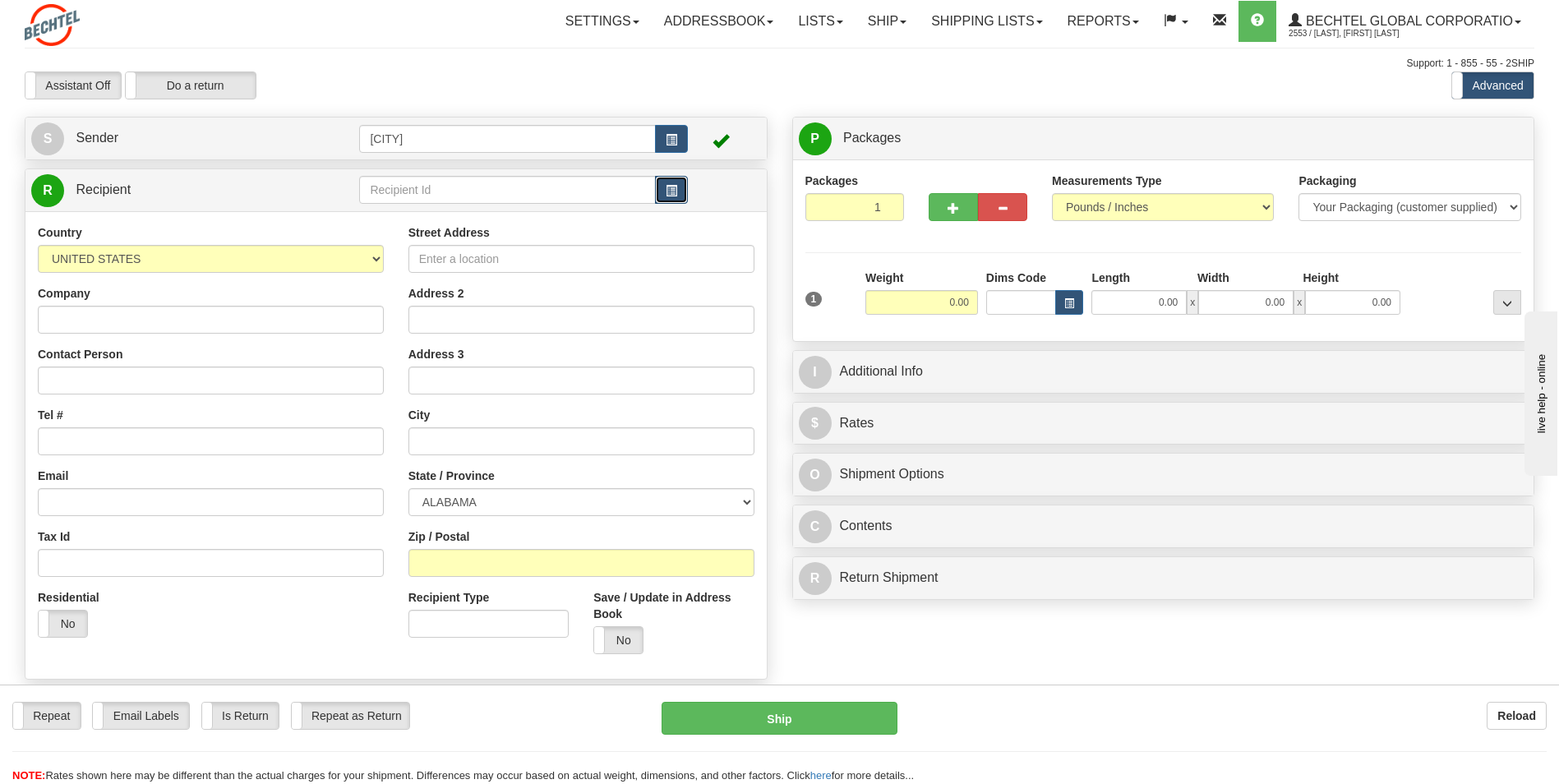 click at bounding box center (671, 190) 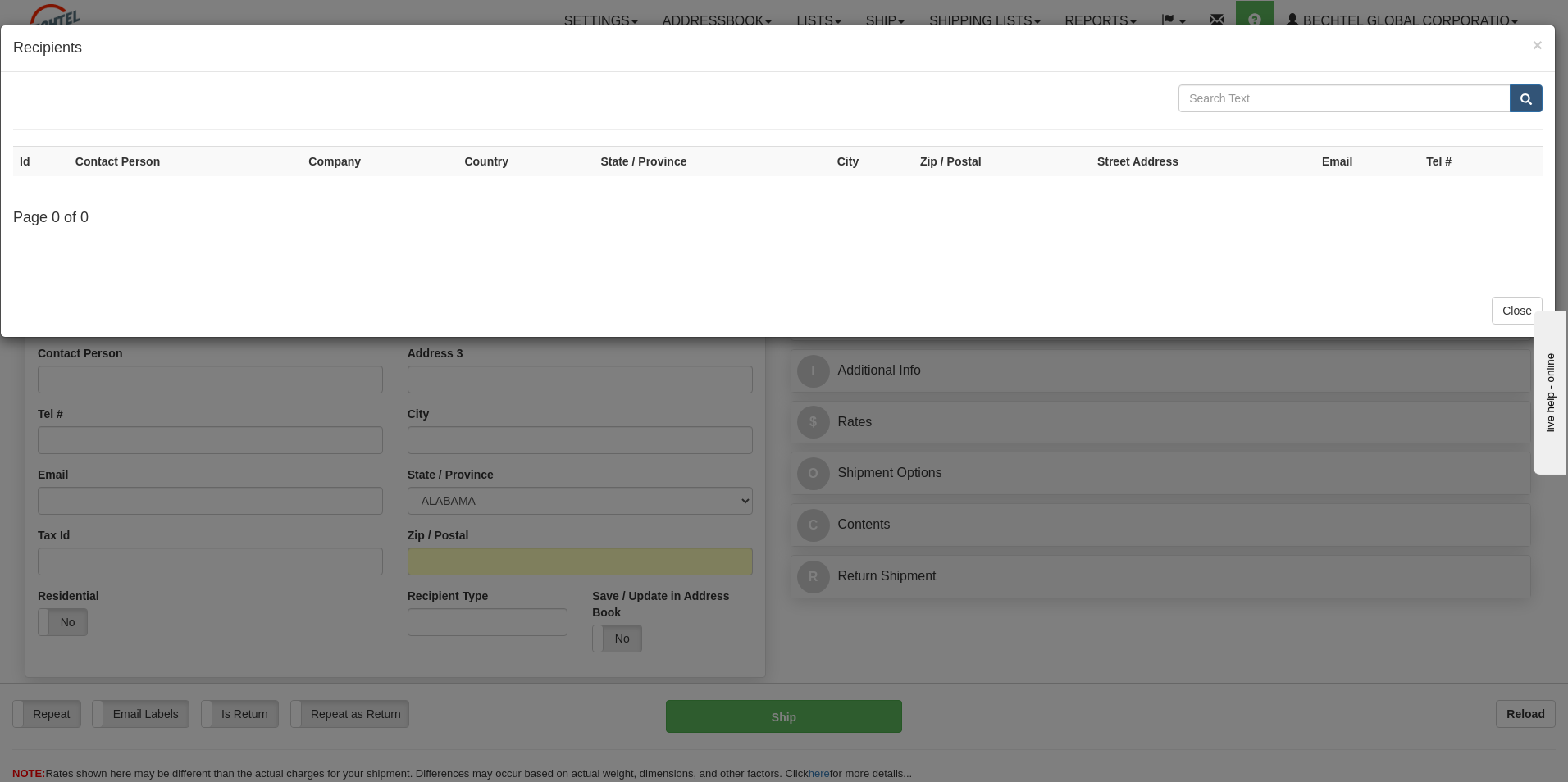 click at bounding box center (777, 98) 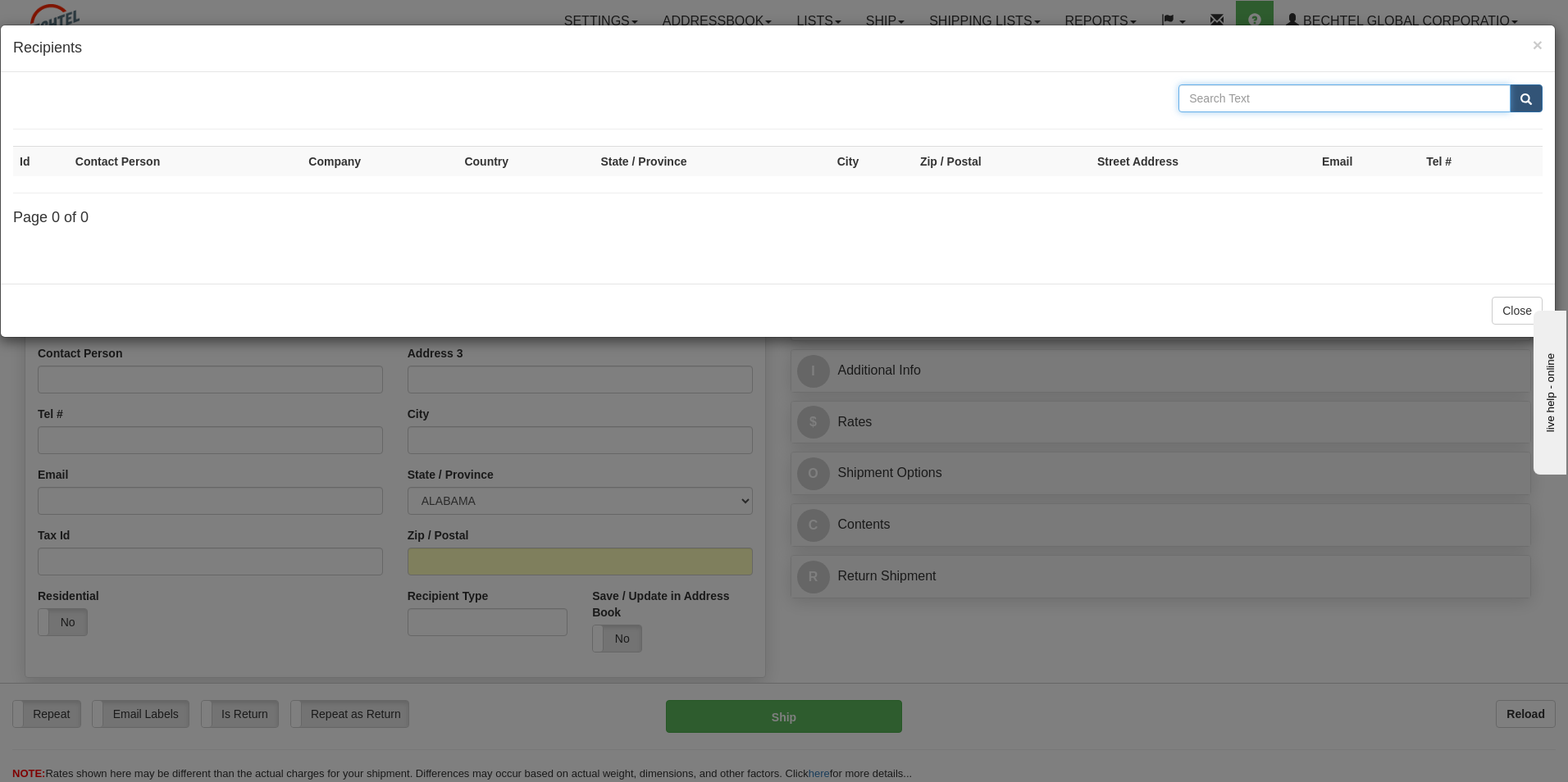 click at bounding box center [1344, 98] 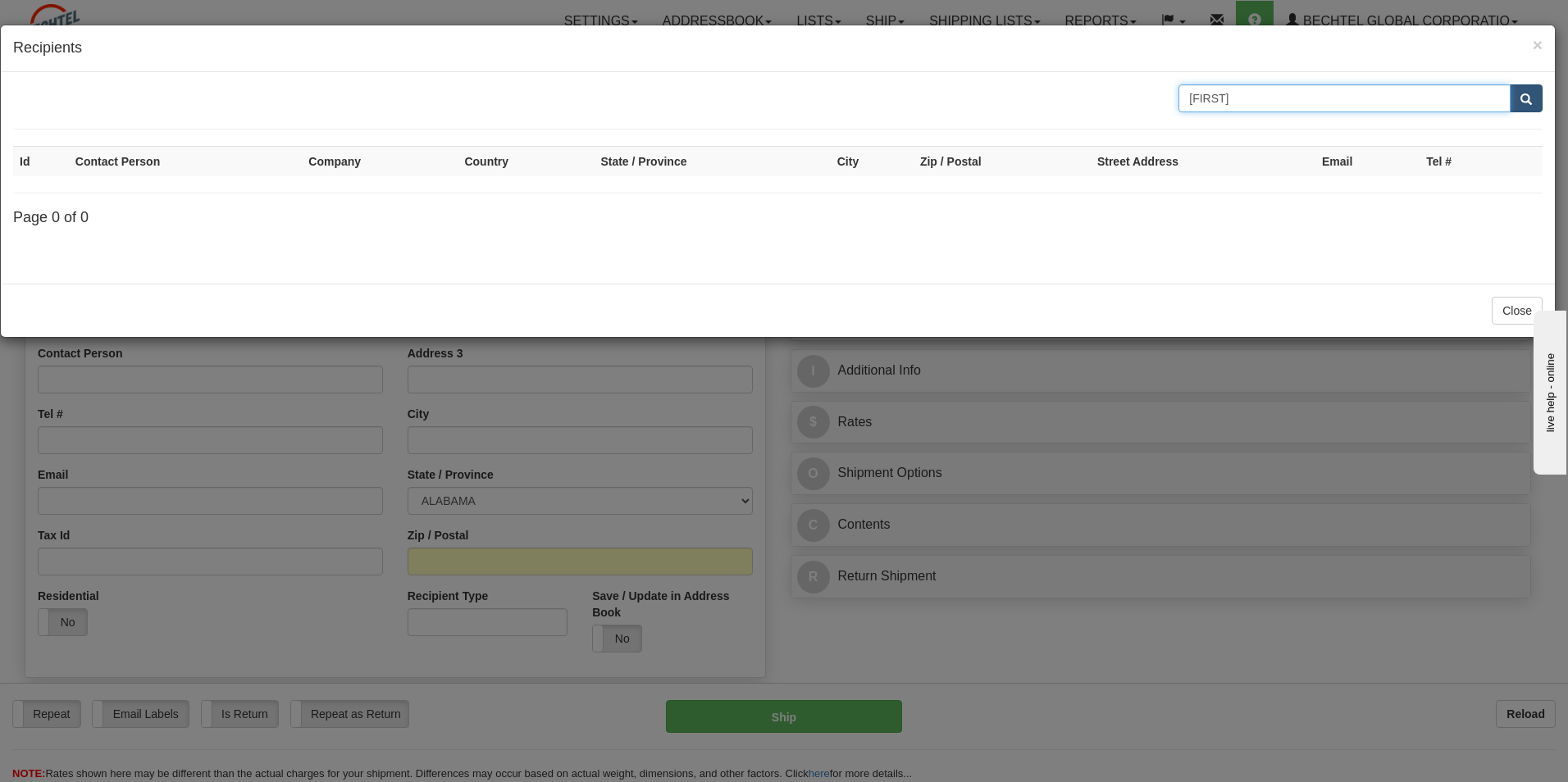 type on "[FIRST]" 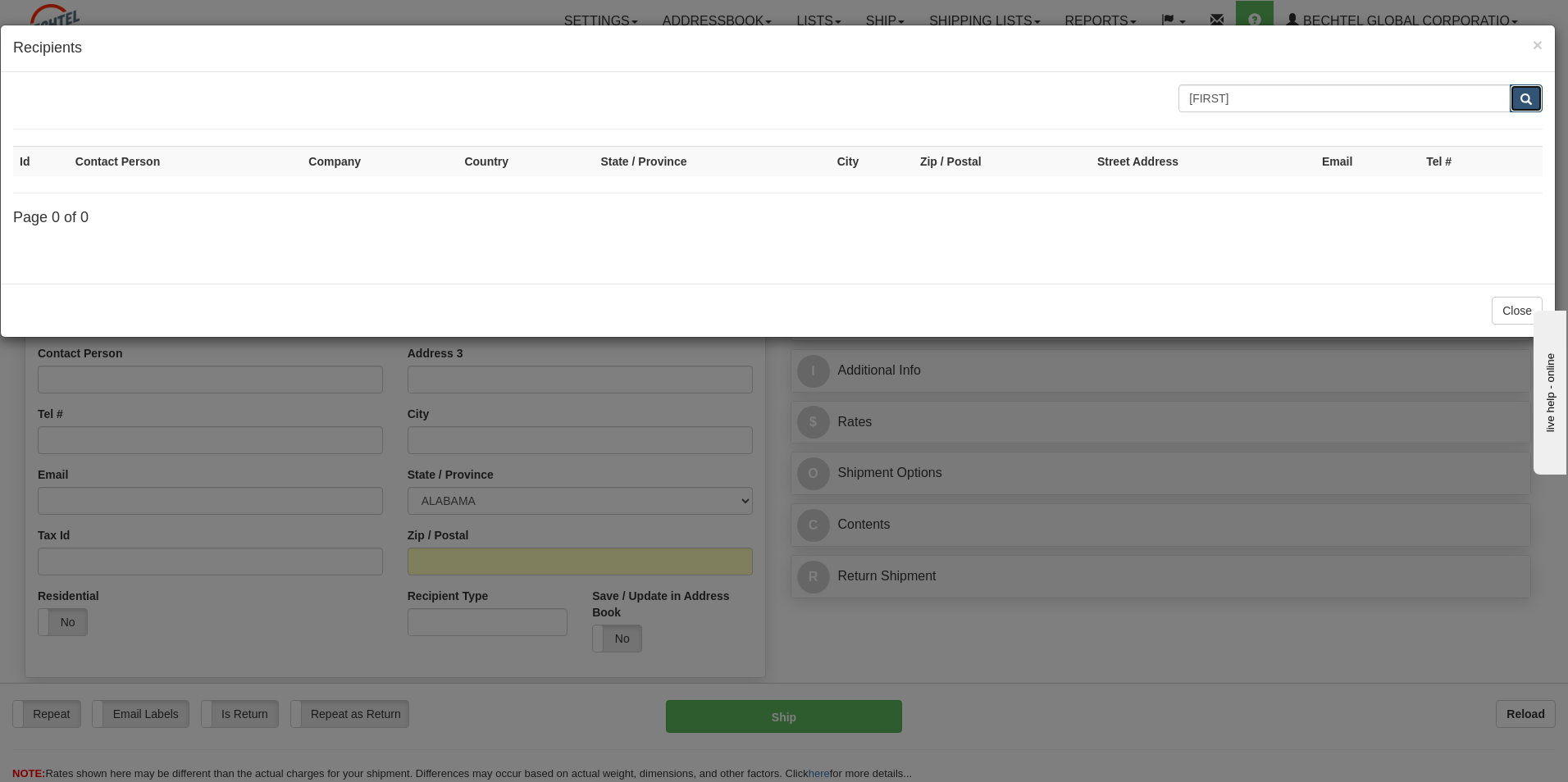 click at bounding box center [1526, 99] 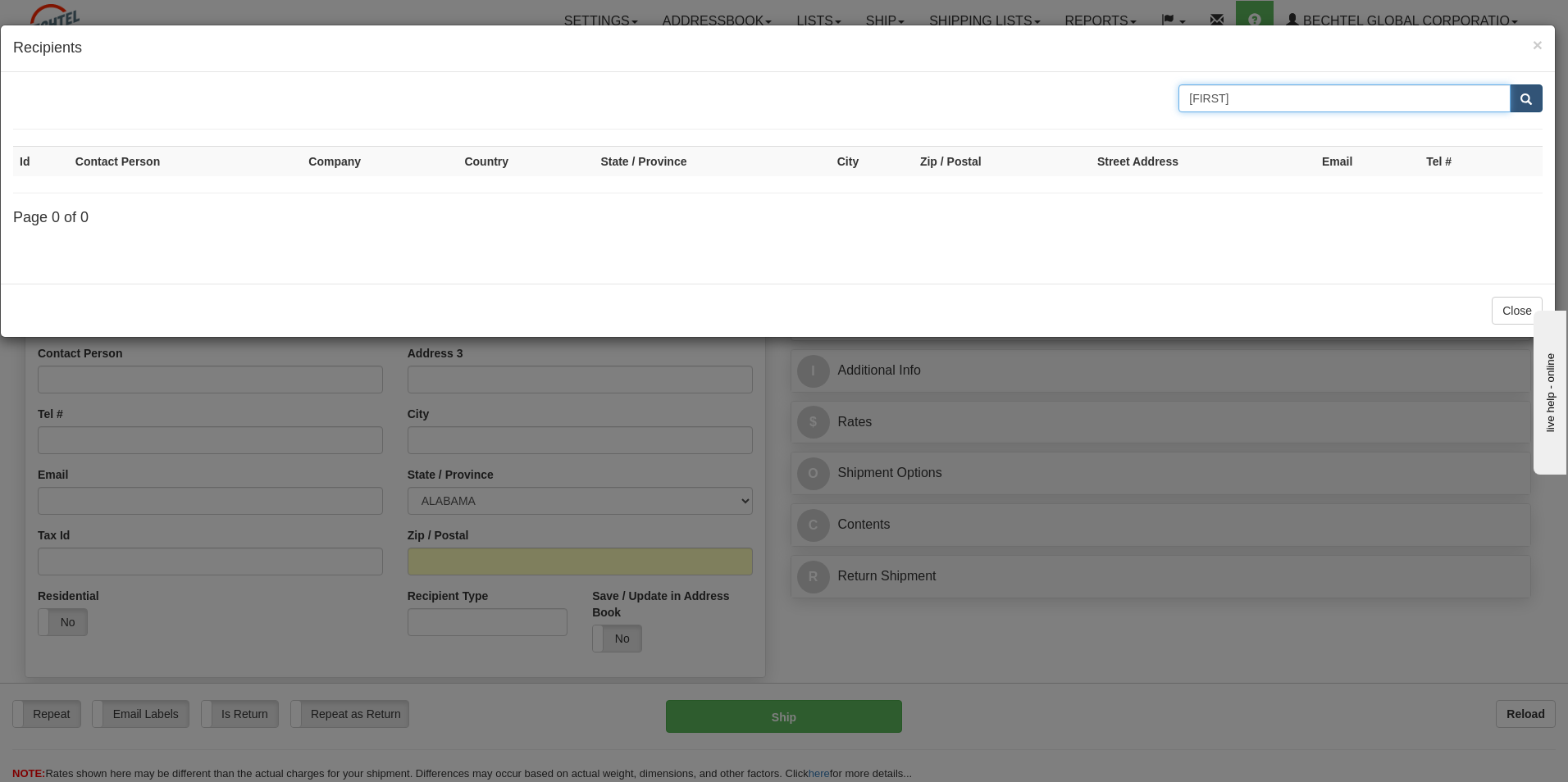 type on "[FIRST]" 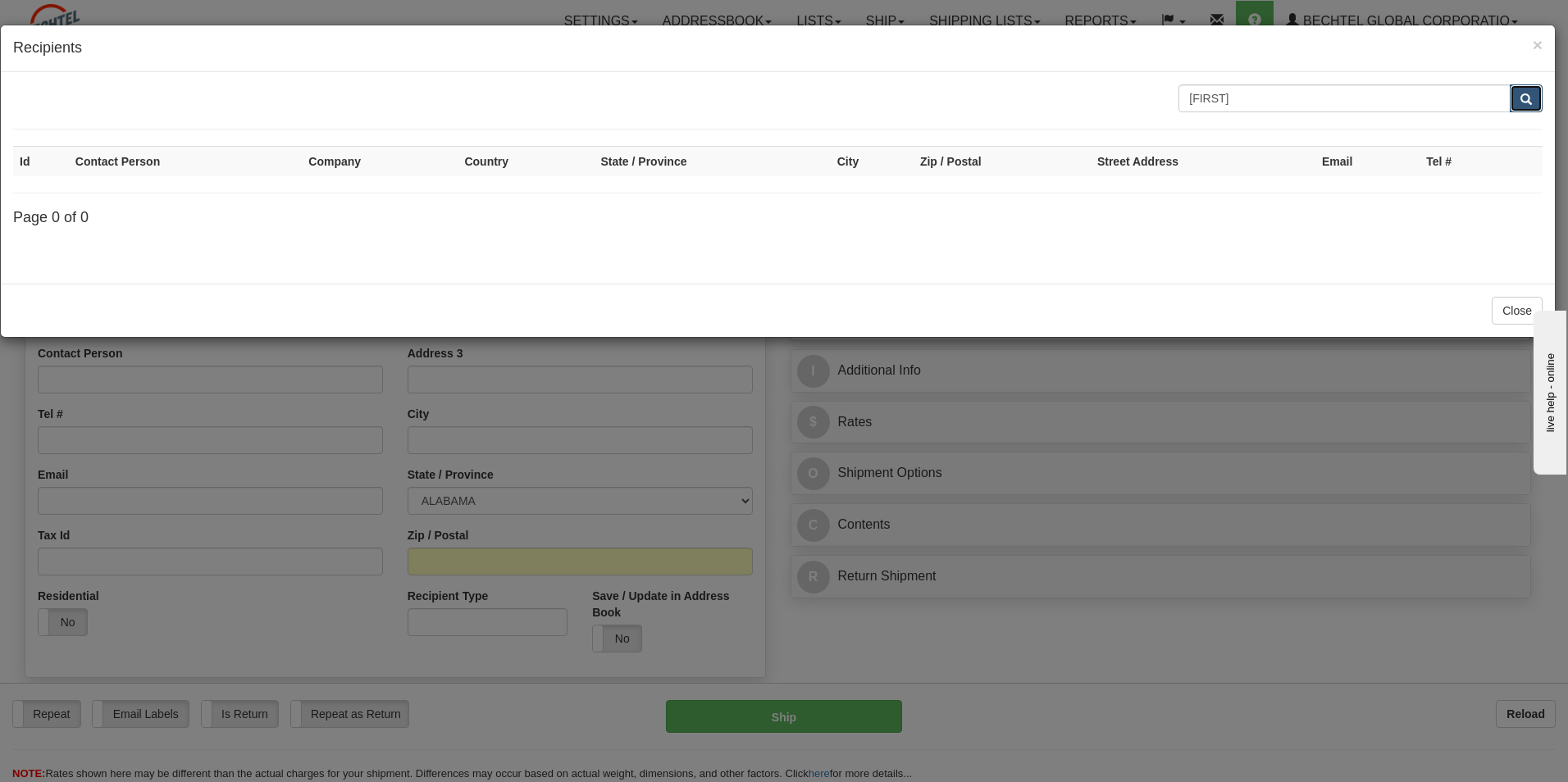 click at bounding box center (1526, 99) 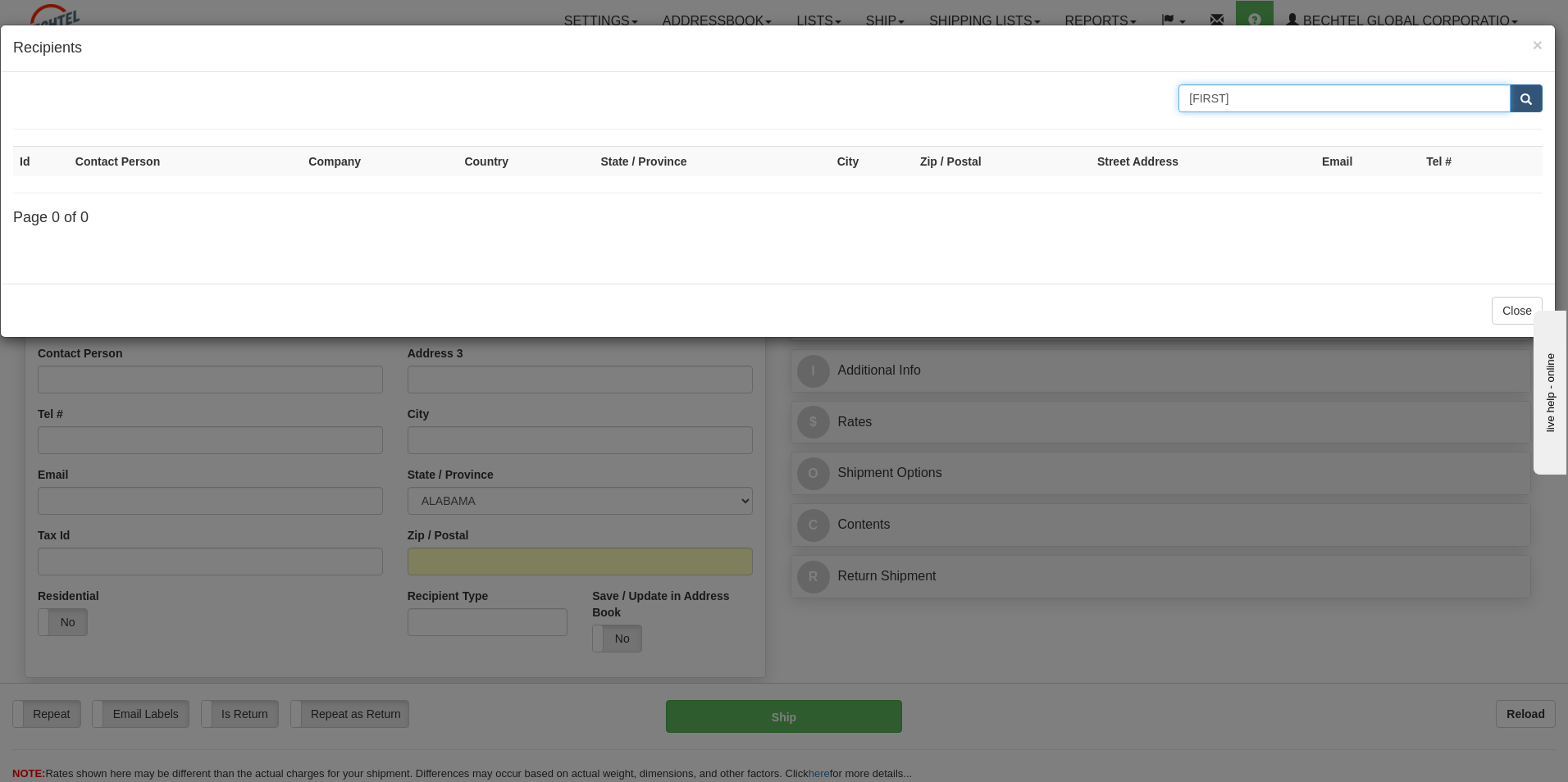 click on "[FIRST]" at bounding box center (1344, 98) 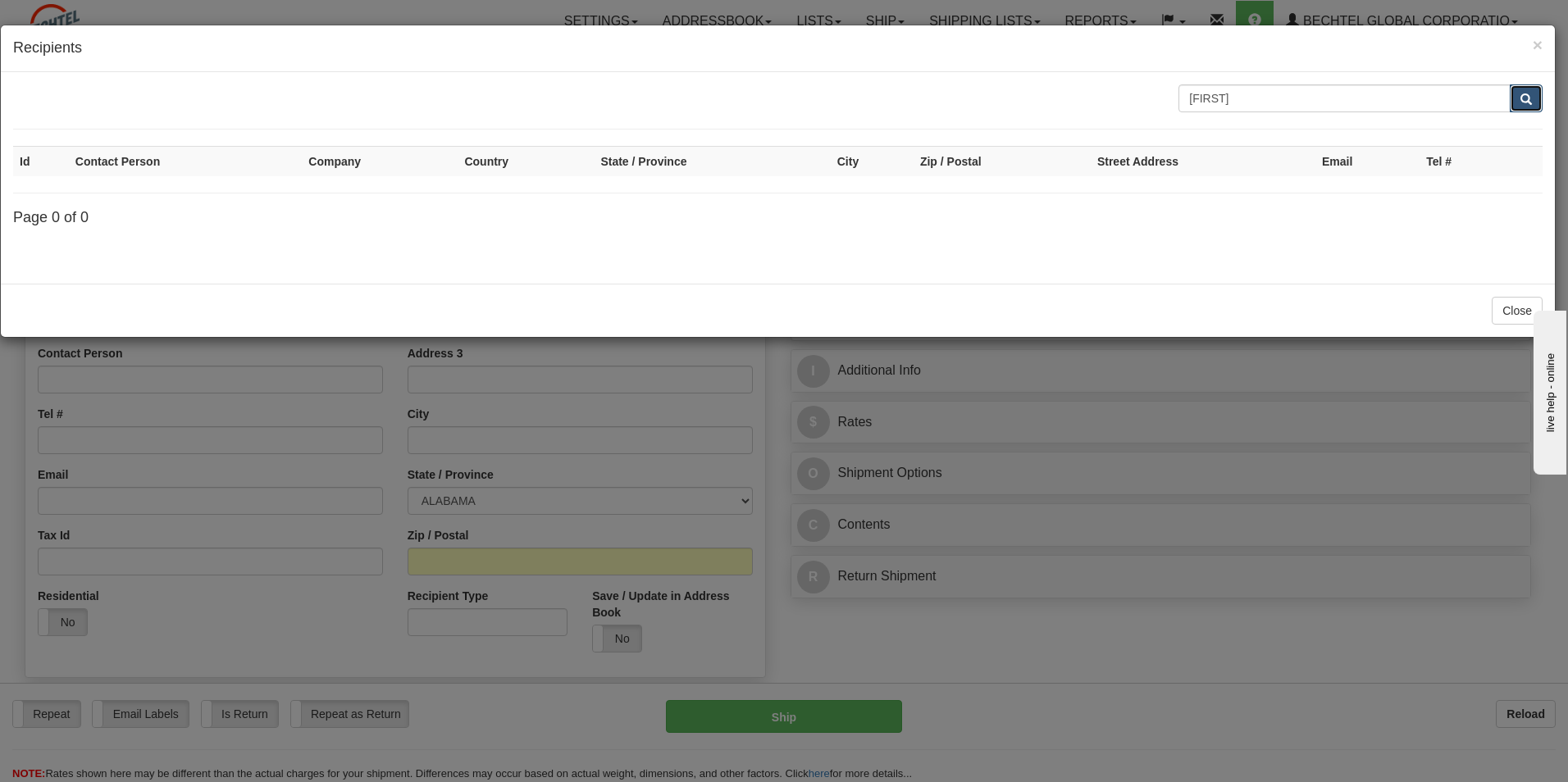 click at bounding box center [1526, 99] 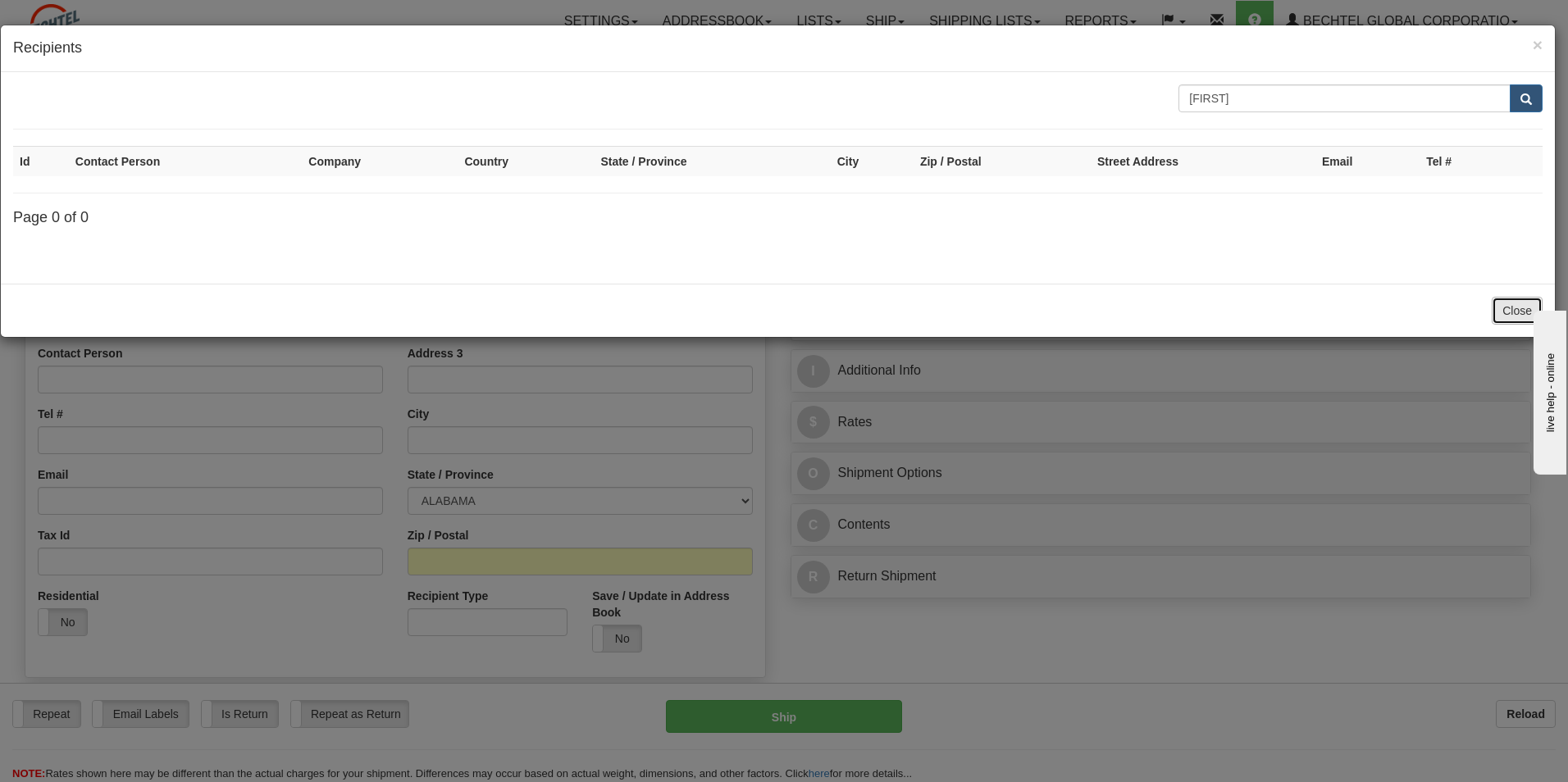 click on "Close" at bounding box center [1517, 311] 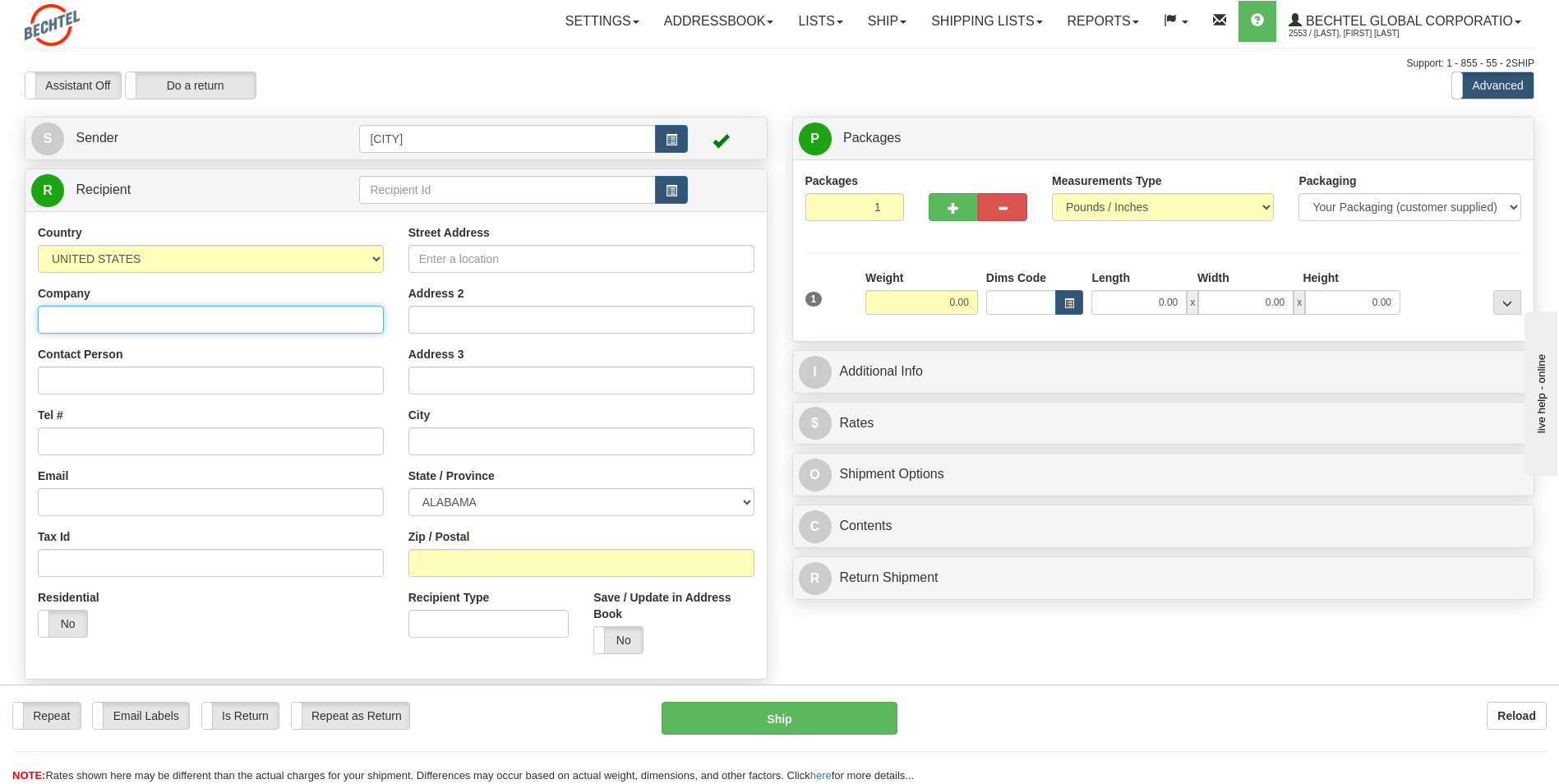 click on "Company" at bounding box center (210, 320) 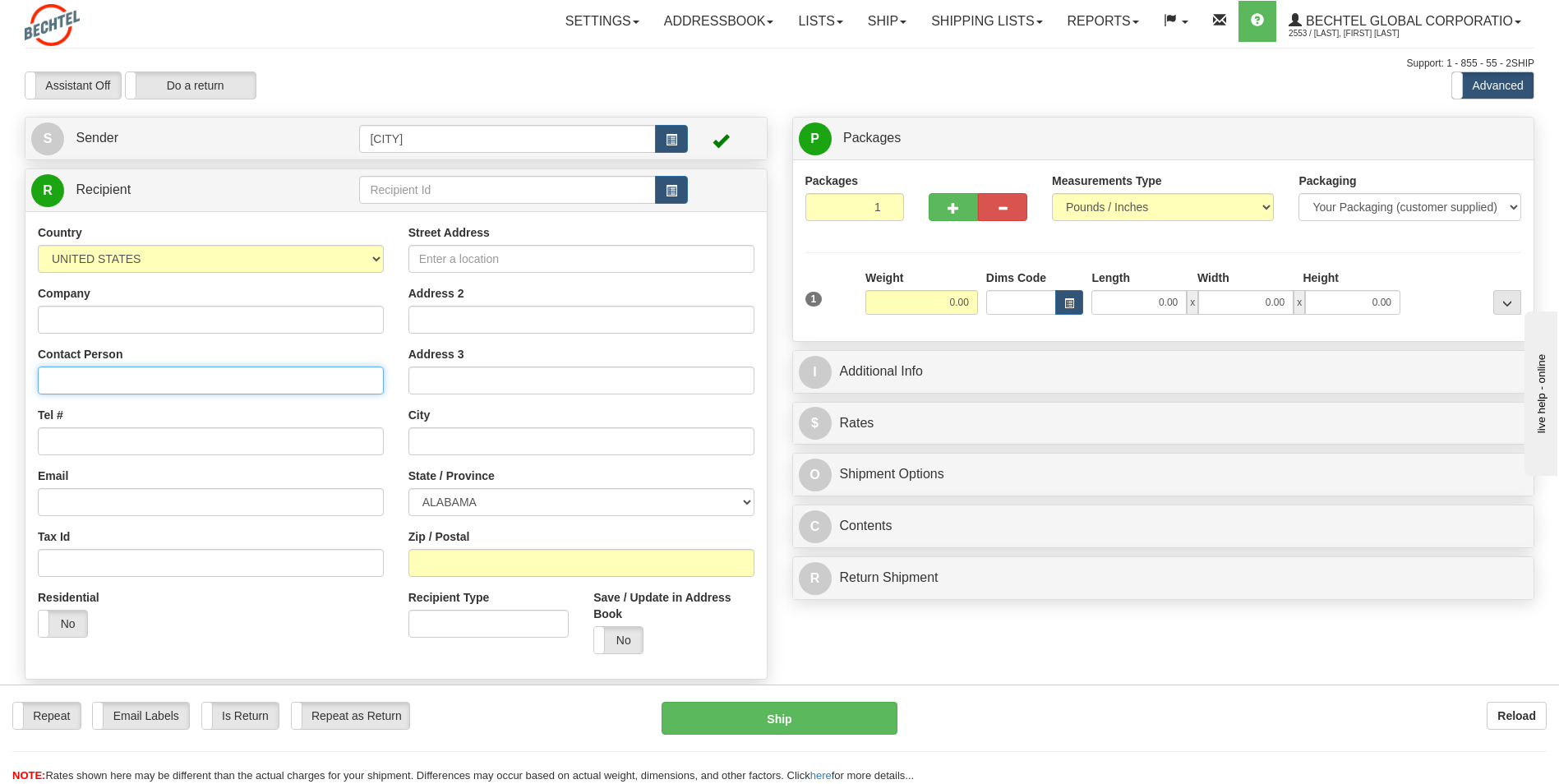 click on "Contact Person" at bounding box center (210, 380) 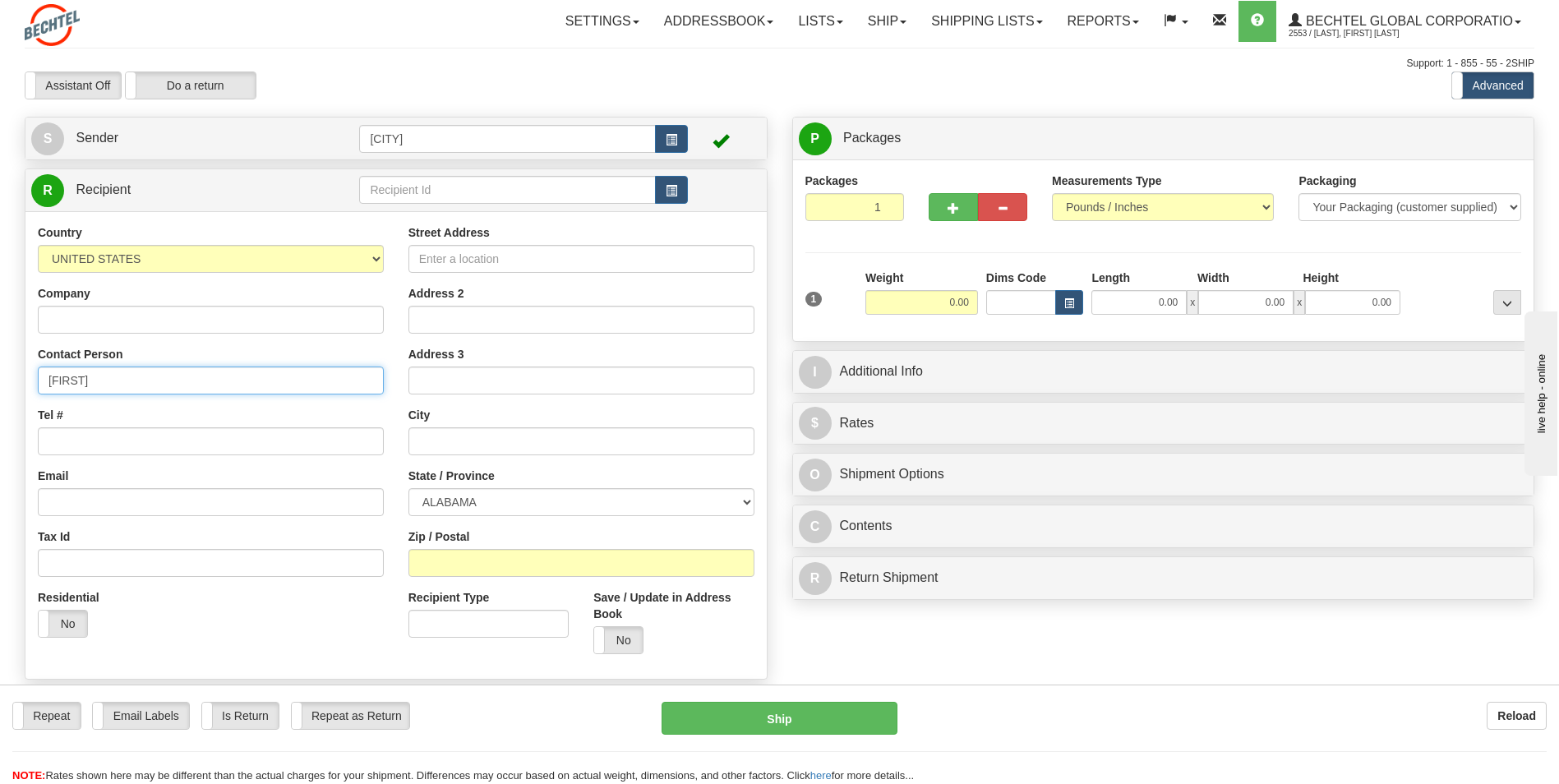 type on "[FIRST]" 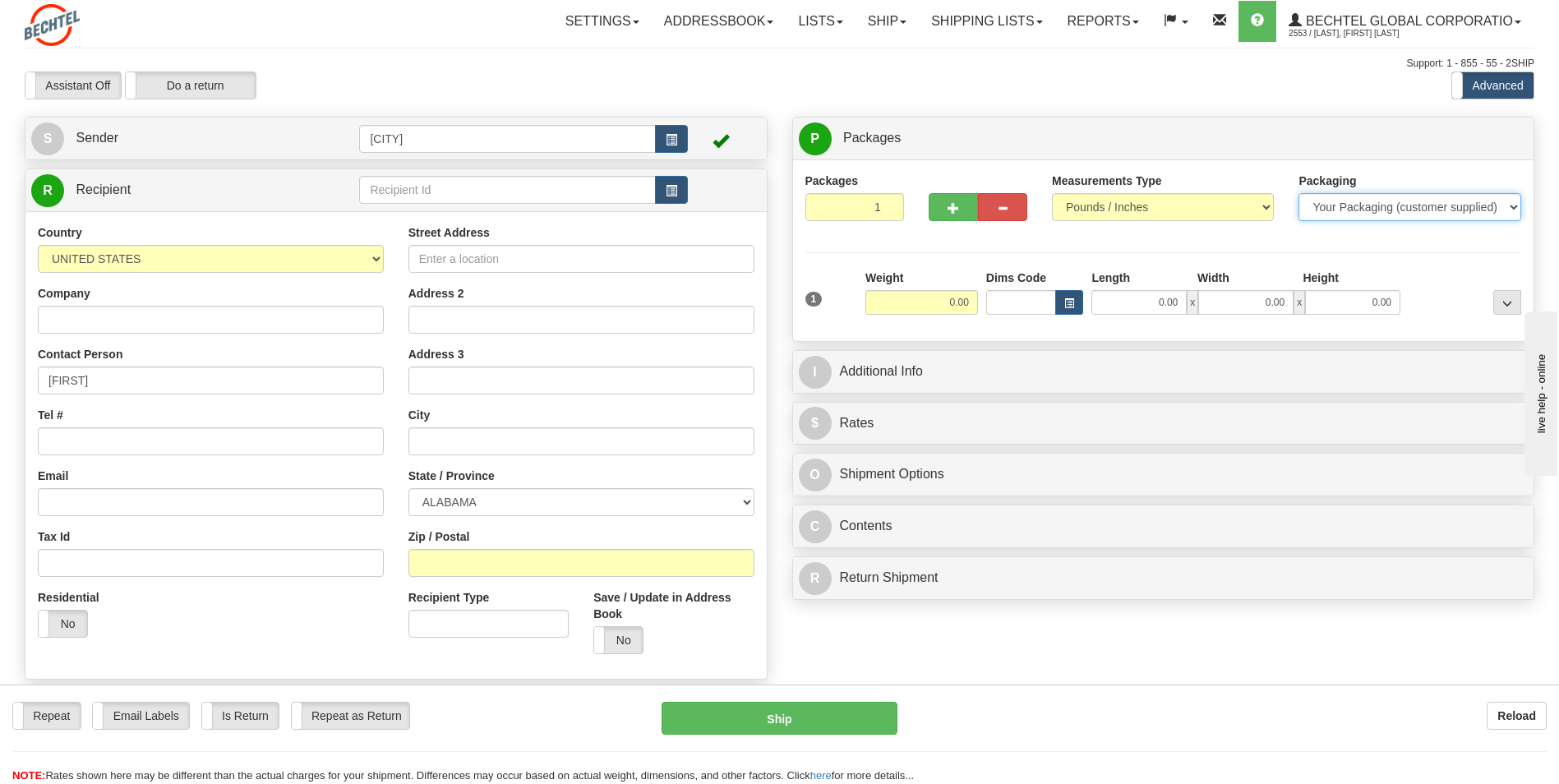 click on "Your Packaging (customer supplied)
Envelope (carrier supplied)
Pack (carrier supplied)
Box (carrier supplied)
Tube (carrier supplied)
10 KG Box (carrier supplied)
25 KG Box (carrier supplied)
Euro Pallet
Pallet
LOSCAM Pallet
Drum
Non Standard Package" at bounding box center [1409, 207] 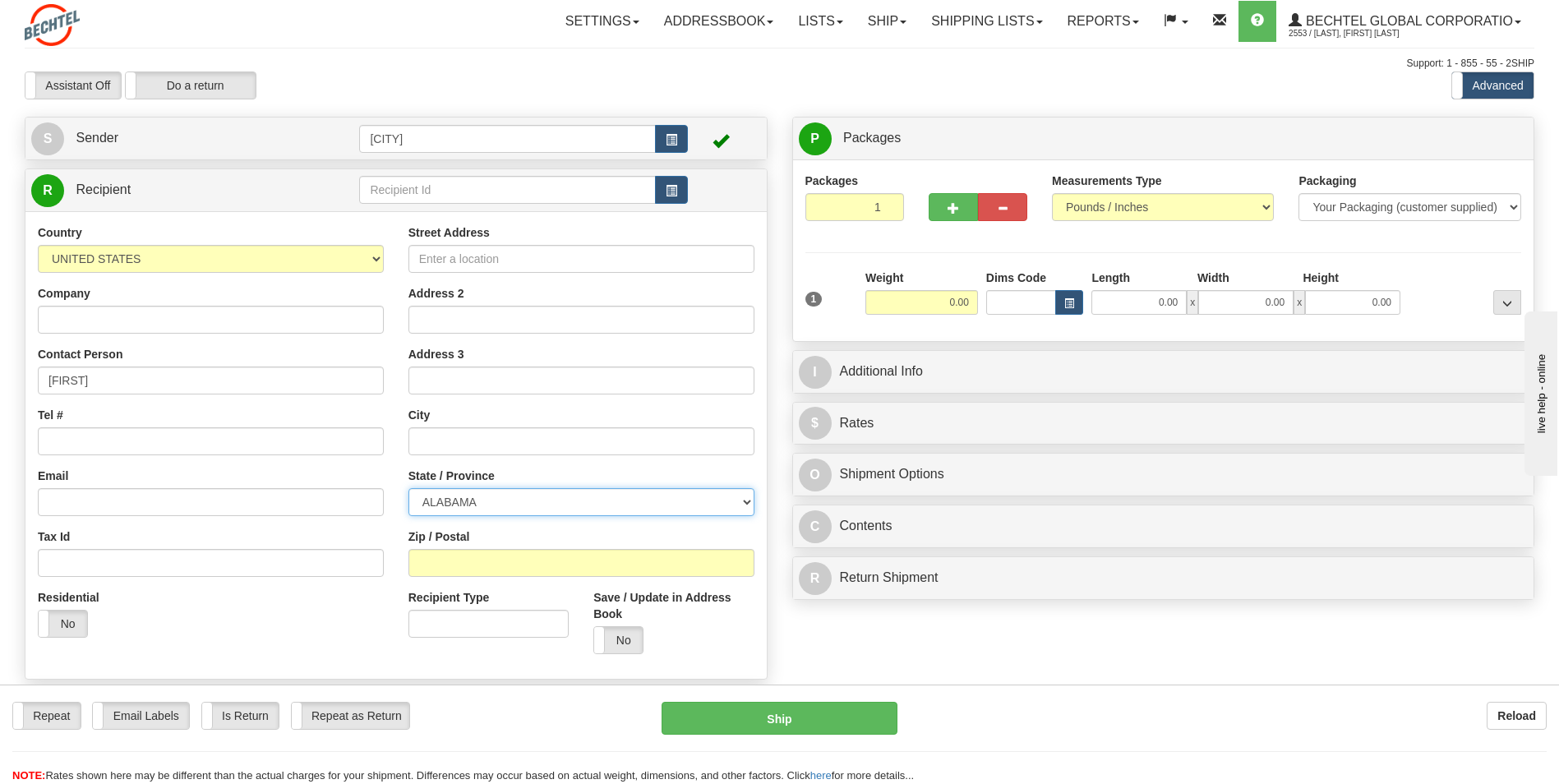 click on "ALABAMA ALASKA ARIZONA ARKANSAS Armed Forces America Armed Forces Europe Armed Forces Pacific CALIFORNIA COLORADO CONNECTICUT DELAWARE DISTRICT OF COLUMBIA FLORIDA GEORGIA HAWAII IDAHO ILLINOIS INDIANA IOWA KANSAS KENTUCKY LOUISIANA MAINE MARYLAND MASSACHUSETTS MICHIGAN MINNESOTA MISSISSIPPI MISSOURI MONTANA NEBRASKA NEVADA NEW HAMPSHIRE NEW JERSEY NEW MEXICO NEW YORK NORTH CAROLINA NORTH DAKOTA OHIO OKLAHOMA OREGON PENNSYLVANIA PUERTO RICO RHODE ISLAND SOUTH CAROLINA SOUTH DAKOTA TENNESSEE TEXAS UTAH VERMONT VIRGINIA WASHINGTON STATE WEST VIRGINIA WISCONSIN WYOMING" at bounding box center (581, 502) 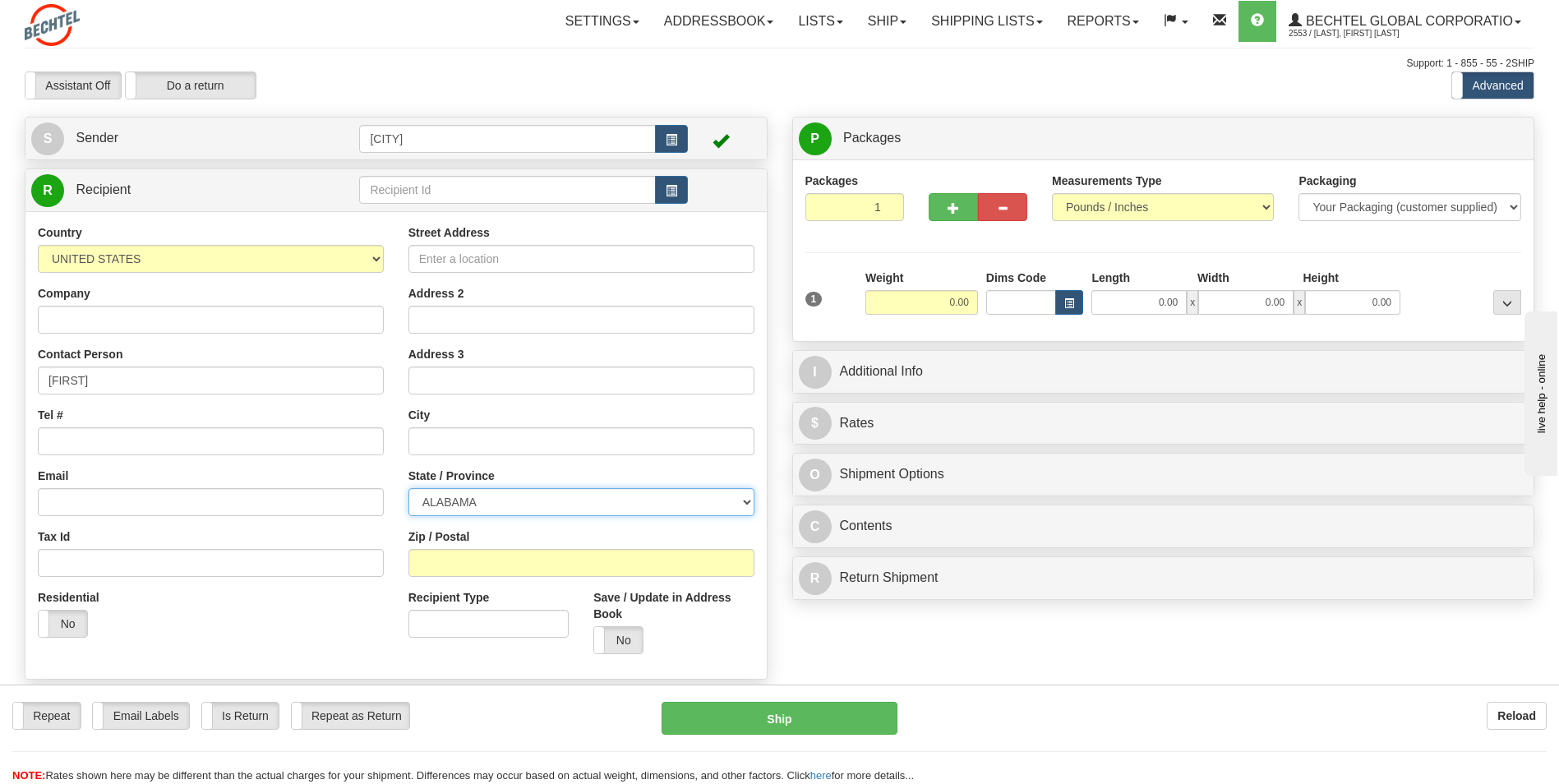 select on "CA" 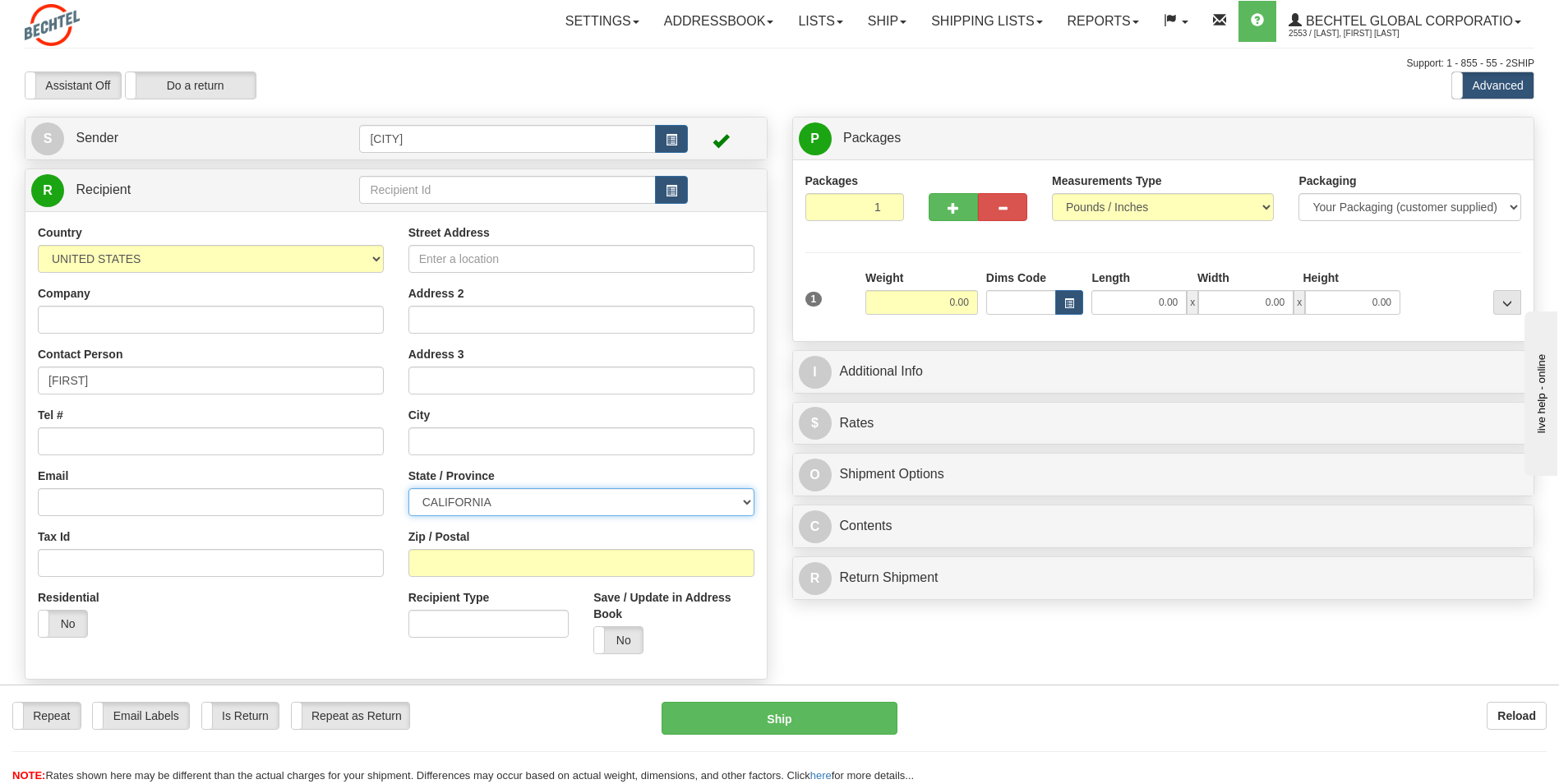 click on "ALABAMA ALASKA ARIZONA ARKANSAS Armed Forces America Armed Forces Europe Armed Forces Pacific CALIFORNIA COLORADO CONNECTICUT DELAWARE DISTRICT OF COLUMBIA FLORIDA GEORGIA HAWAII IDAHO ILLINOIS INDIANA IOWA KANSAS KENTUCKY LOUISIANA MAINE MARYLAND MASSACHUSETTS MICHIGAN MINNESOTA MISSISSIPPI MISSOURI MONTANA NEBRASKA NEVADA NEW HAMPSHIRE NEW JERSEY NEW MEXICO NEW YORK NORTH CAROLINA NORTH DAKOTA OHIO OKLAHOMA OREGON PENNSYLVANIA PUERTO RICO RHODE ISLAND SOUTH CAROLINA SOUTH DAKOTA TENNESSEE TEXAS UTAH VERMONT VIRGINIA WASHINGTON STATE WEST VIRGINIA WISCONSIN WYOMING" at bounding box center (581, 502) 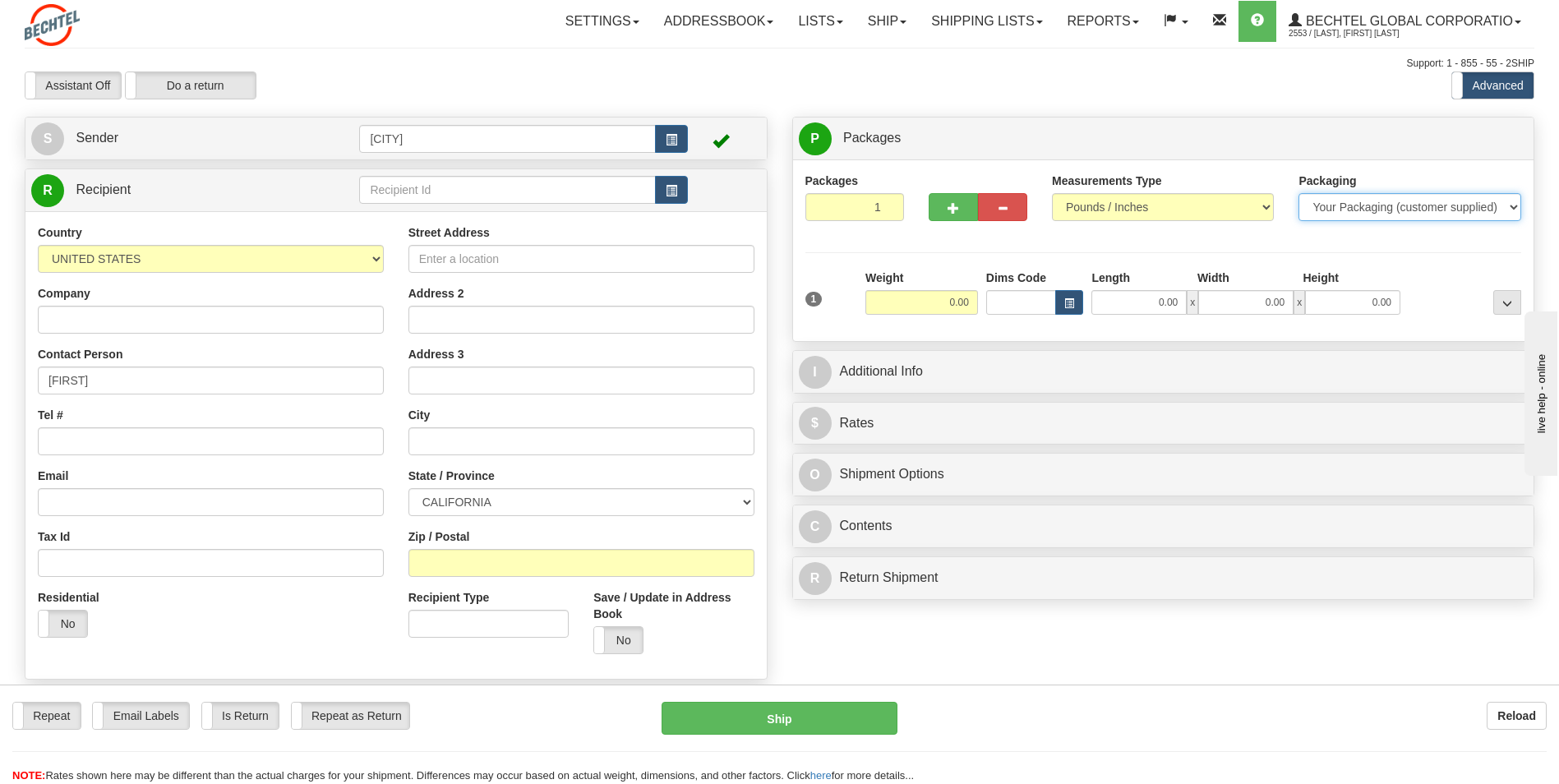 click on "Your Packaging (customer supplied)
Envelope (carrier supplied)
Pack (carrier supplied)
Box (carrier supplied)
Tube (carrier supplied)
10 KG Box (carrier supplied)
25 KG Box (carrier supplied)
Euro Pallet
Pallet
LOSCAM Pallet
Drum
Non Standard Package" at bounding box center (1409, 207) 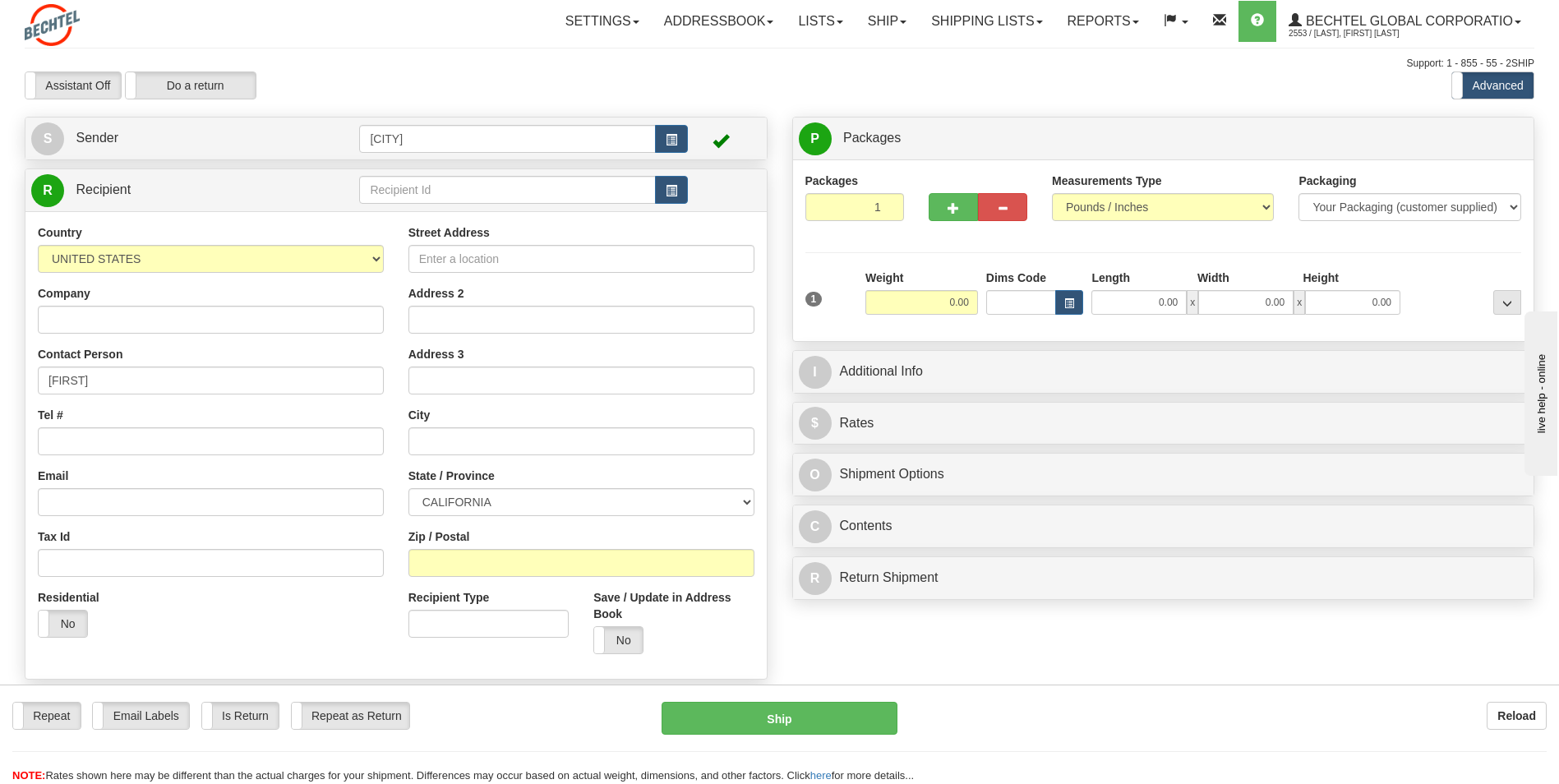 click on "Packages                                              1
1
Measurements Type" at bounding box center [1164, 250] 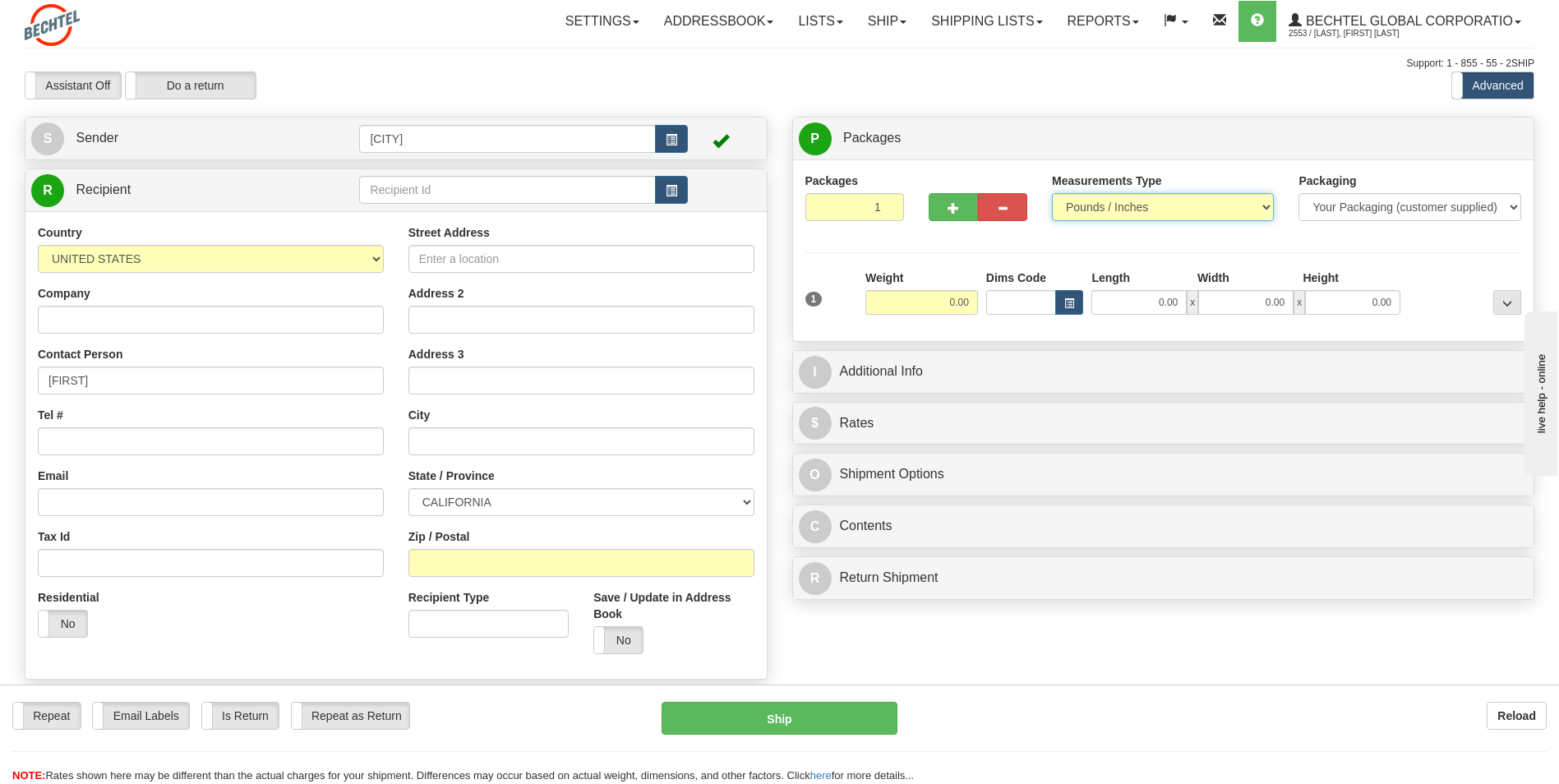 click on "Pounds / Inches
Kilograms / Centimeters" at bounding box center (1163, 207) 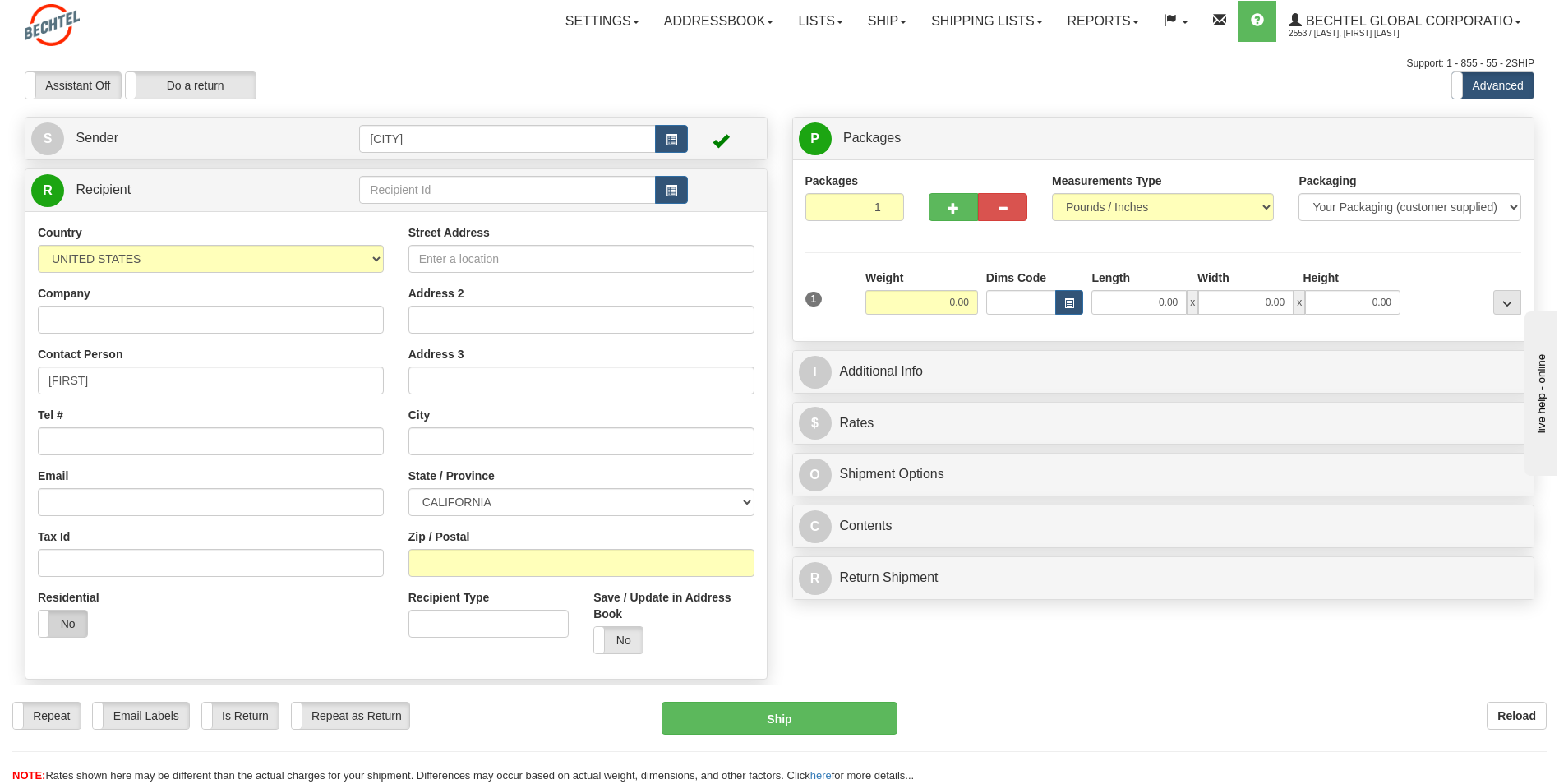 click on "No" at bounding box center (62, 624) 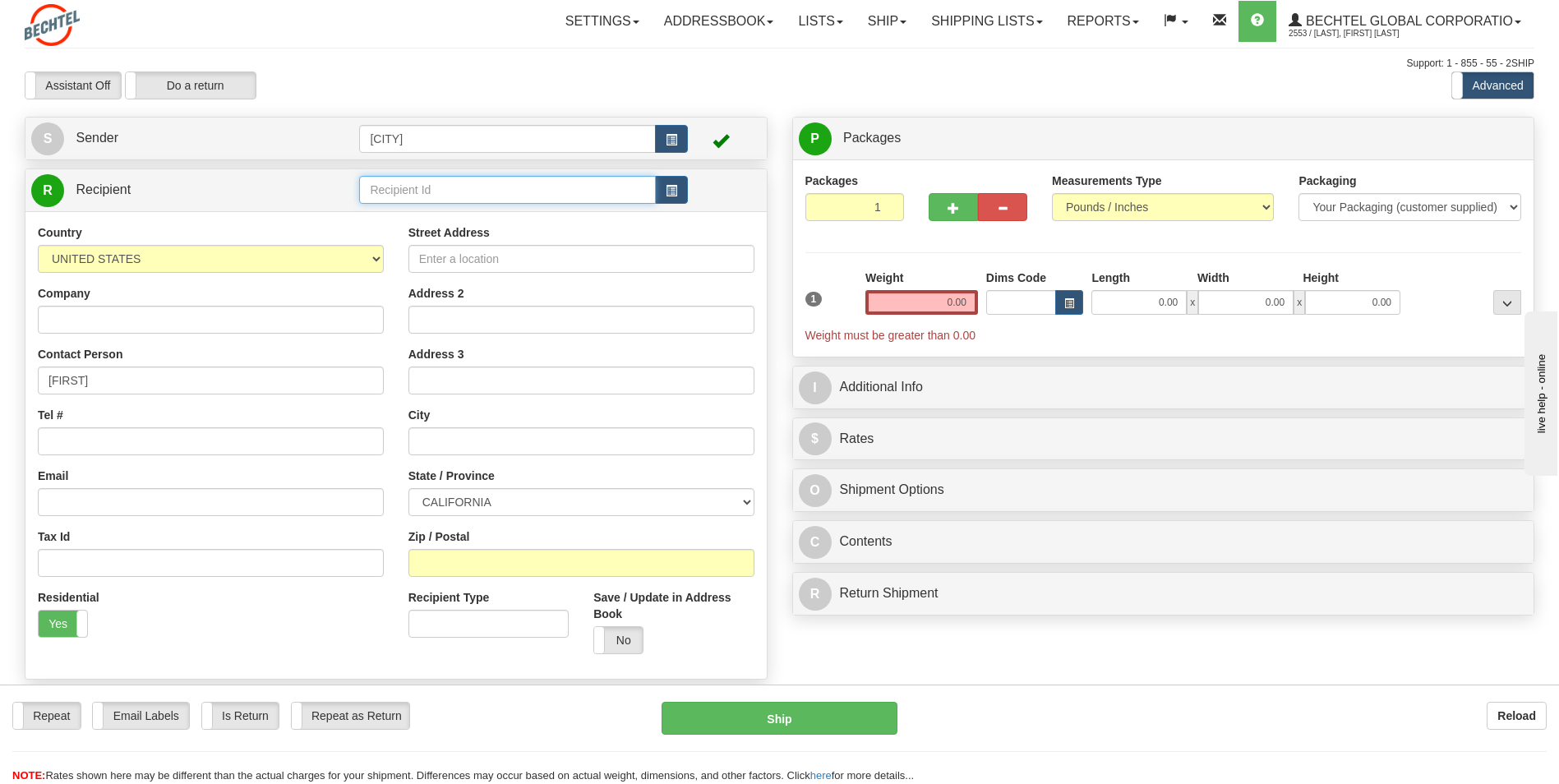 click at bounding box center (507, 190) 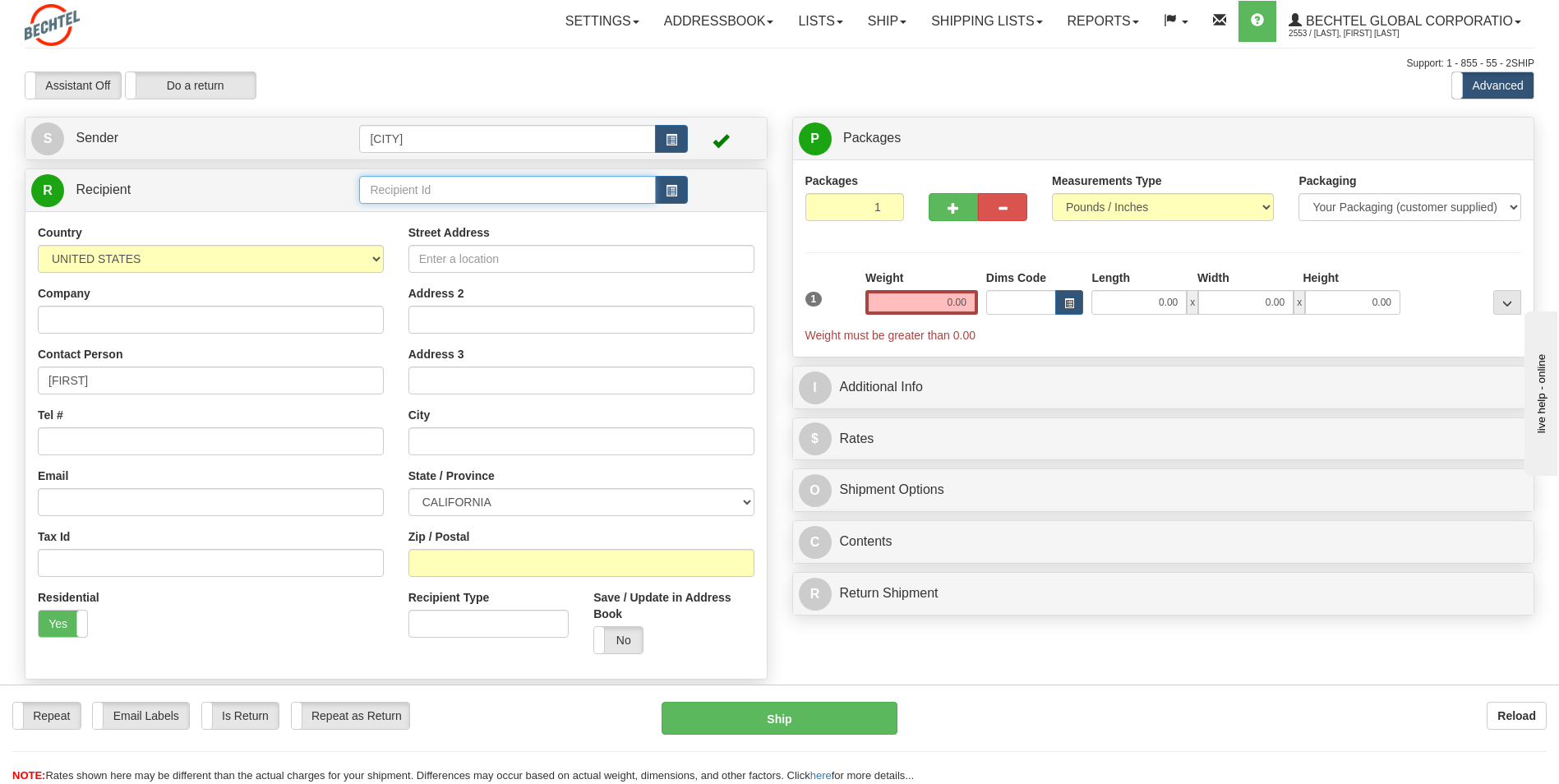 click at bounding box center (507, 190) 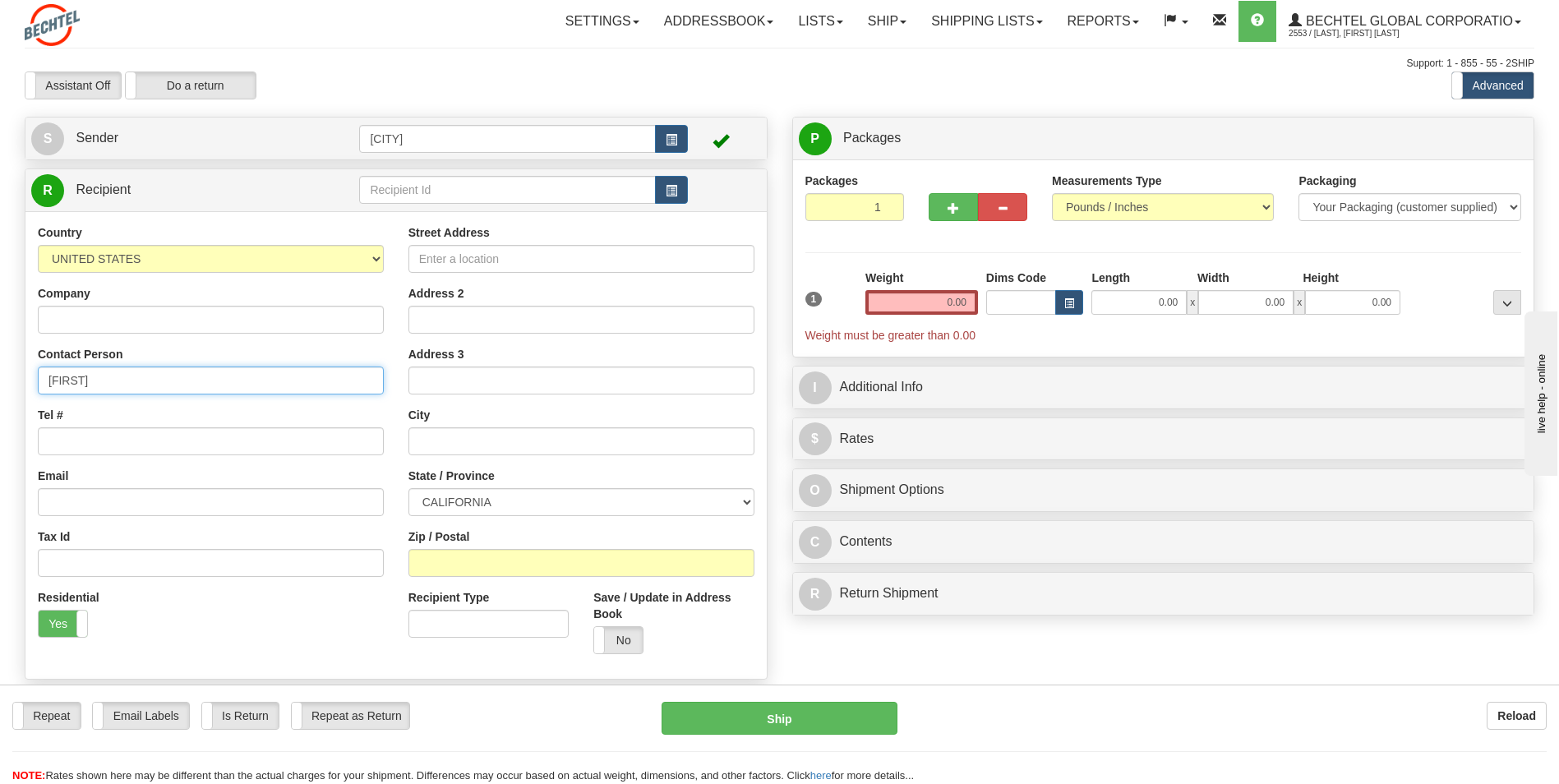 click on "[FIRST]" at bounding box center [210, 380] 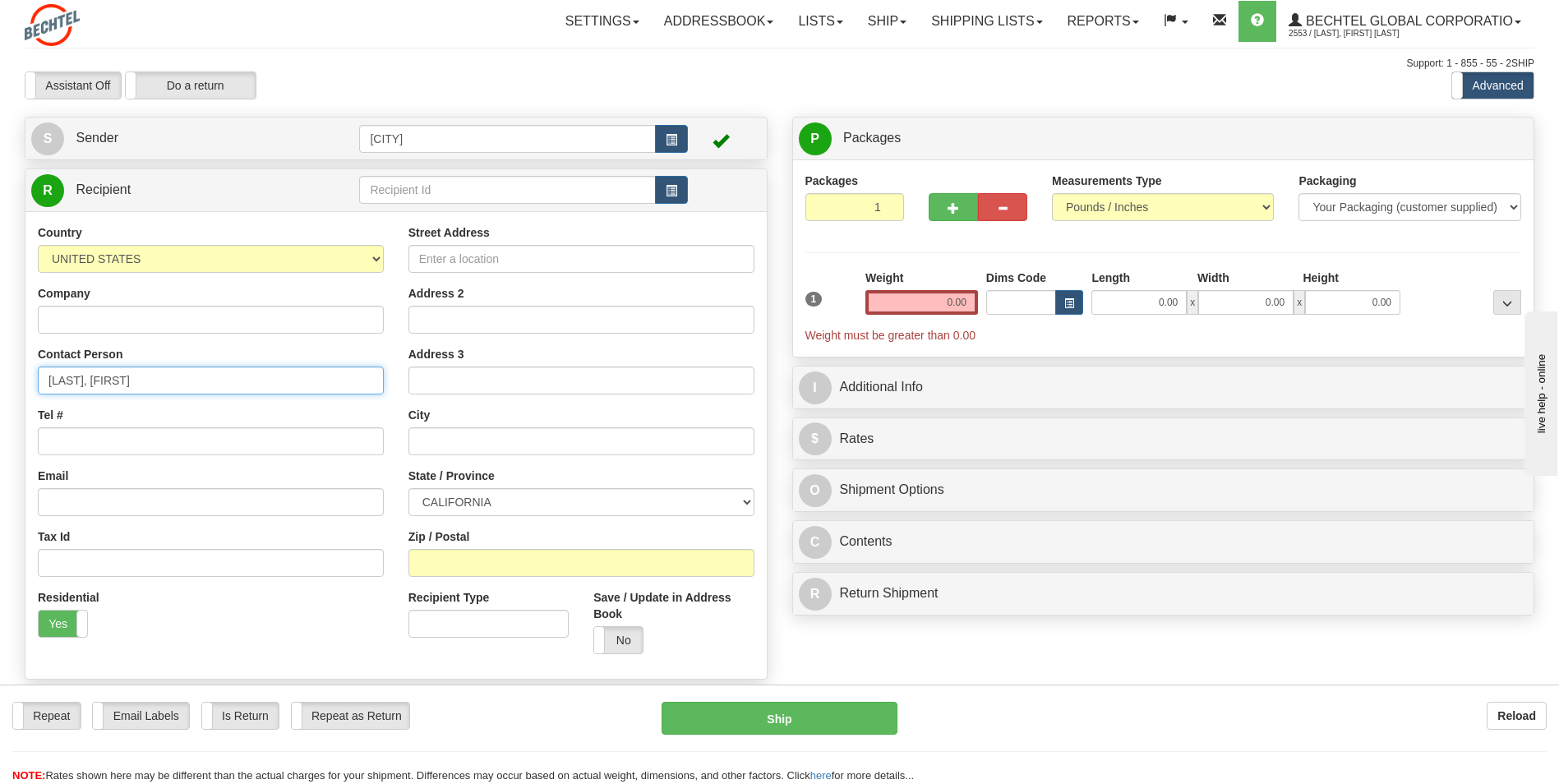 click on "[LAST], [FIRST]" at bounding box center [210, 380] 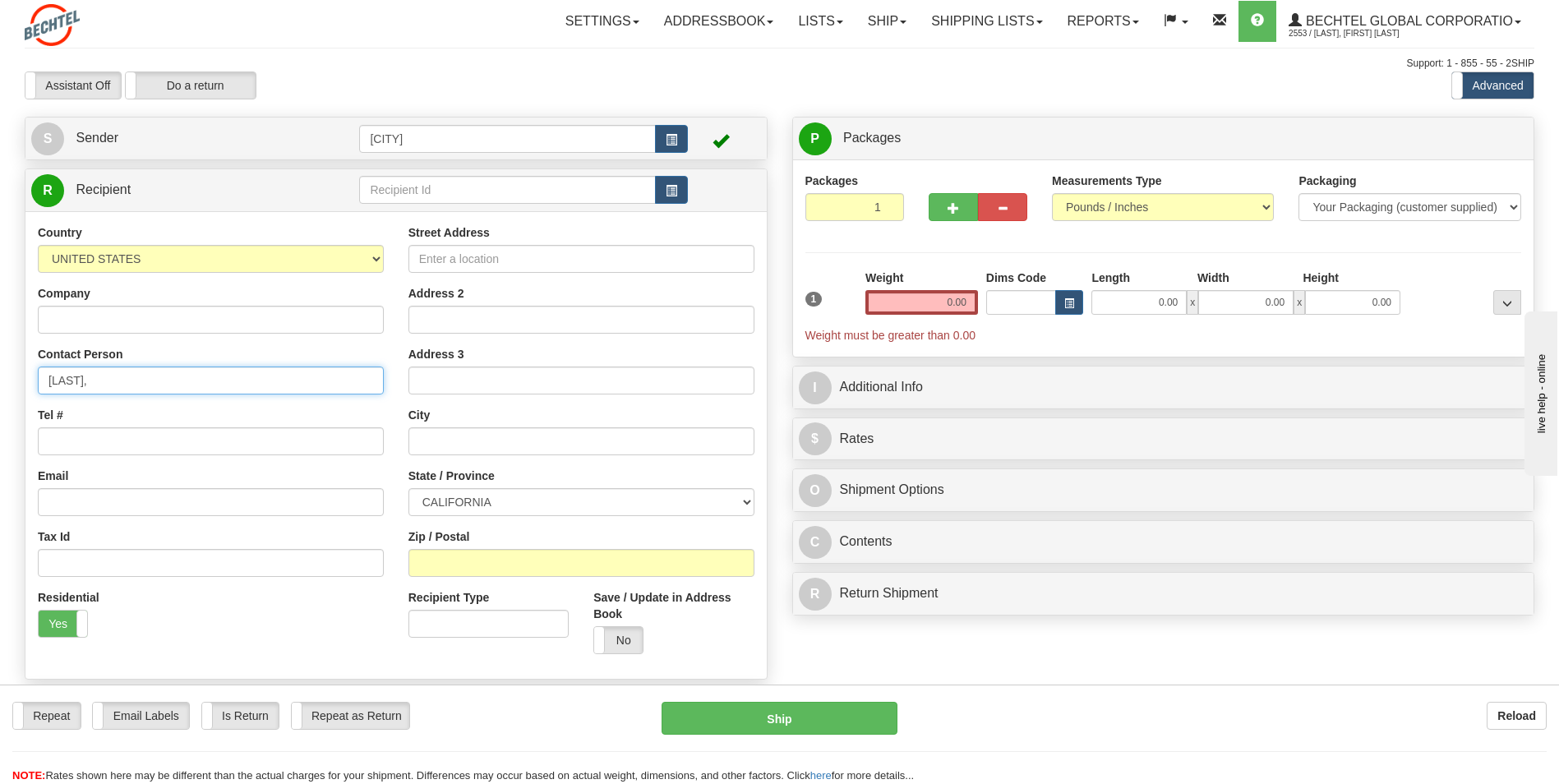 click on "[LAST]," at bounding box center [210, 380] 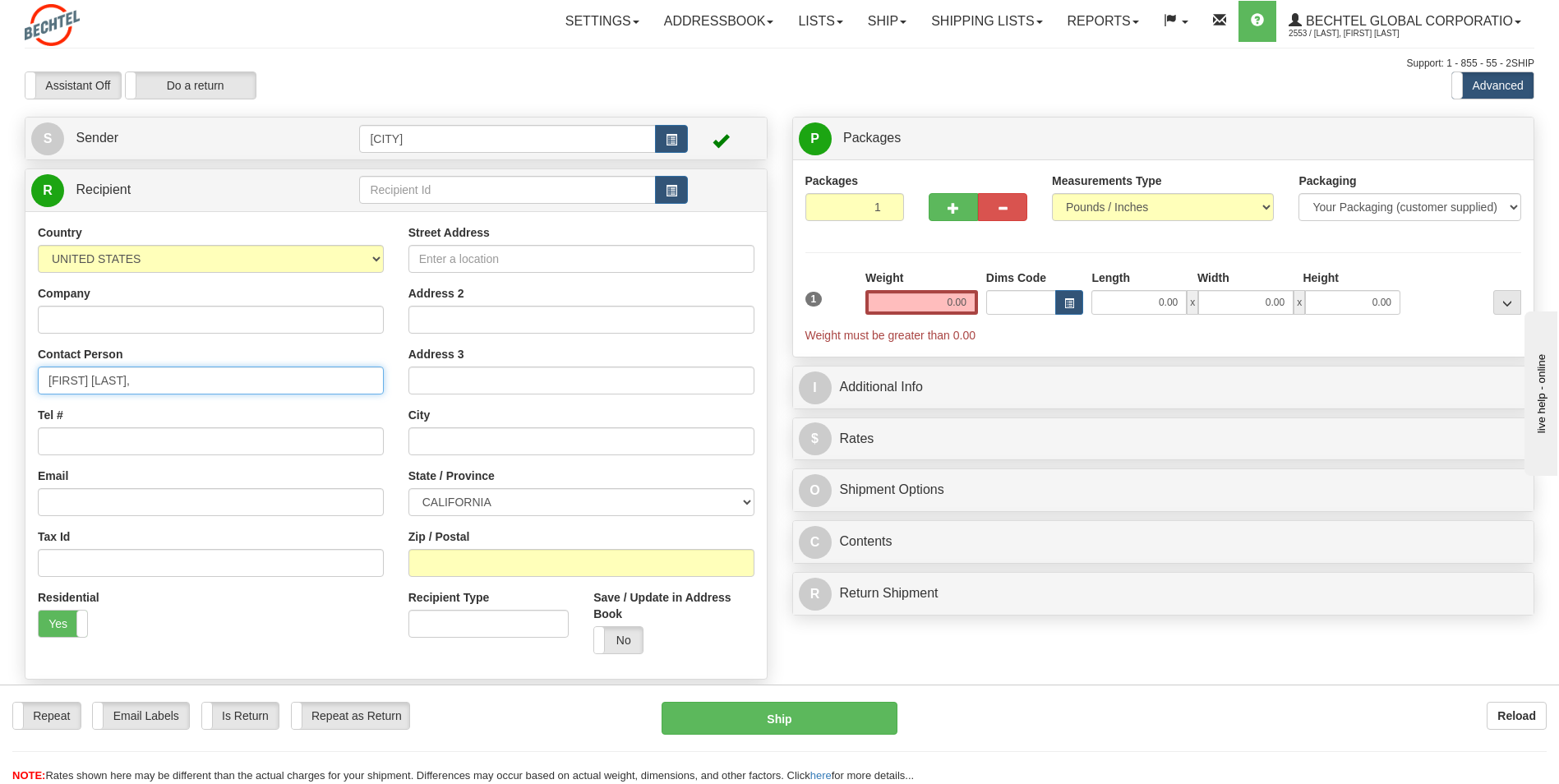 click on "[FIRST] [LAST]," at bounding box center (210, 380) 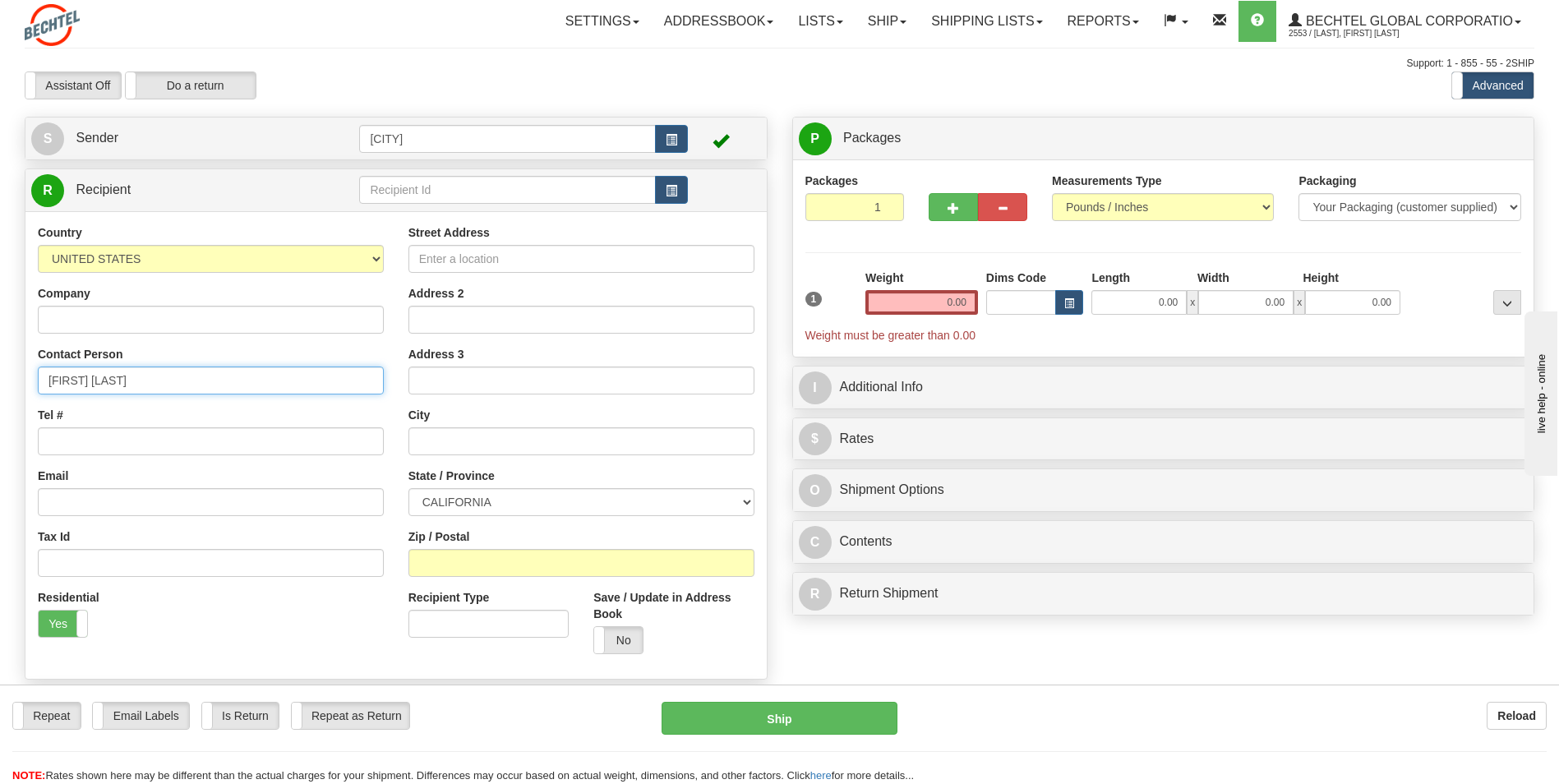 type on "[FIRST] [LAST]" 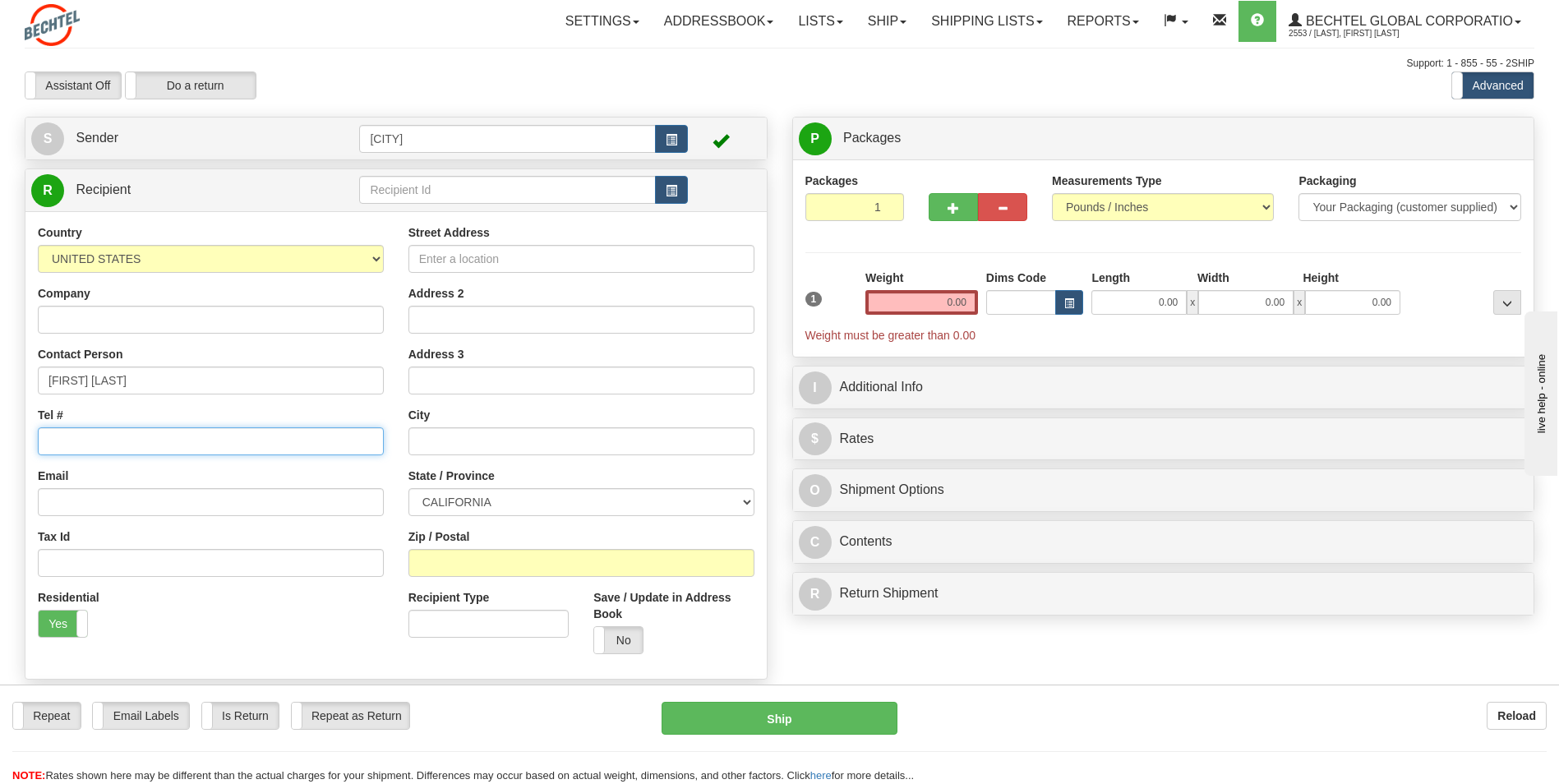 paste on "+1 [PHONE]" 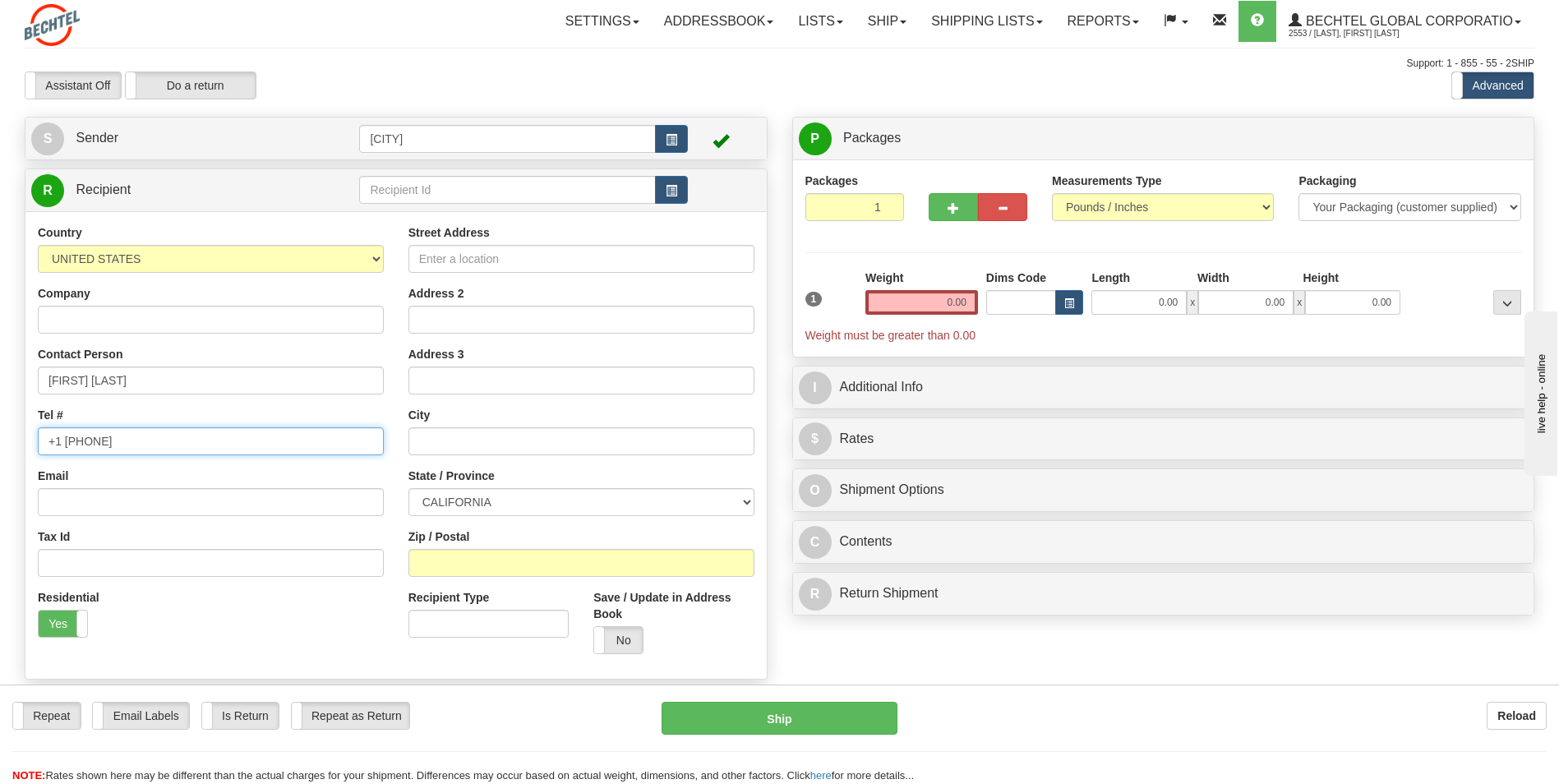 type on "+1 [PHONE]" 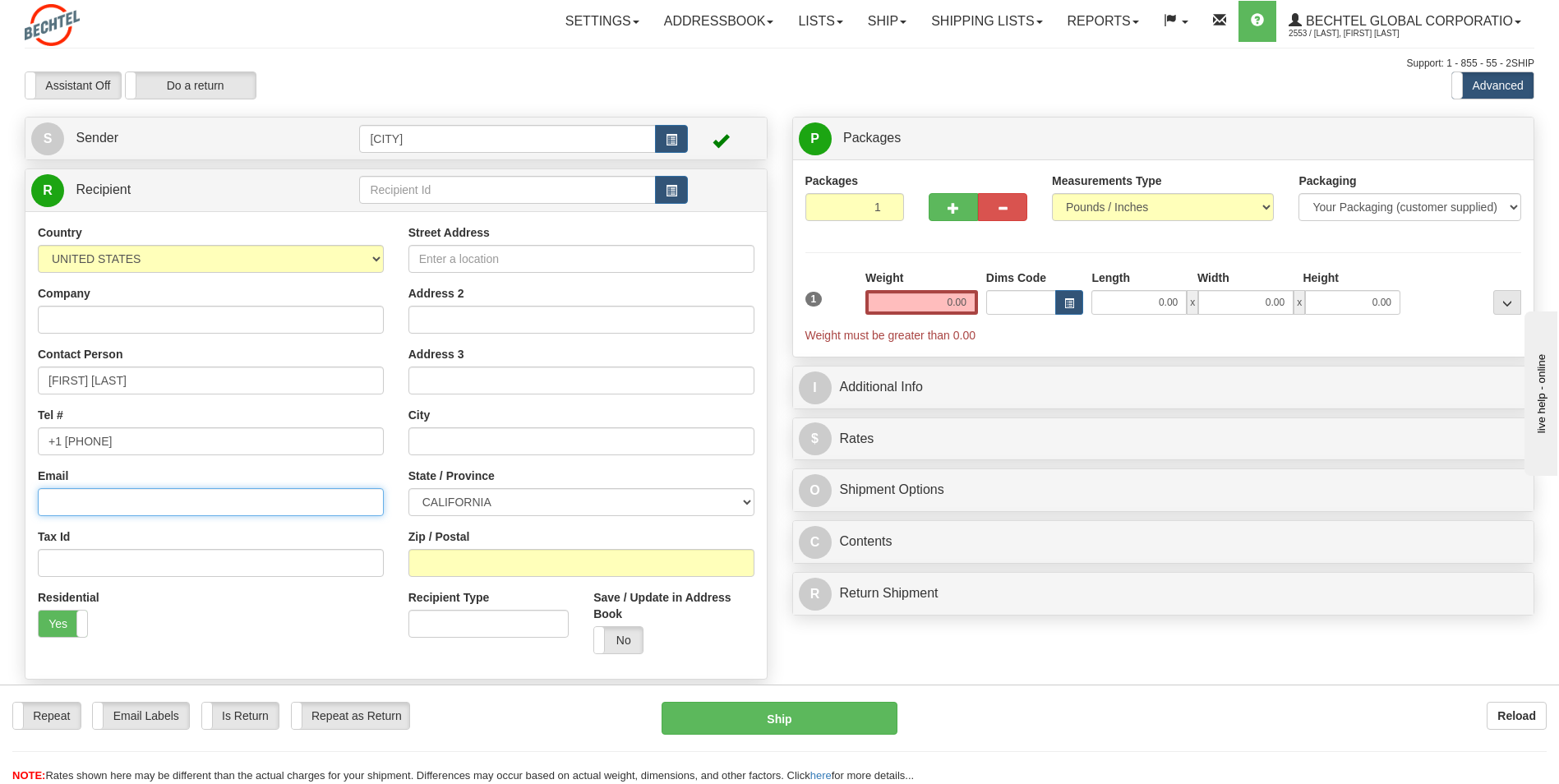 click on "Email" at bounding box center (210, 502) 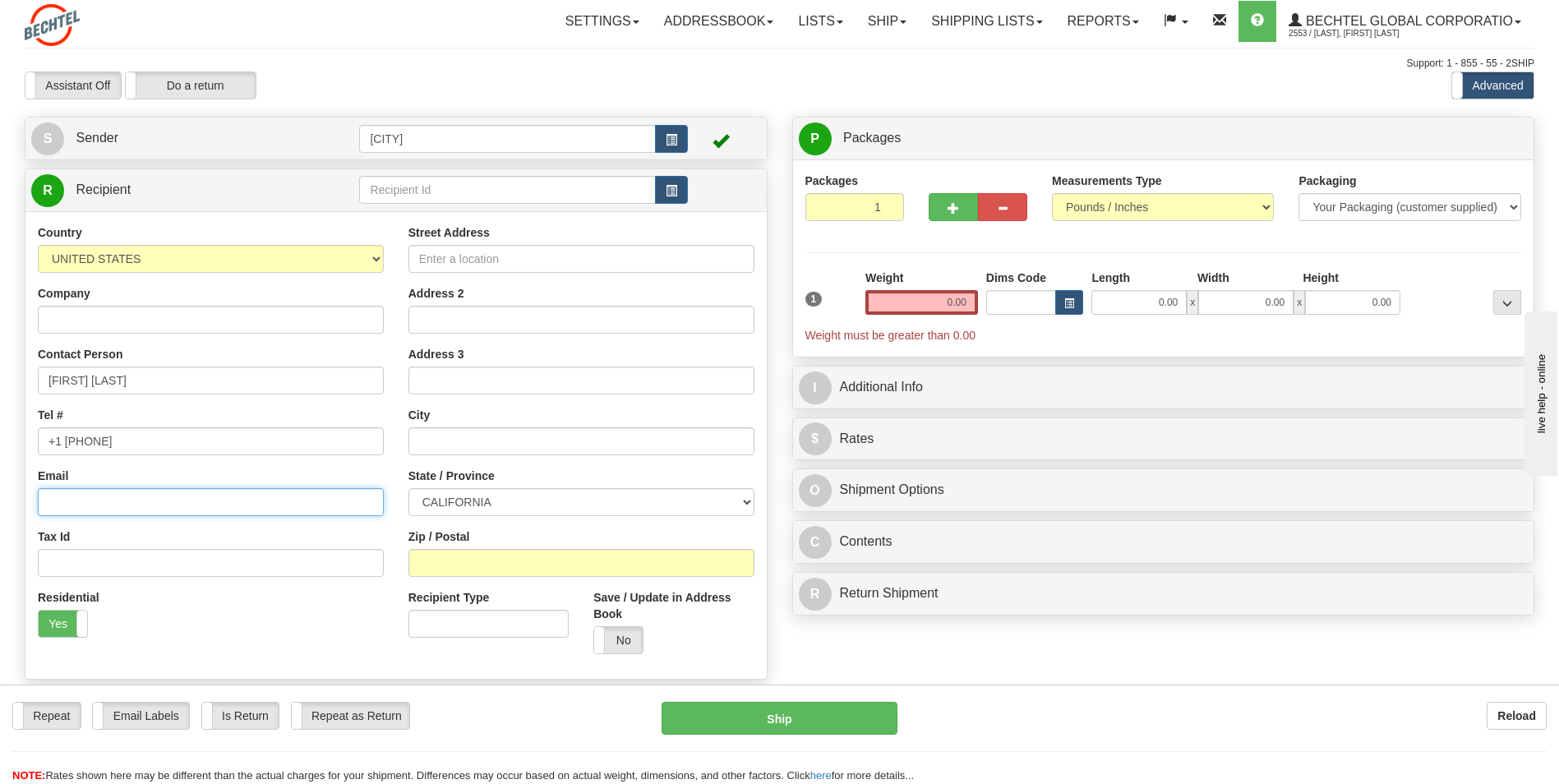 click on "Email" at bounding box center (210, 502) 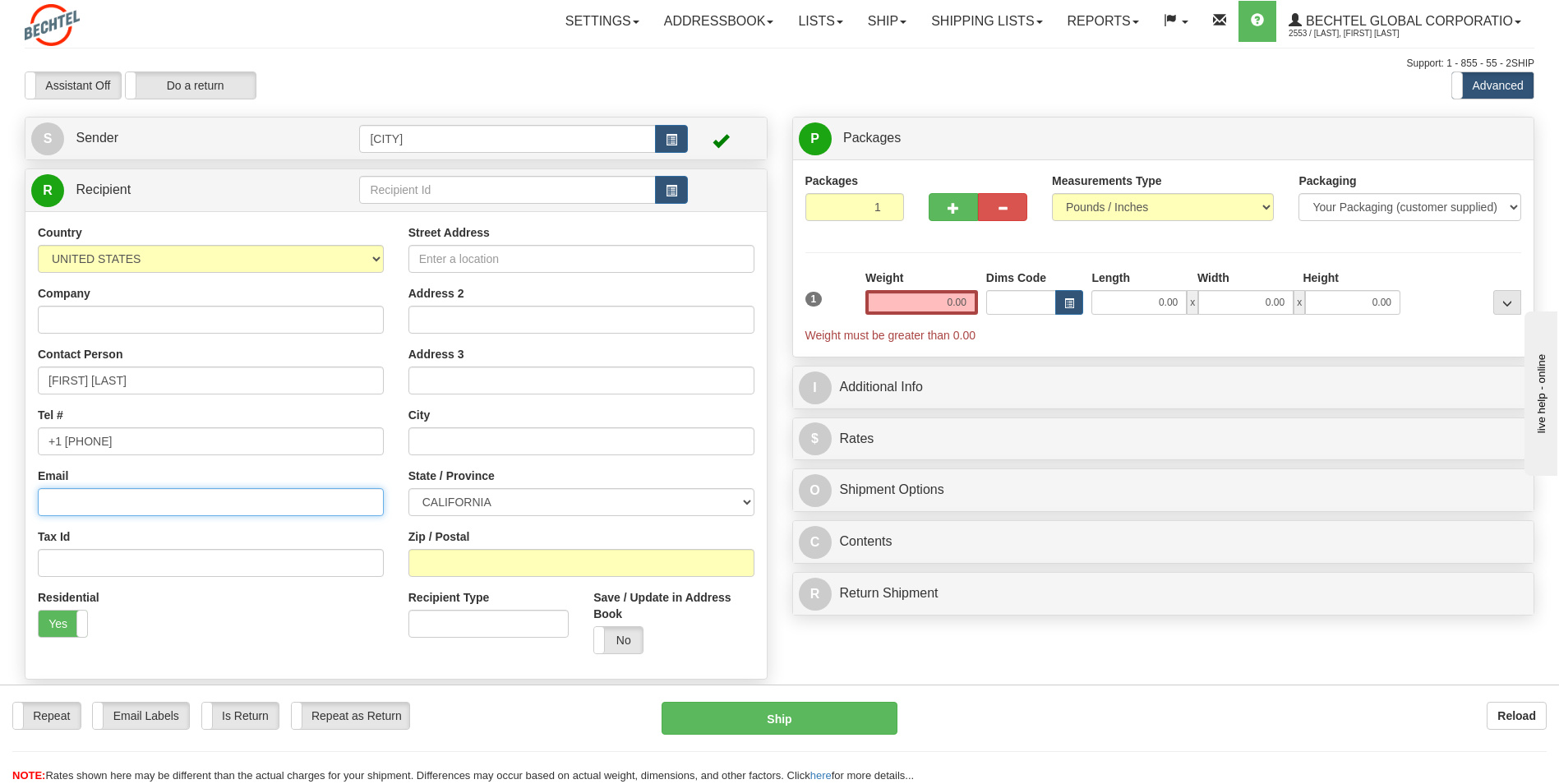 paste on "[EMAIL]" 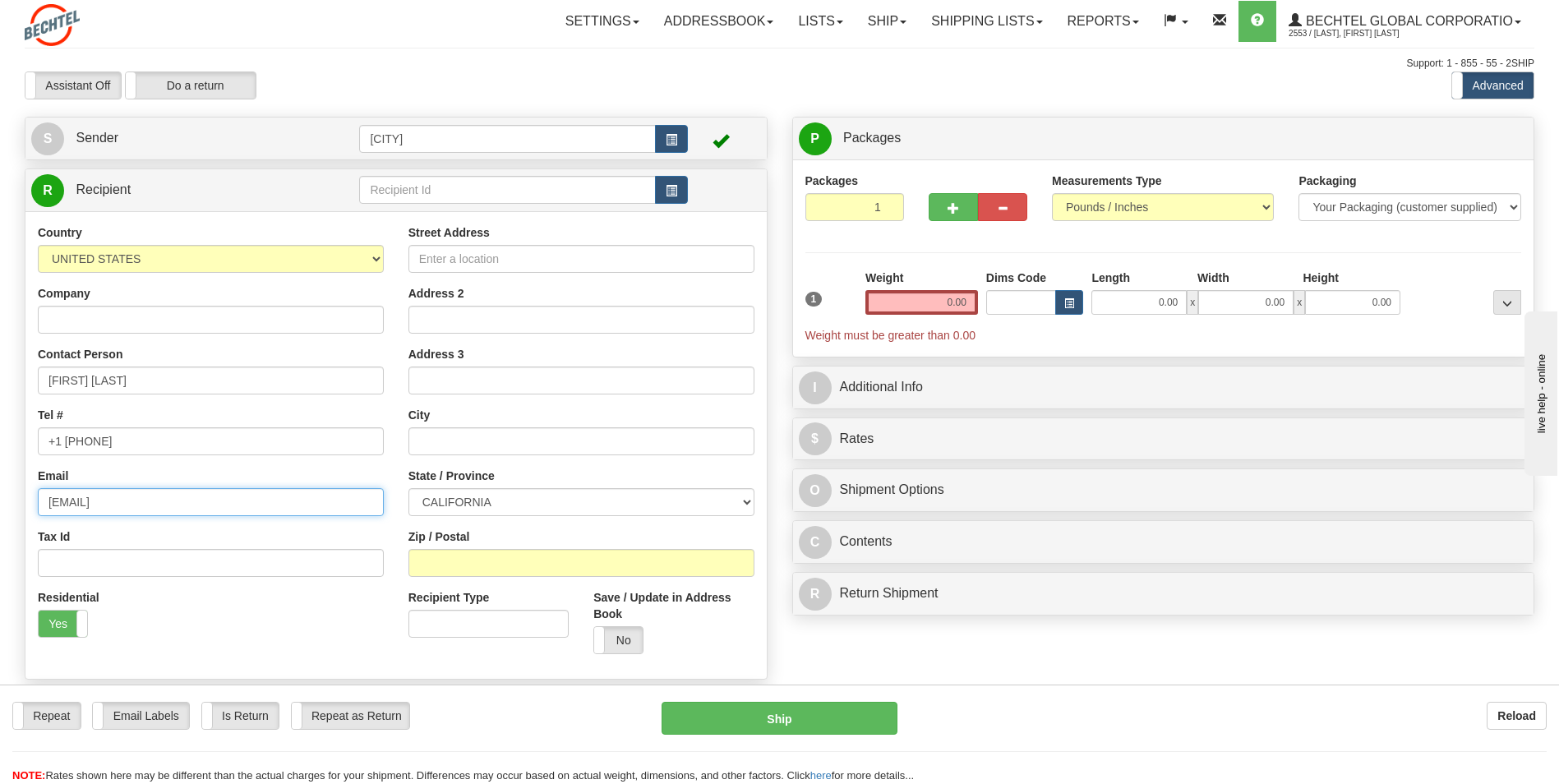 type on "[EMAIL]" 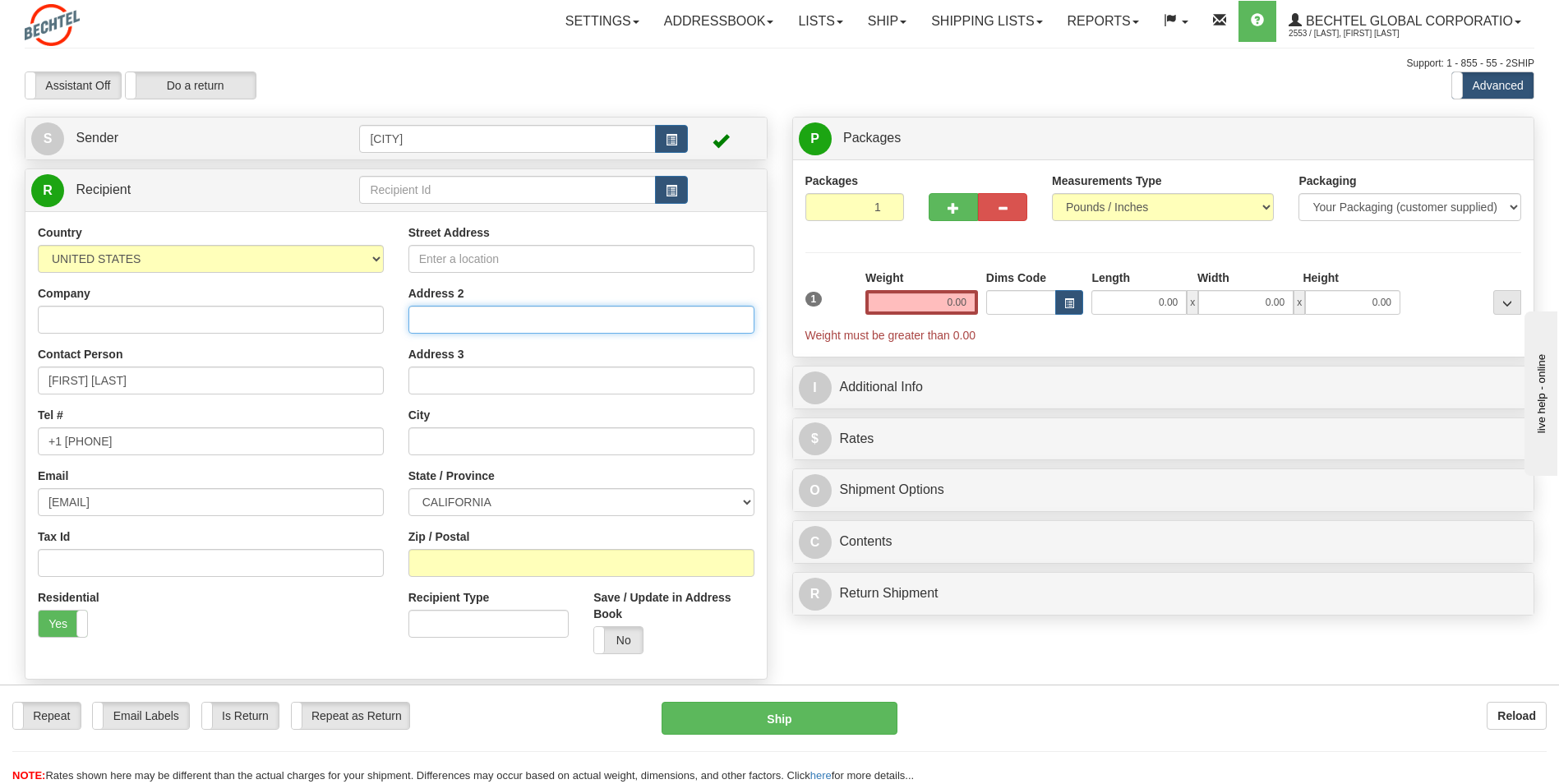 click on "Address 2" at bounding box center (581, 320) 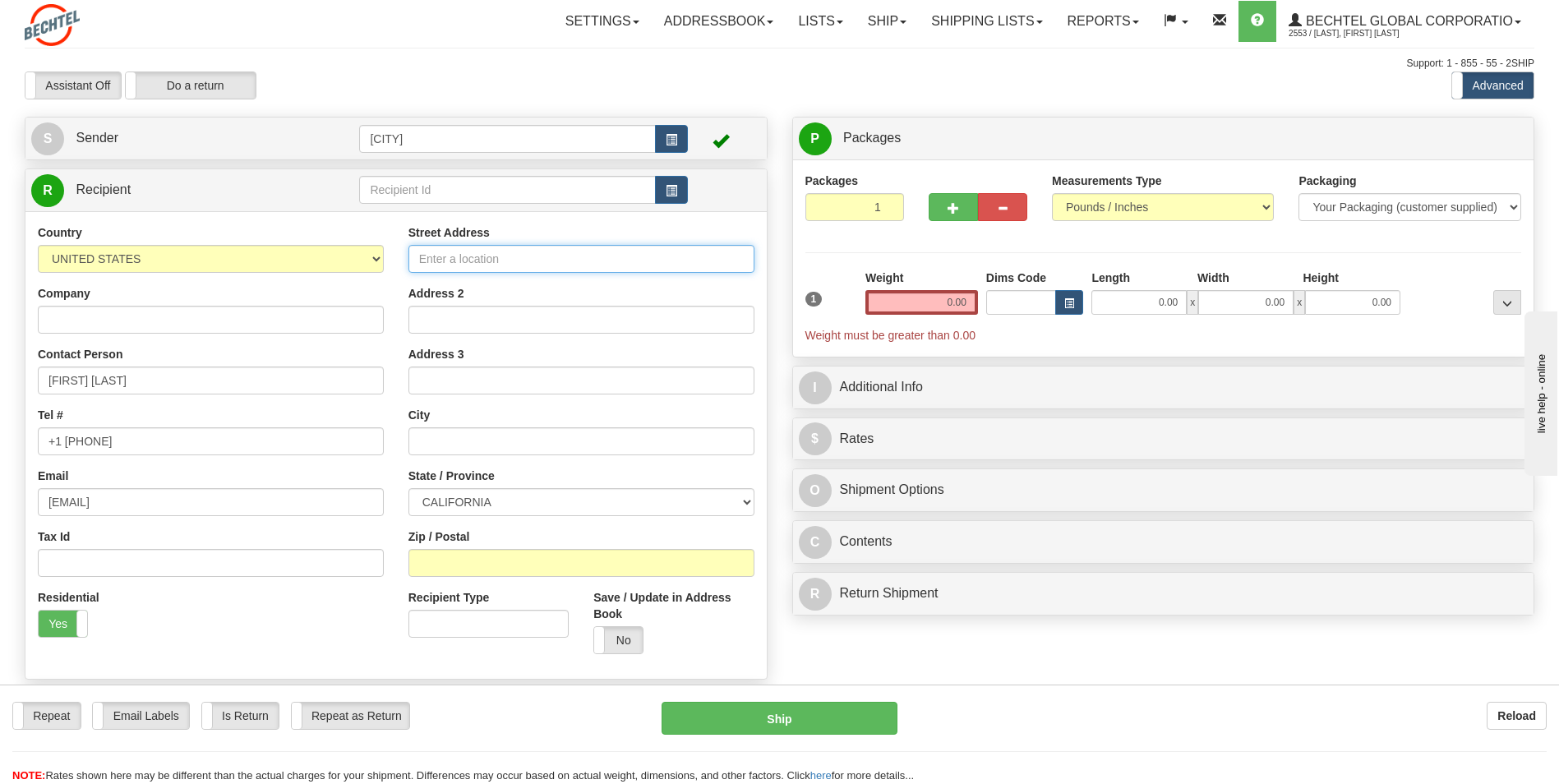 click on "Street Address" at bounding box center (581, 259) 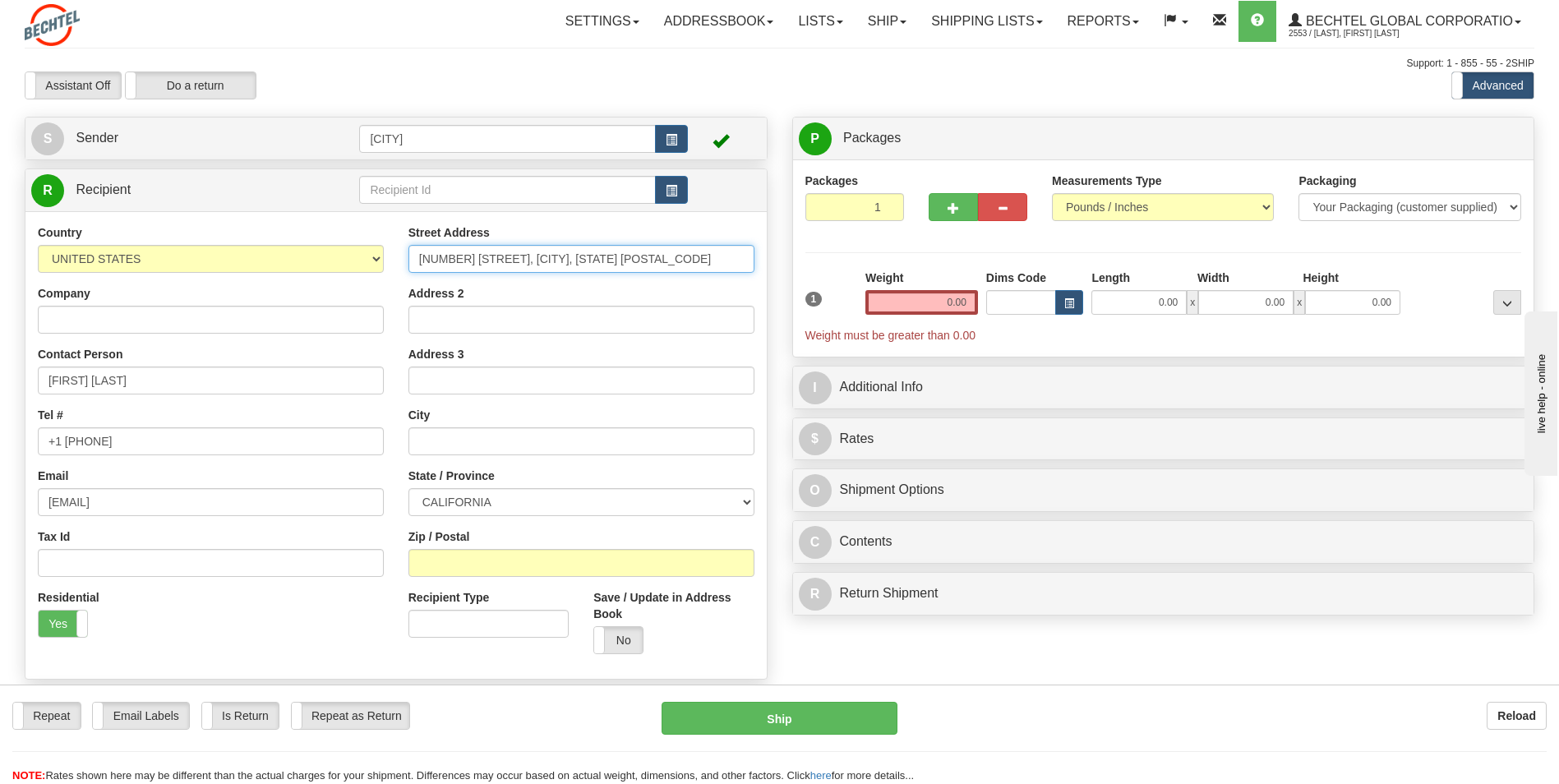 drag, startPoint x: 514, startPoint y: 262, endPoint x: 659, endPoint y: 263, distance: 145.00345 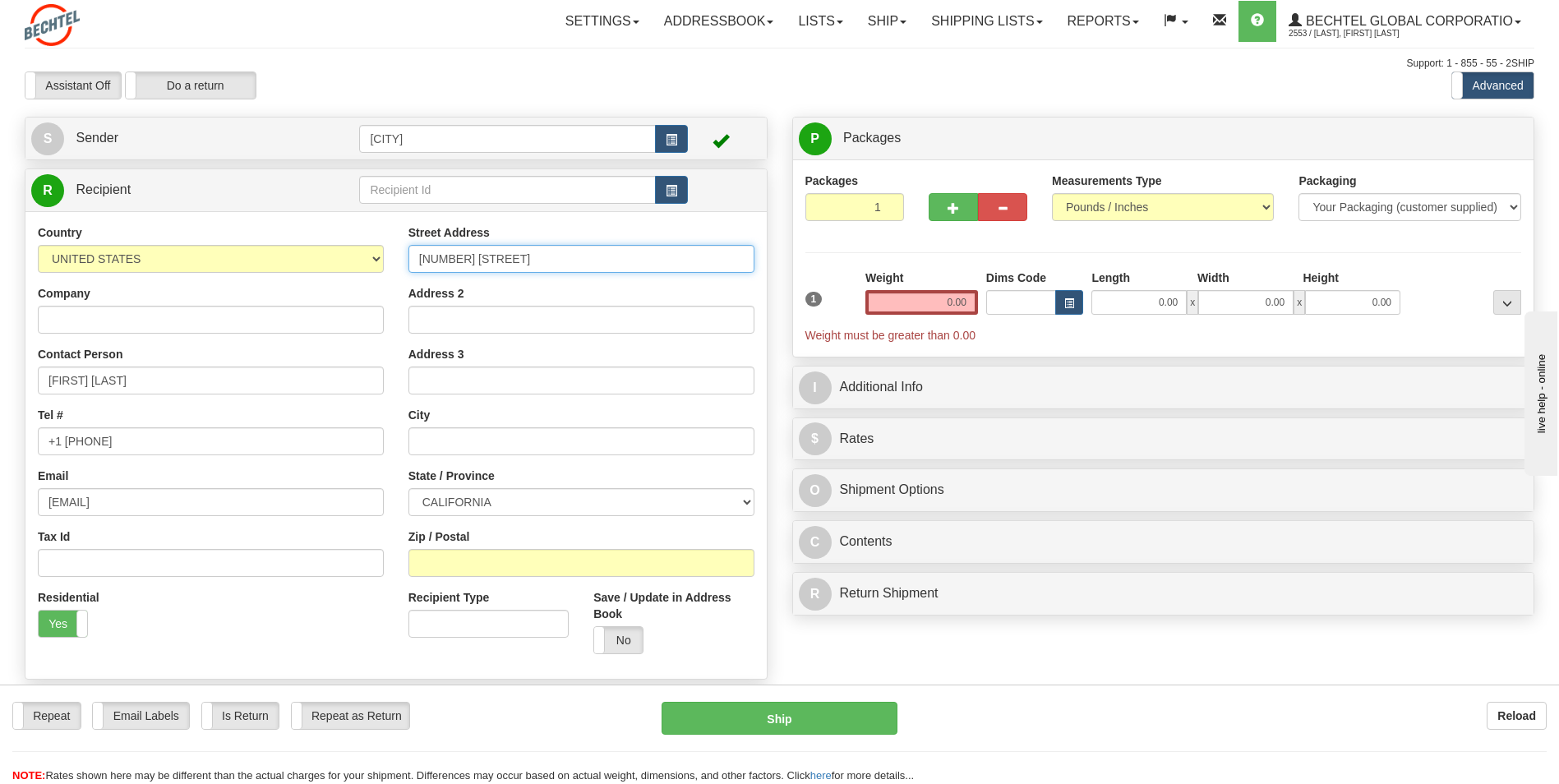 type on "[NUMBER] [STREET]" 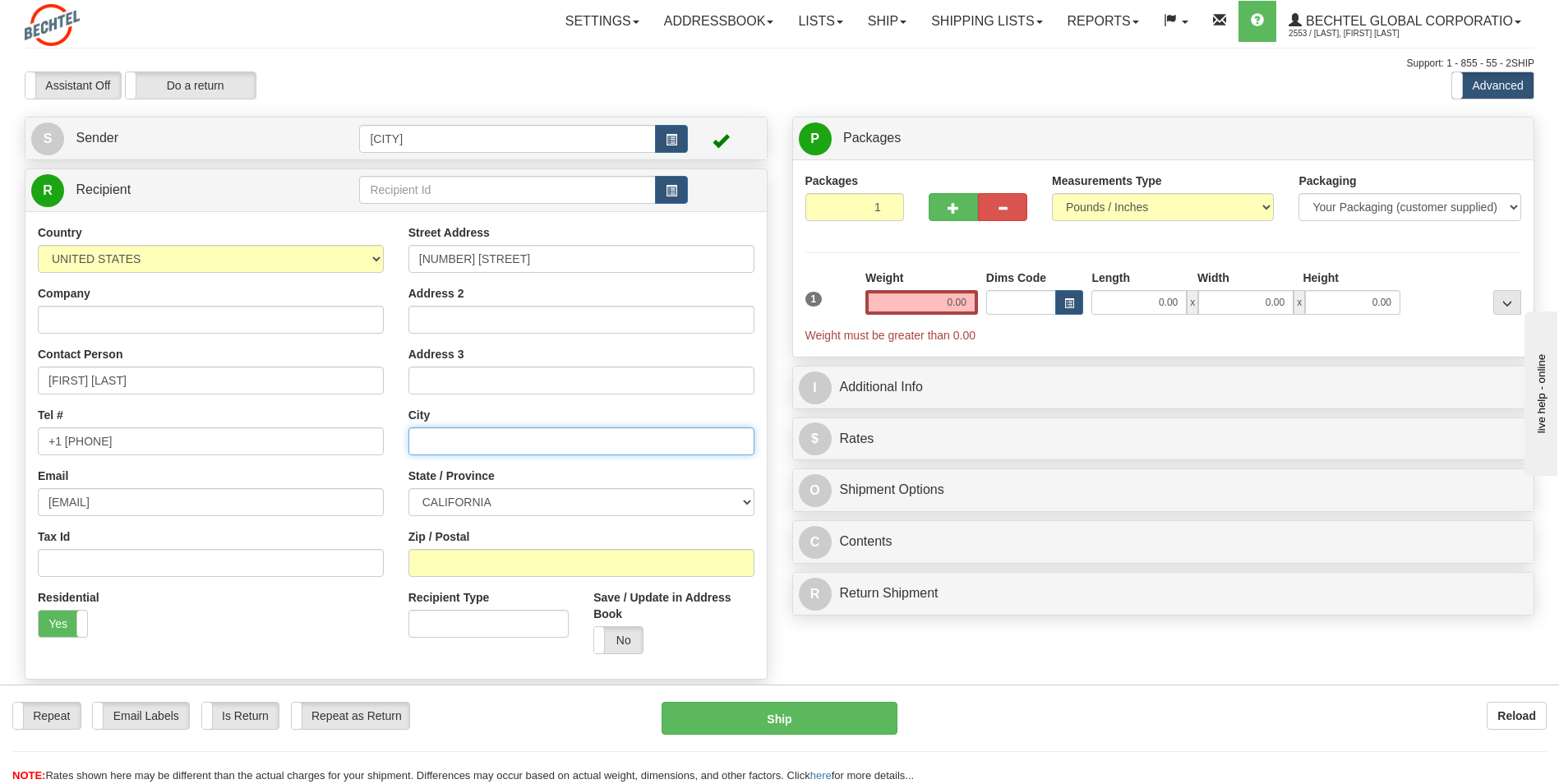 click at bounding box center (581, 441) 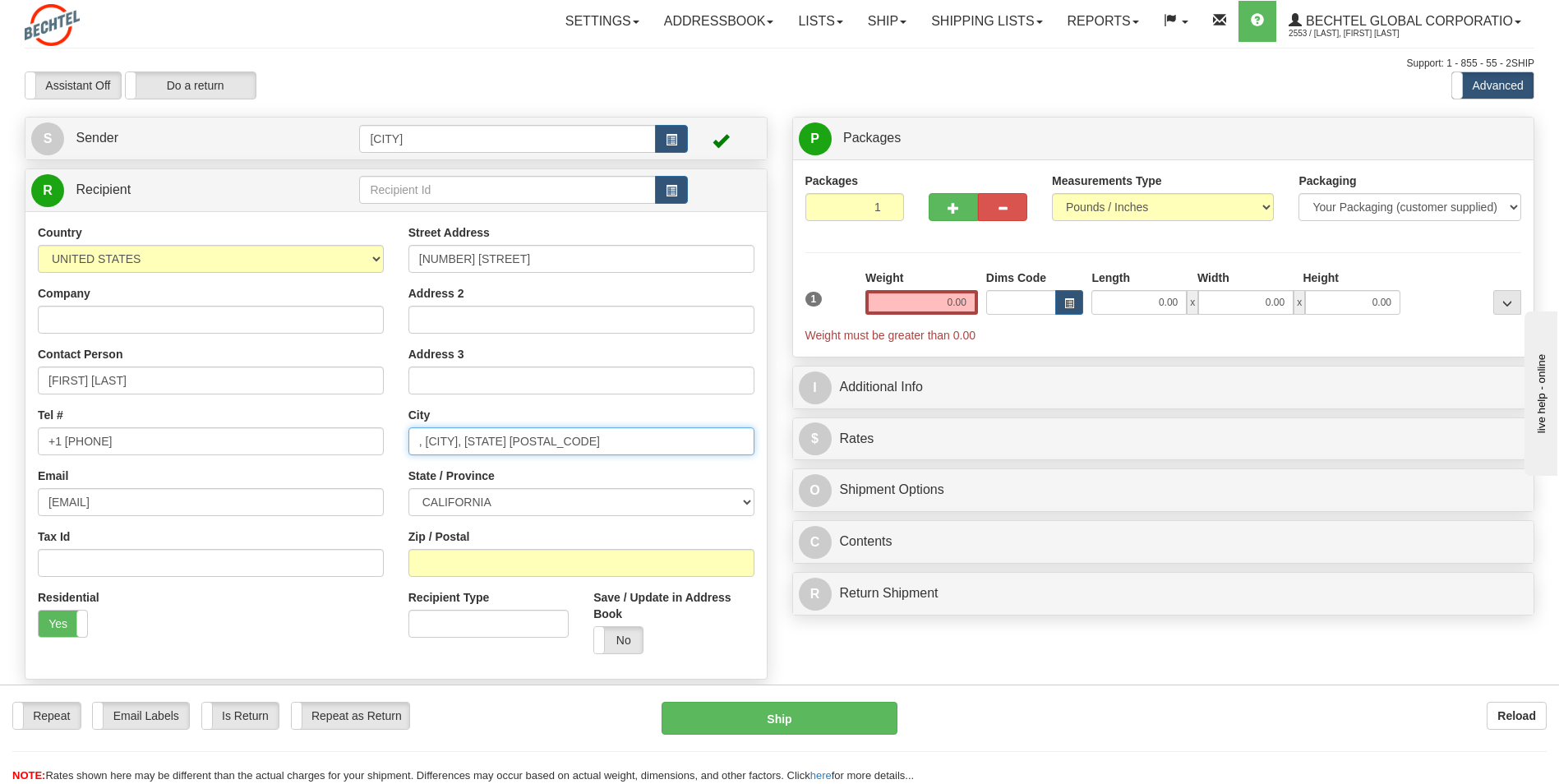 drag, startPoint x: 426, startPoint y: 442, endPoint x: 388, endPoint y: 444, distance: 38.052595 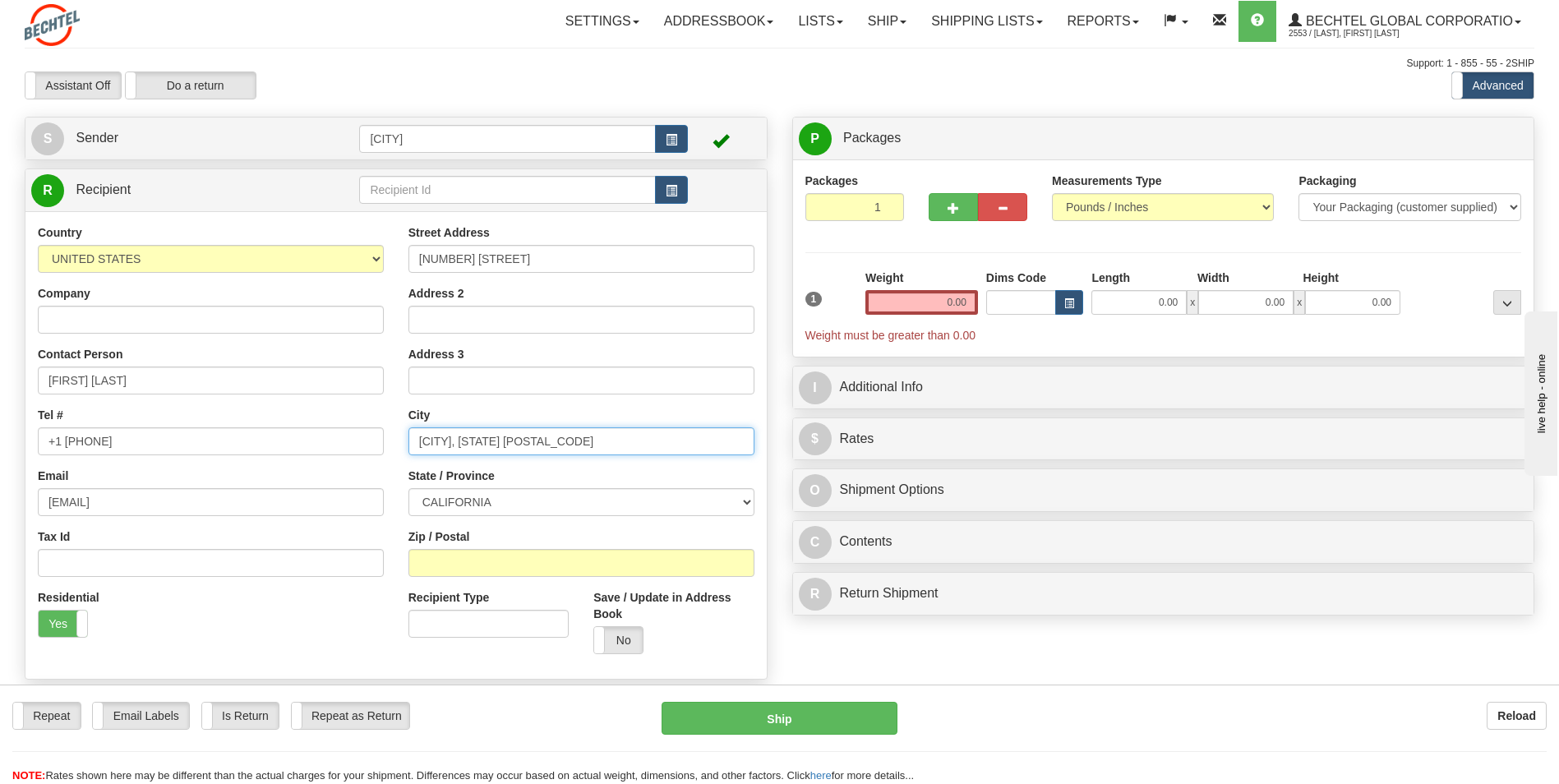 drag, startPoint x: 455, startPoint y: 443, endPoint x: 553, endPoint y: 446, distance: 98.04591 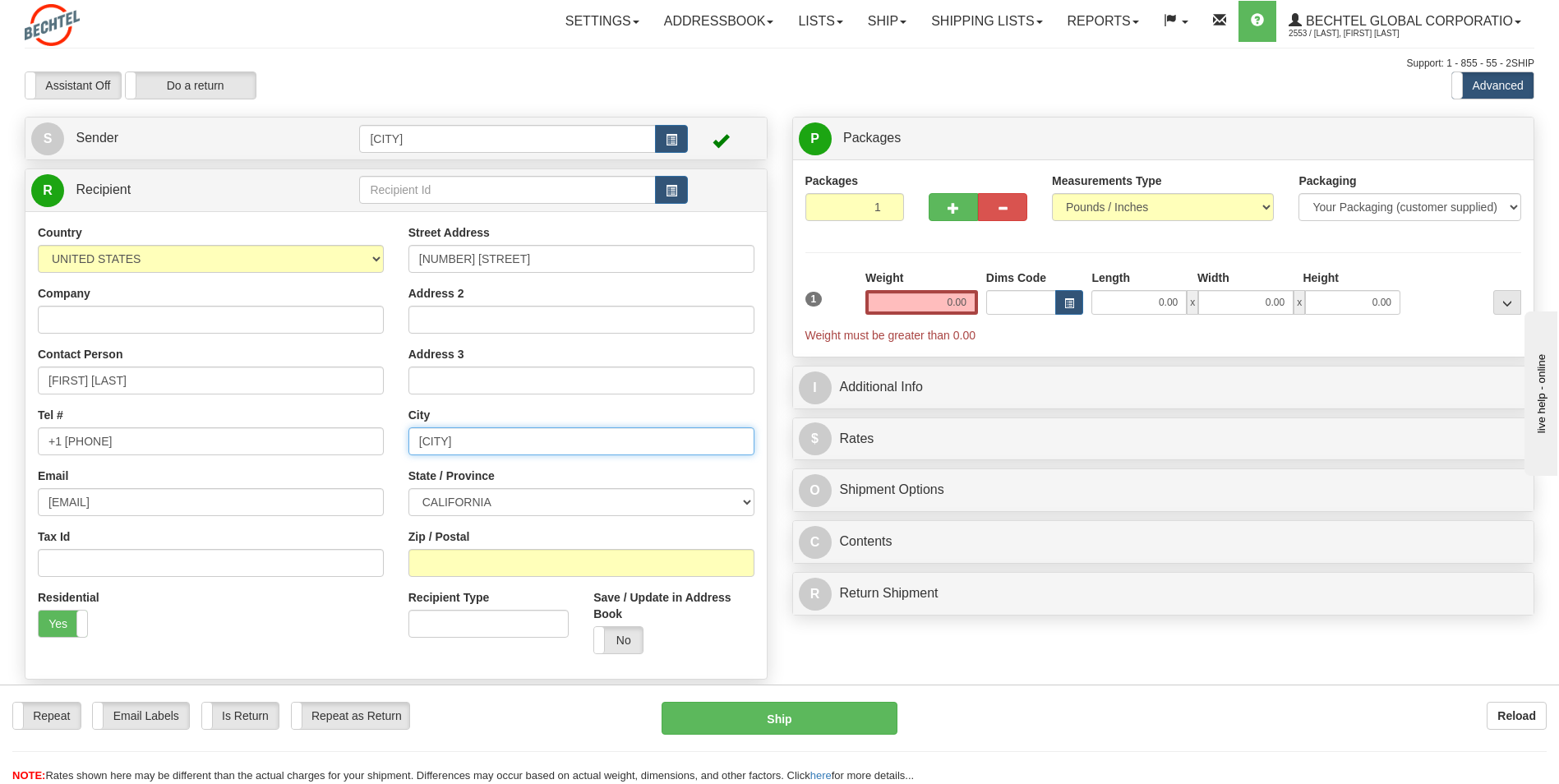 type on "[CITY]" 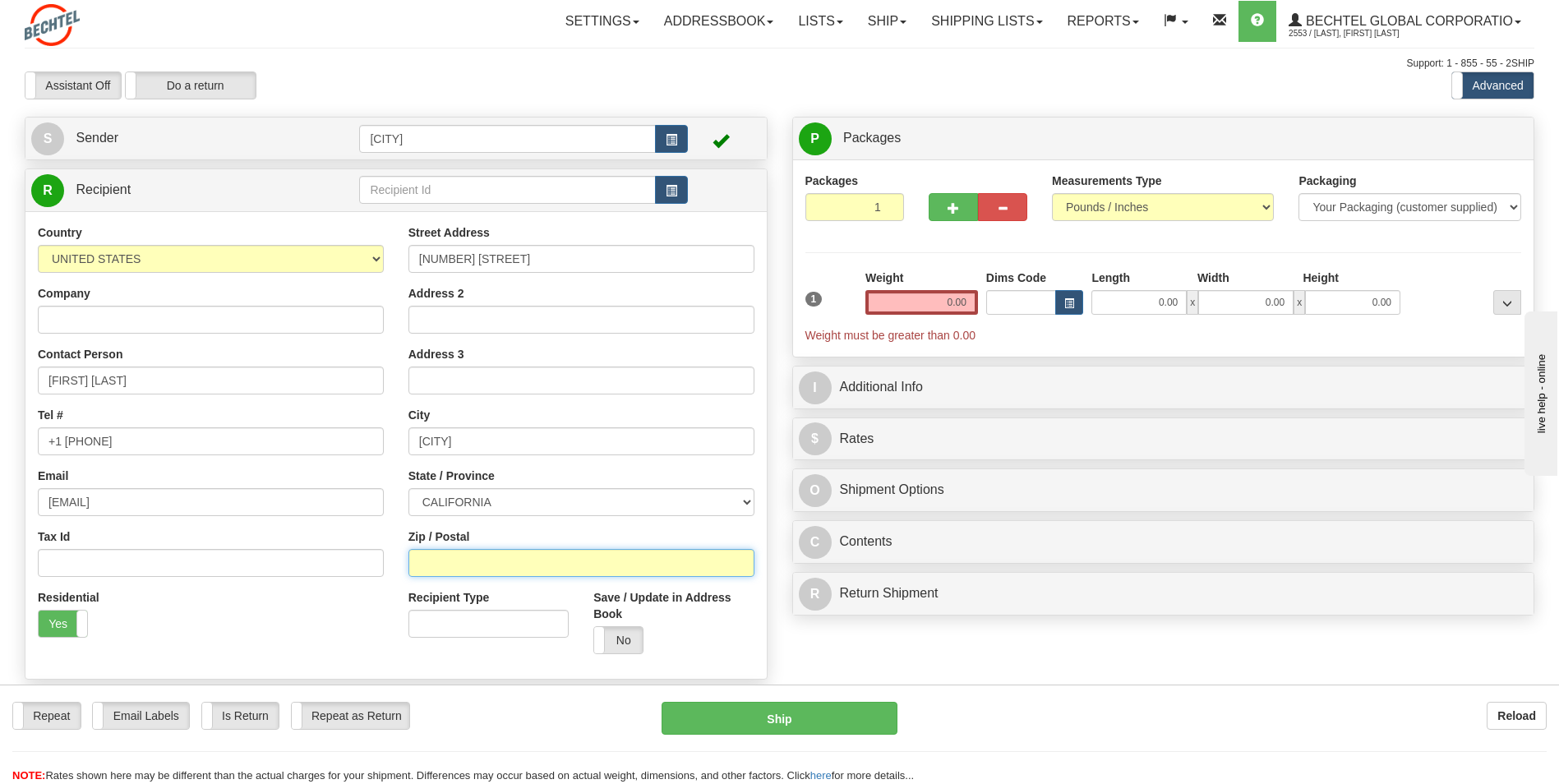 click on "Zip / Postal" at bounding box center (581, 563) 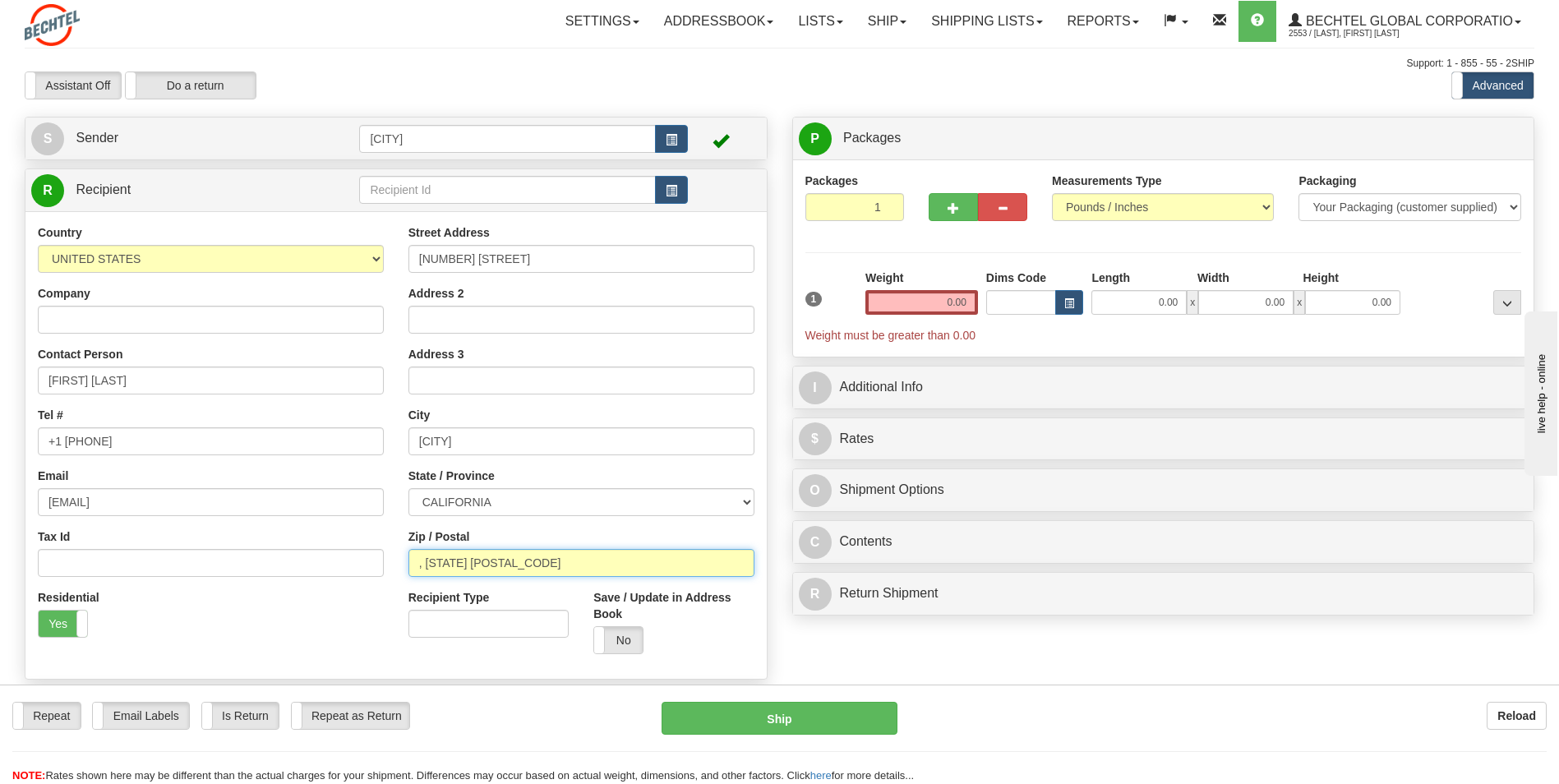 drag, startPoint x: 445, startPoint y: 565, endPoint x: 404, endPoint y: 563, distance: 41.0488 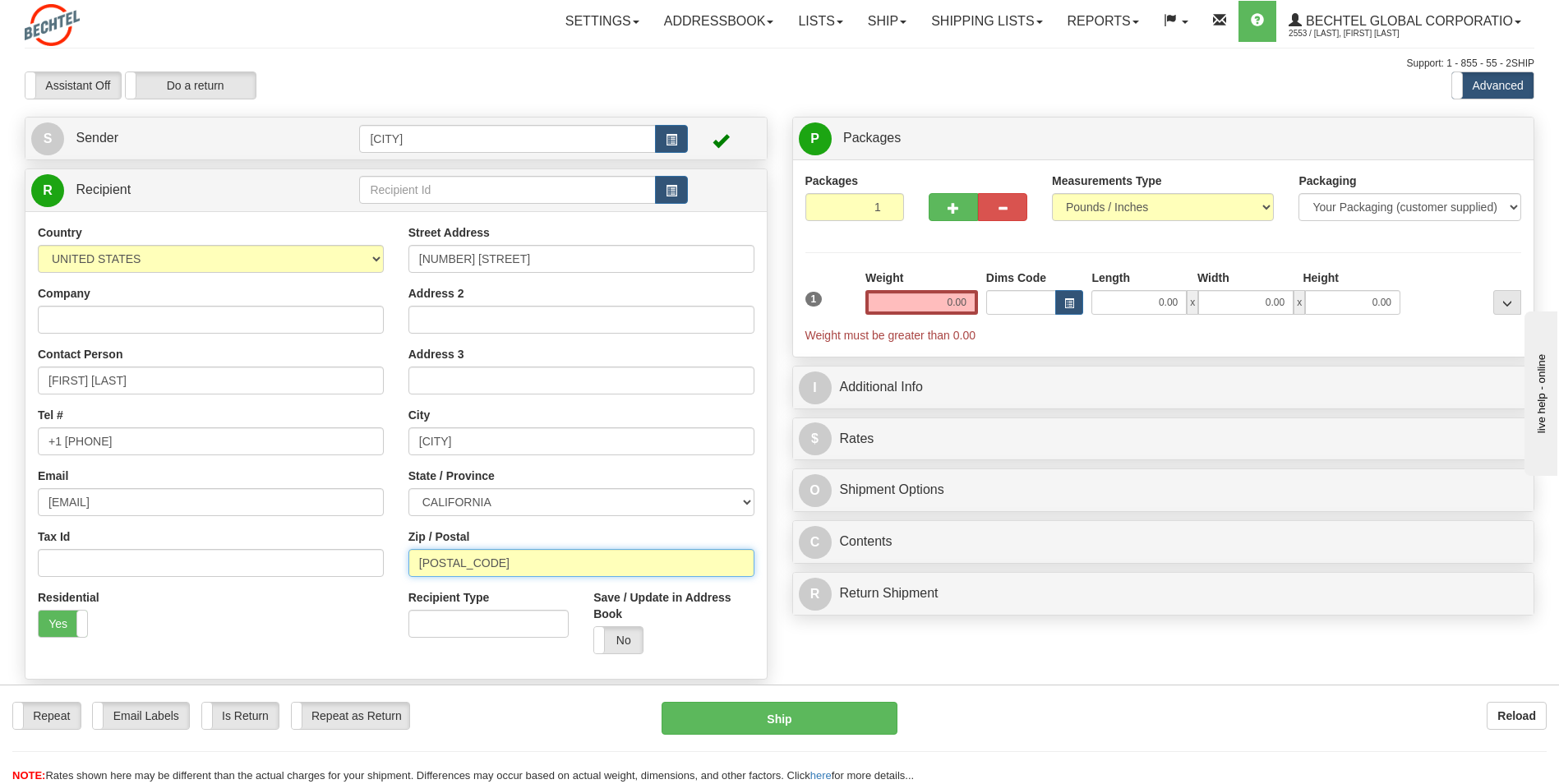 click on "[POSTAL_CODE]" at bounding box center [581, 563] 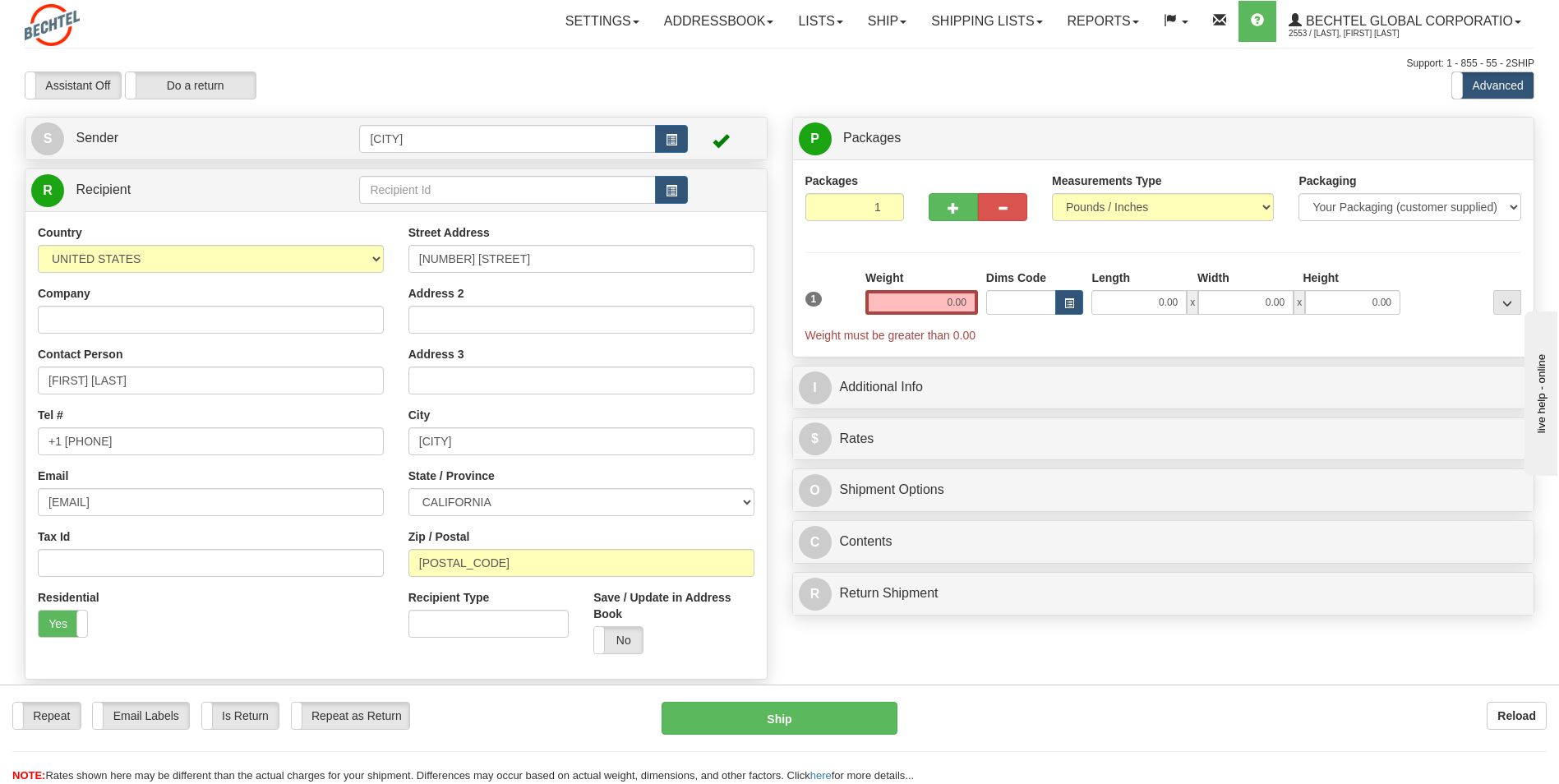 click on "Residential
Yes No" at bounding box center [210, 620] 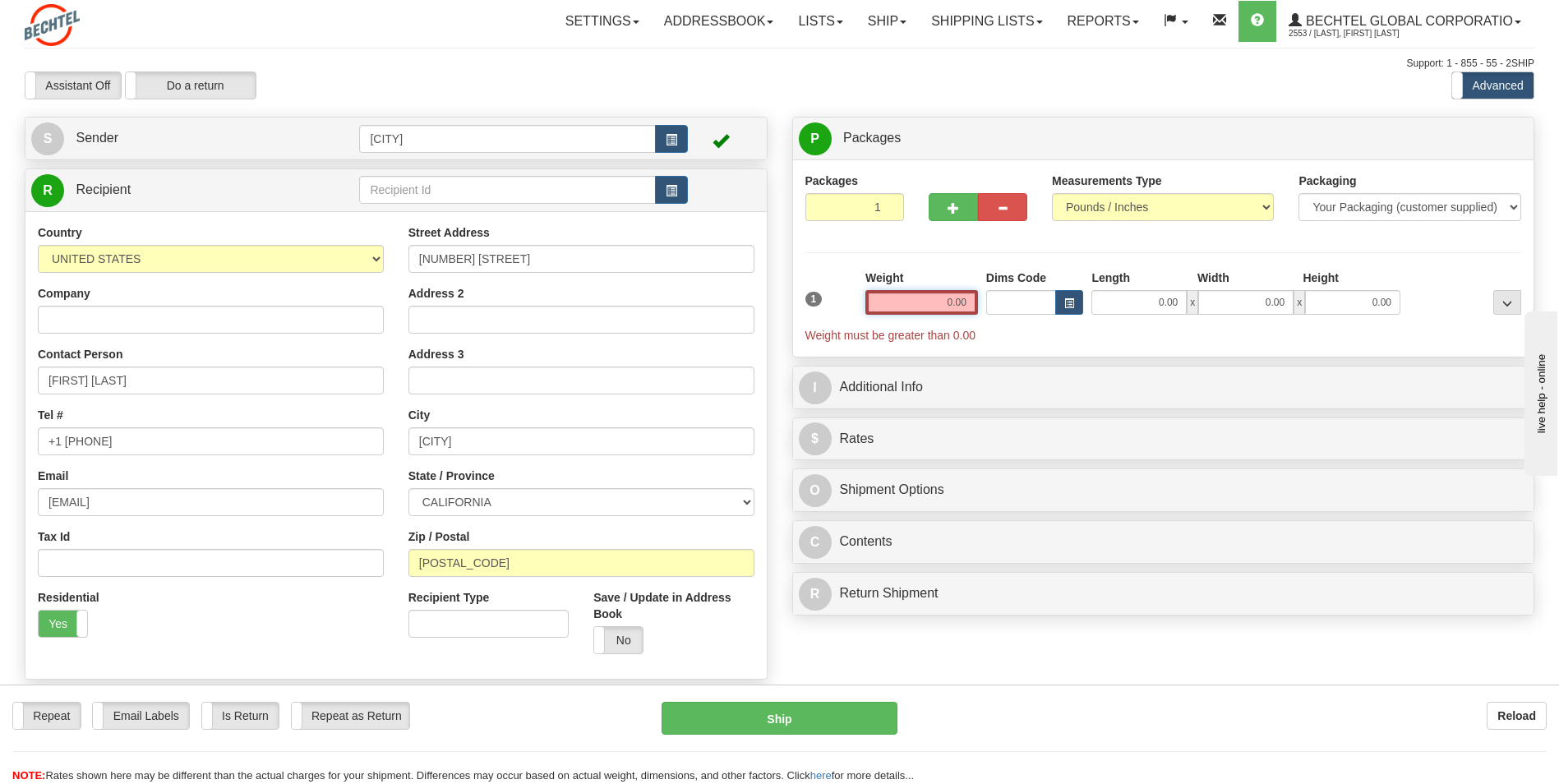 click on "0.00" at bounding box center (921, 302) 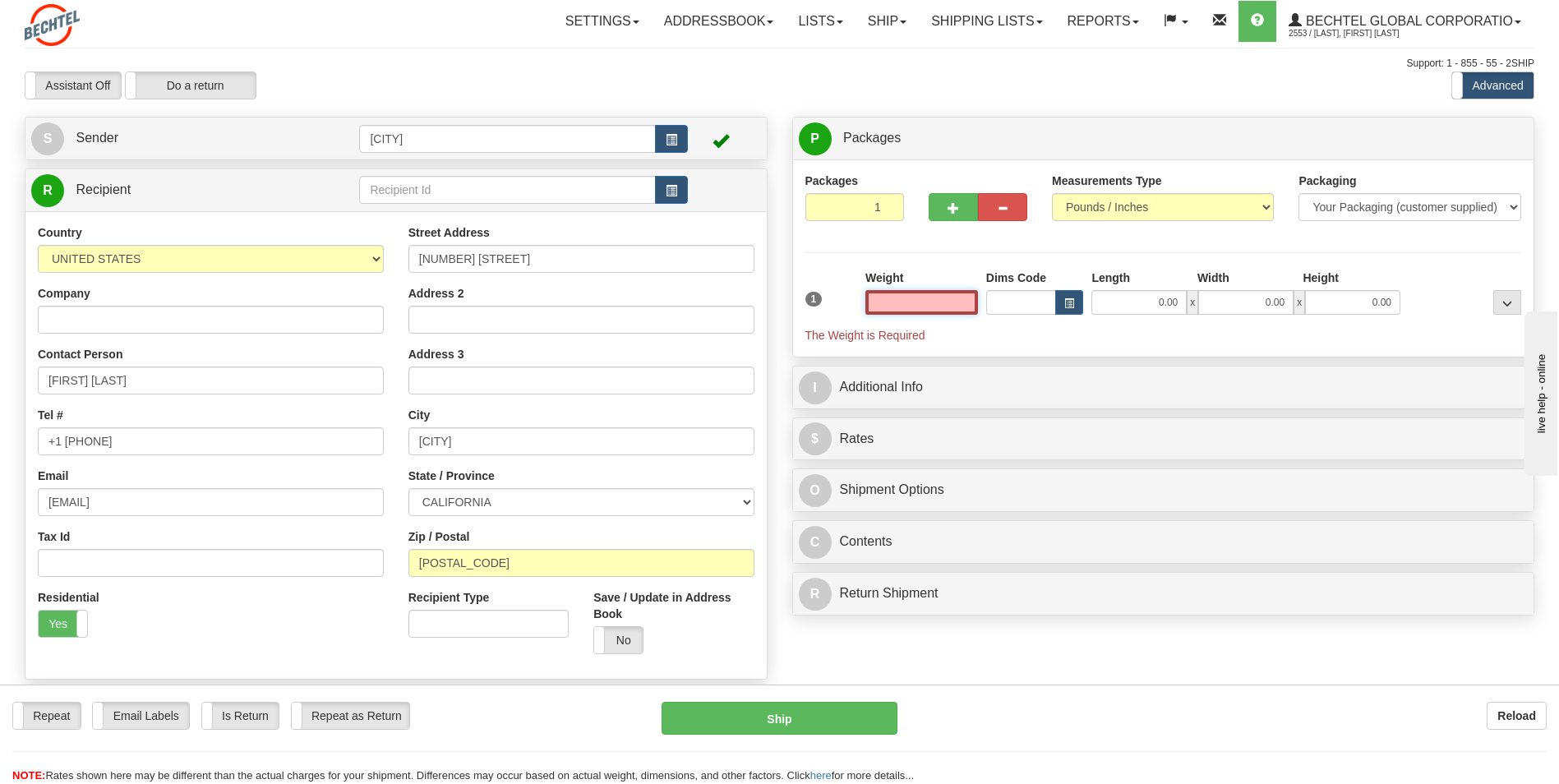 click at bounding box center (921, 302) 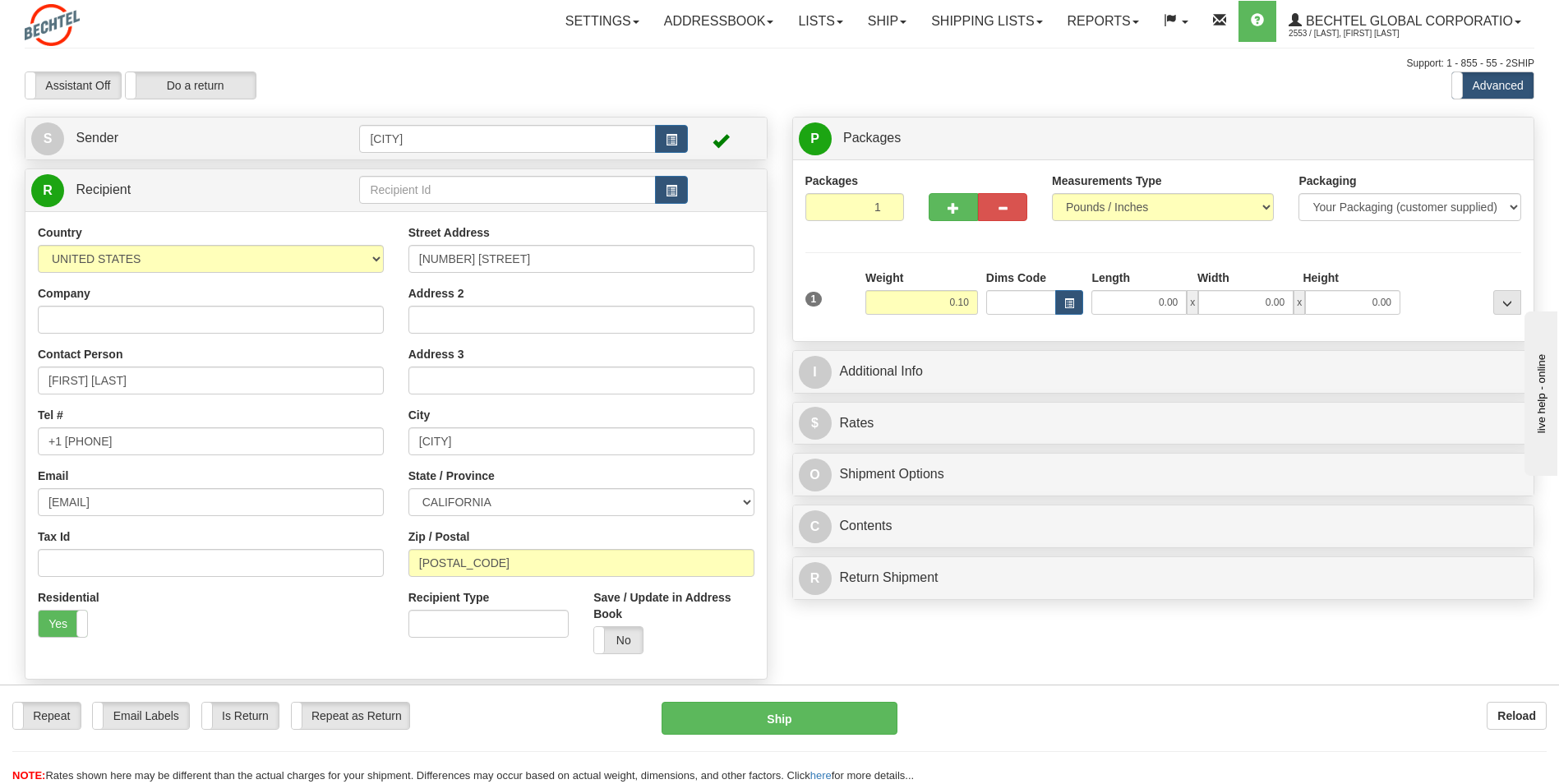click on "Packages                                              1
1
Measurements Type" at bounding box center (1164, 251) 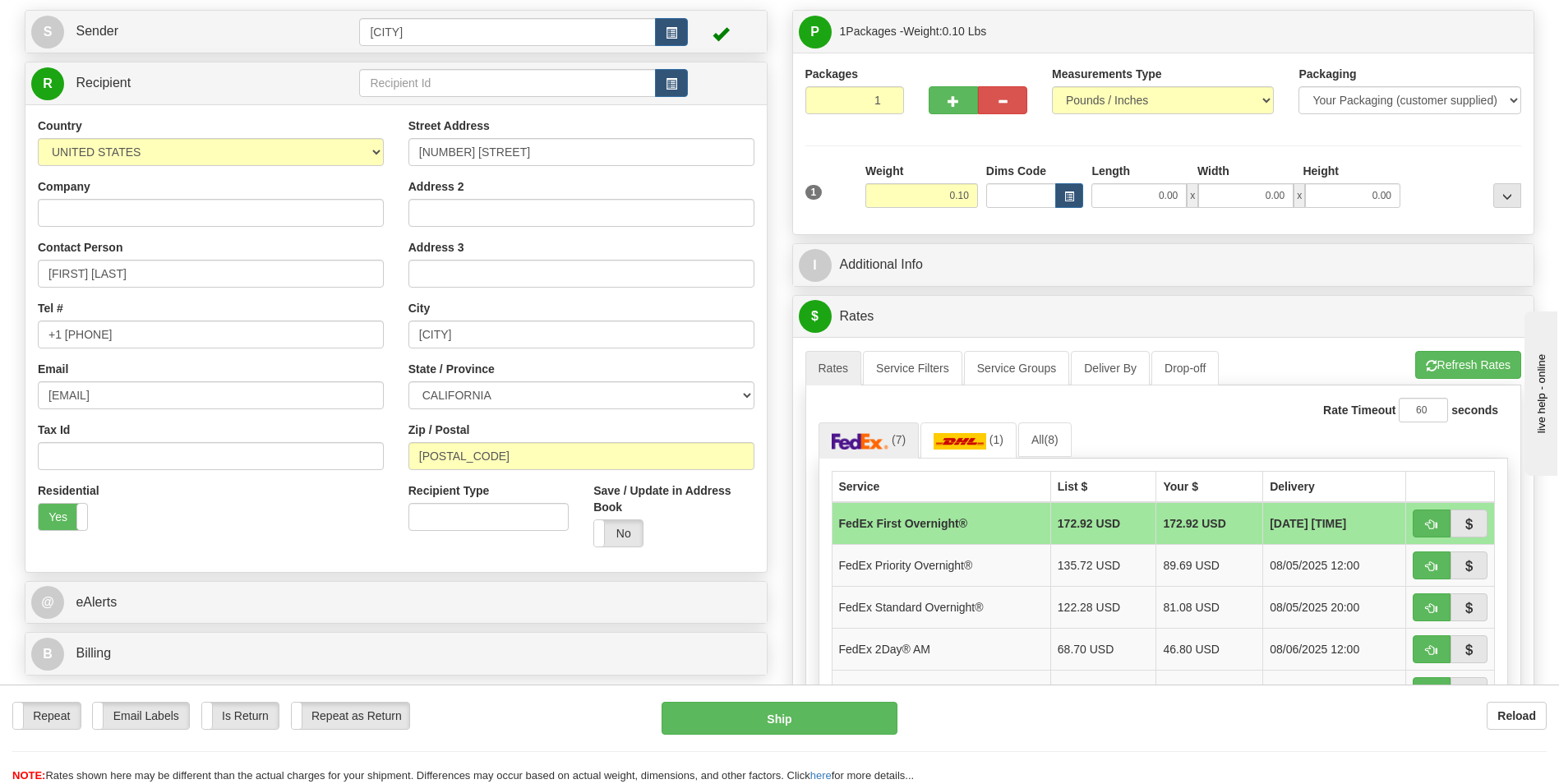 scroll, scrollTop: 82, scrollLeft: 0, axis: vertical 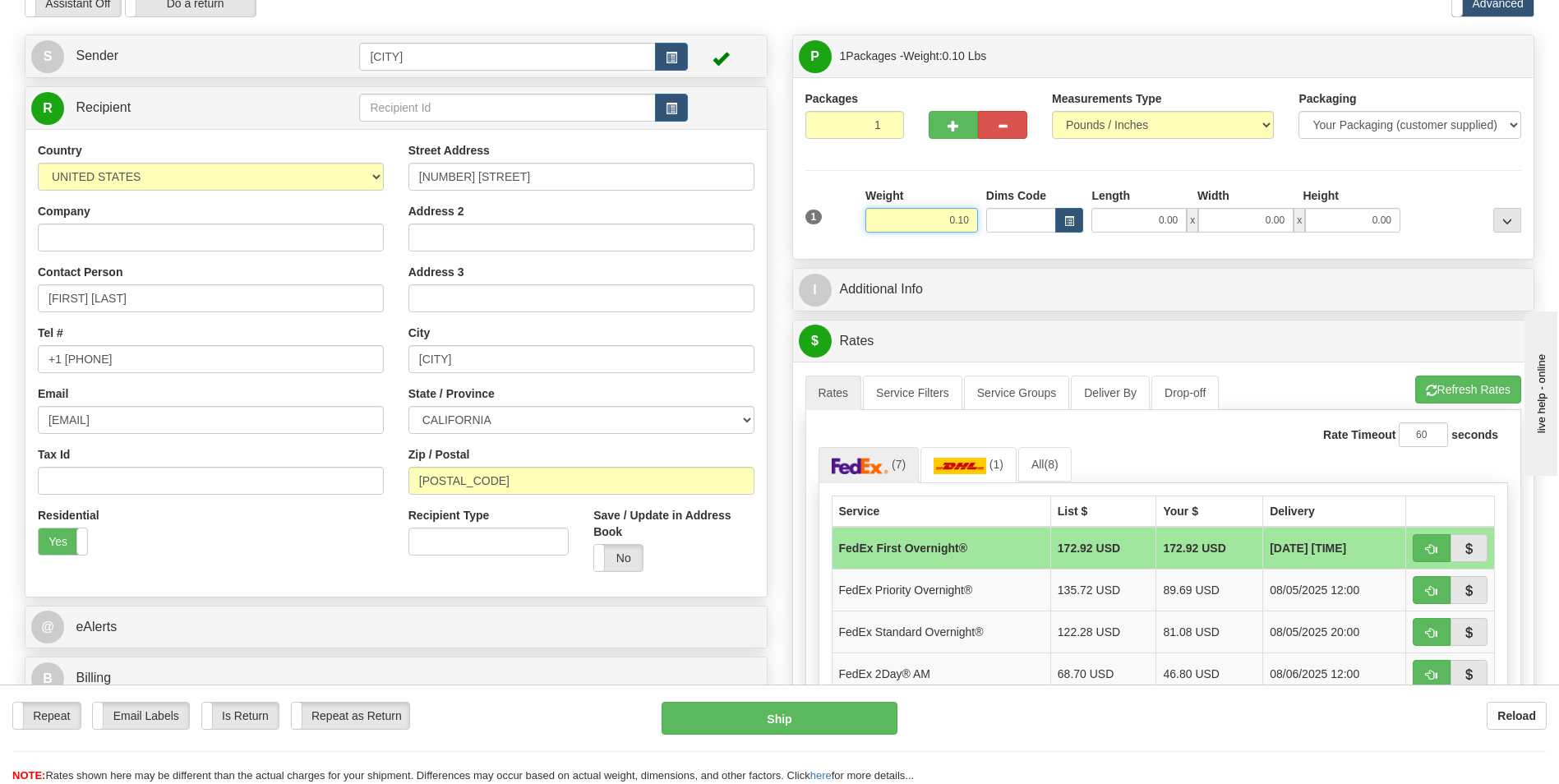 drag, startPoint x: 960, startPoint y: 215, endPoint x: 974, endPoint y: 217, distance: 14.142136 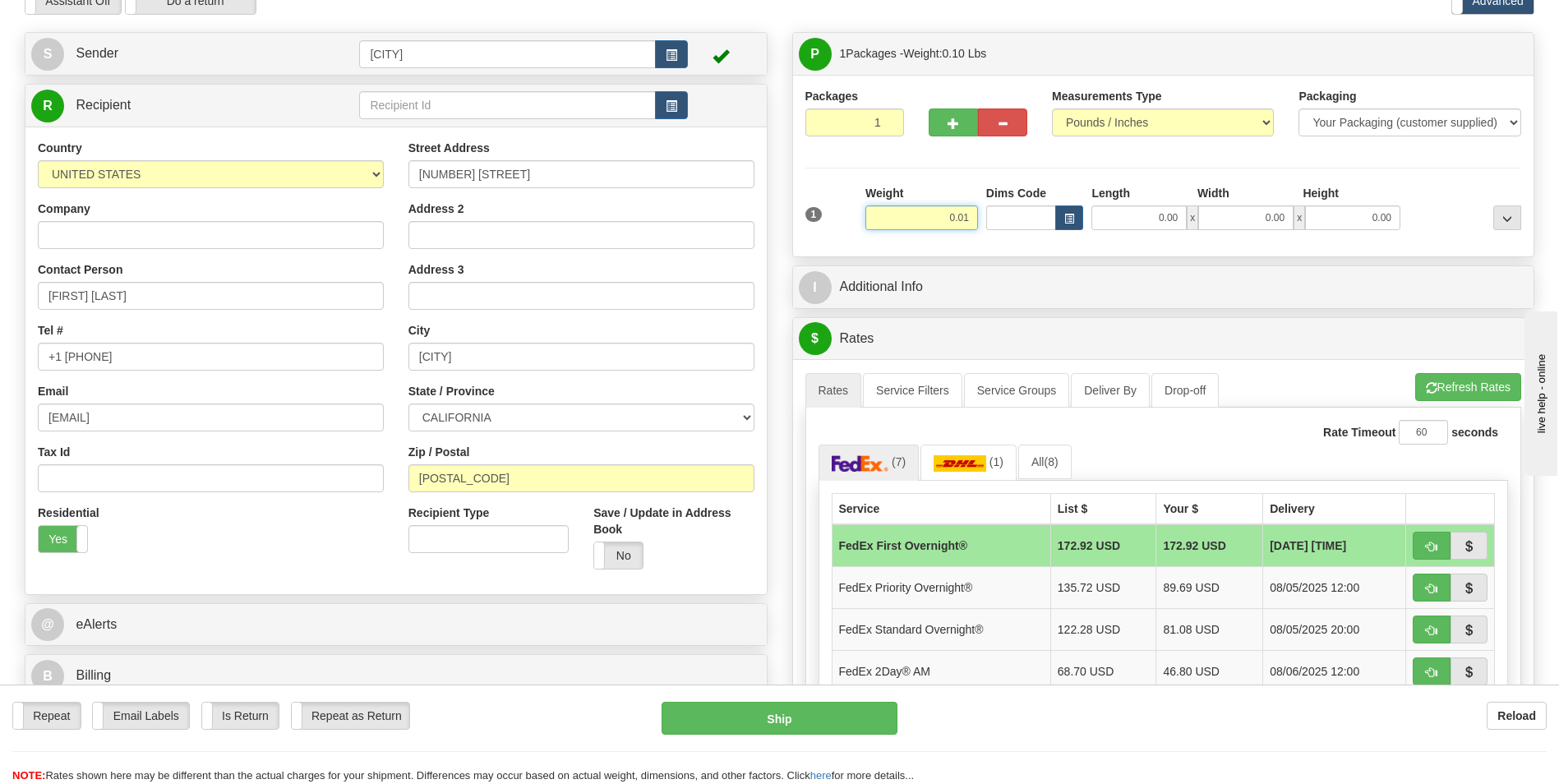 scroll, scrollTop: 82, scrollLeft: 0, axis: vertical 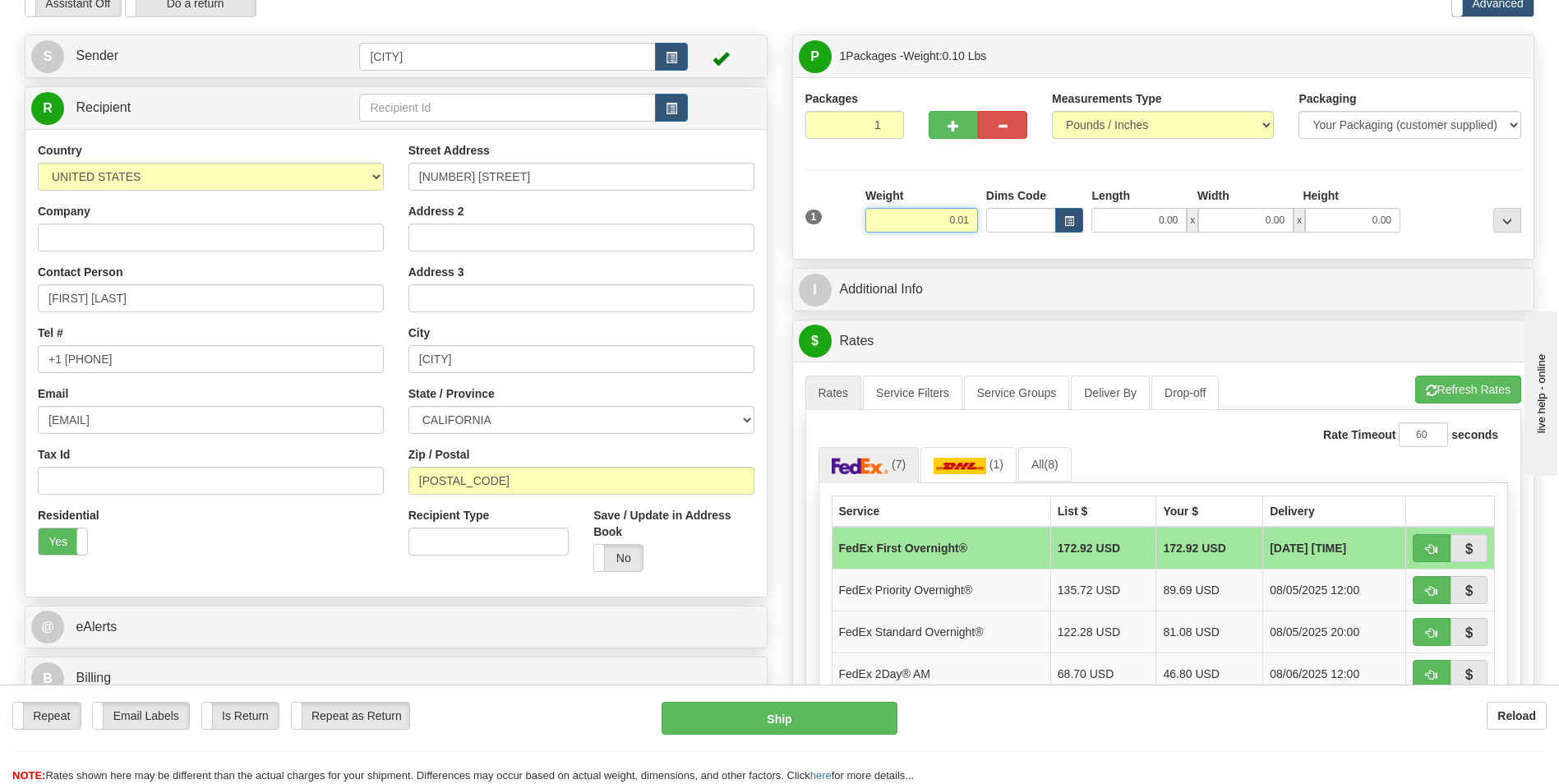 drag, startPoint x: 959, startPoint y: 216, endPoint x: 983, endPoint y: 219, distance: 24.186773 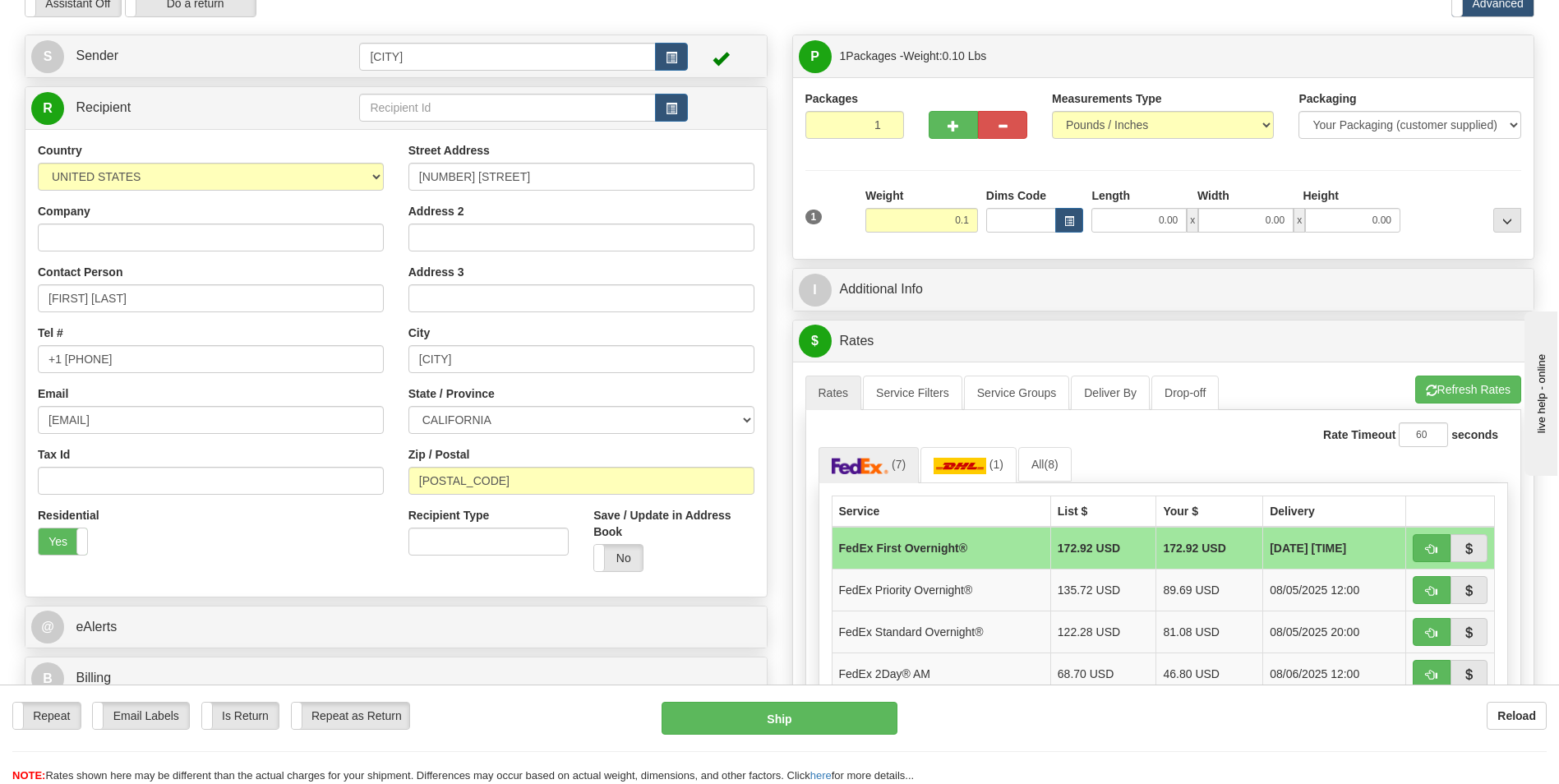 type on "0.10" 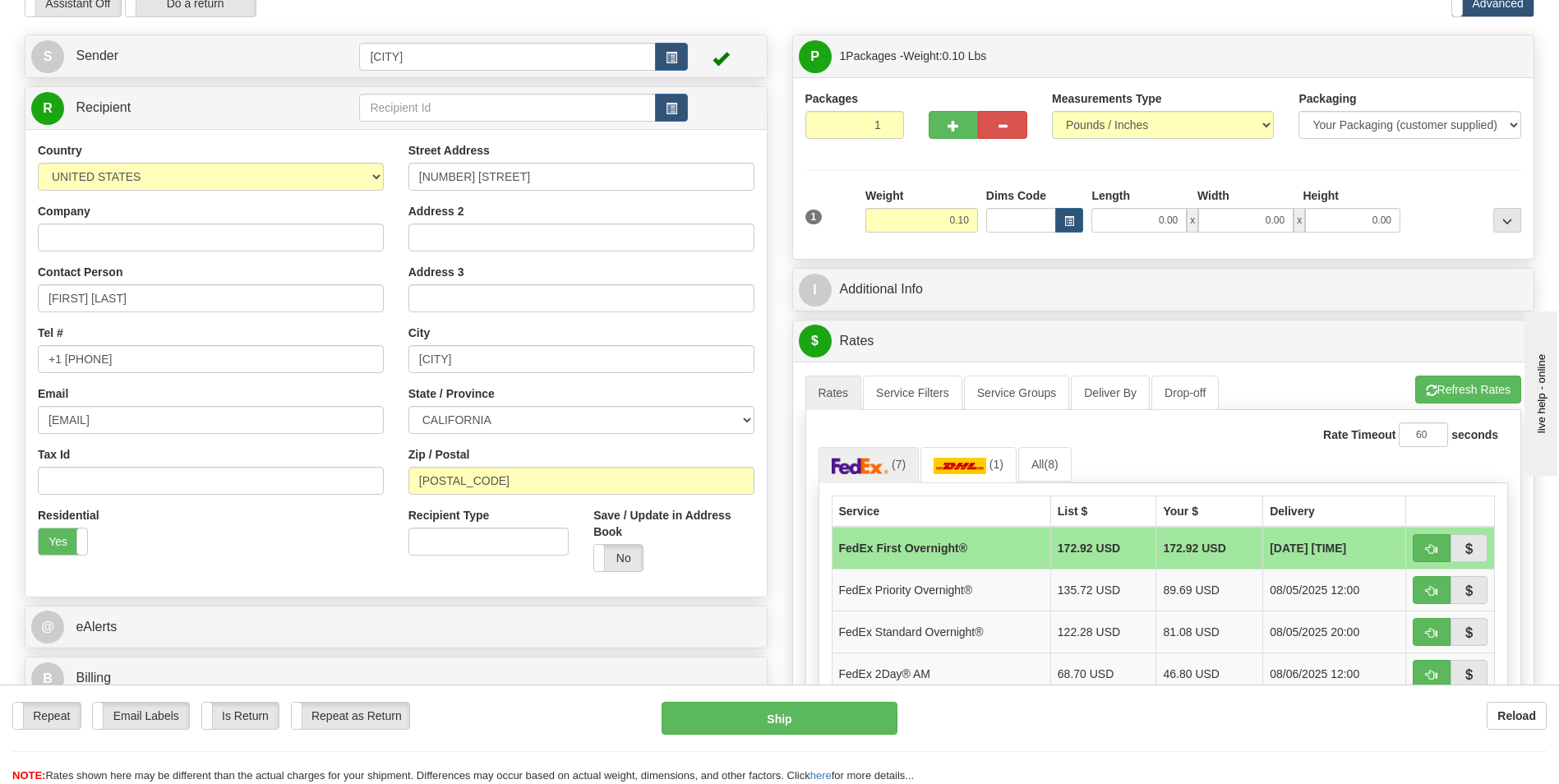 click on "Packaging
Your Packaging (customer supplied)
Envelope (carrier supplied)
Pack (carrier supplied)
Box (carrier supplied)
Tube (carrier supplied)
10 KG Box (carrier supplied)
25 KG Box (carrier supplied)
Euro Pallet
Pallet
LOSCAM Pallet
Drum
Non Standard Package
PO
1   2" at bounding box center (1193, 246) 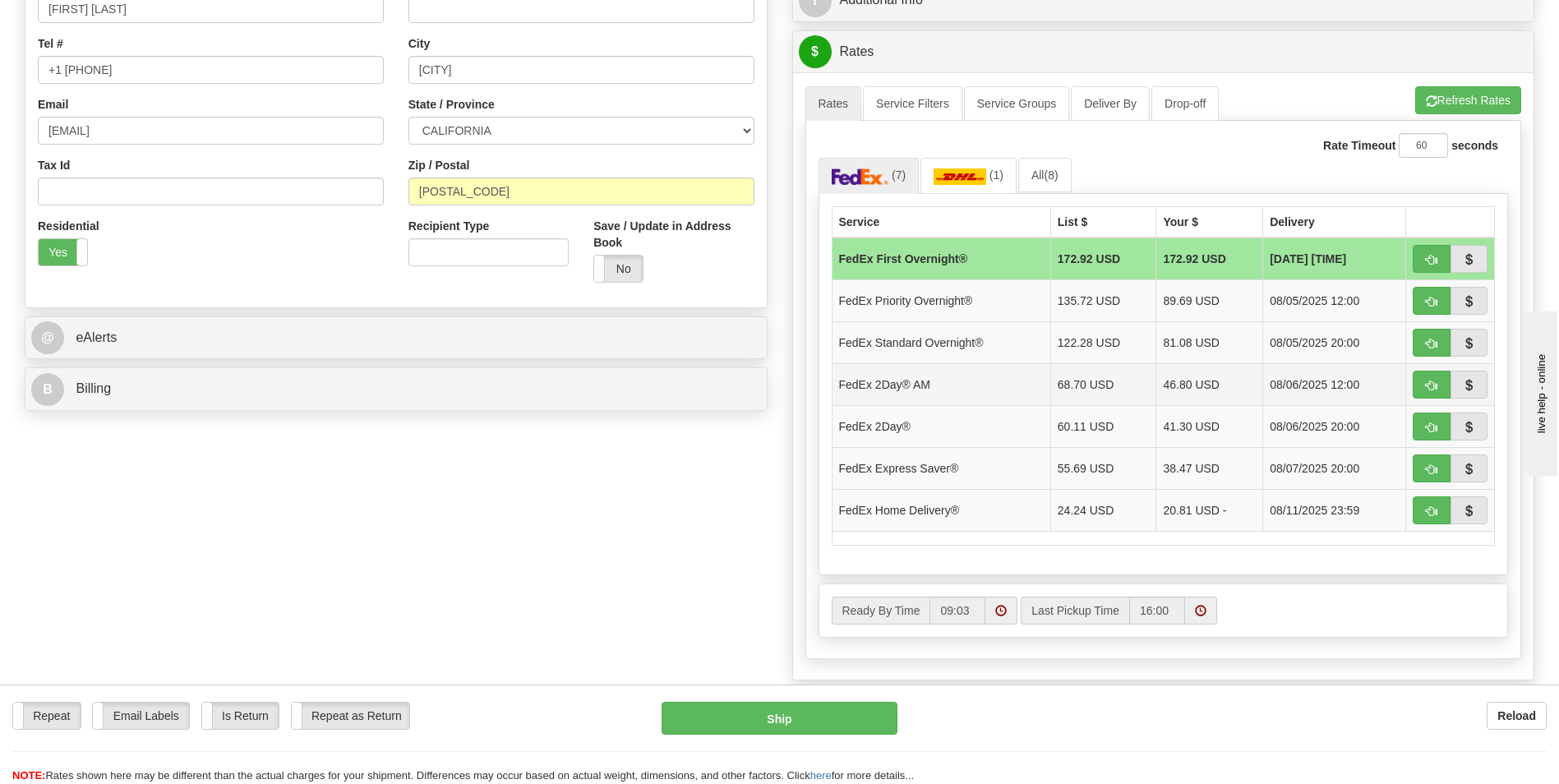 scroll, scrollTop: 411, scrollLeft: 0, axis: vertical 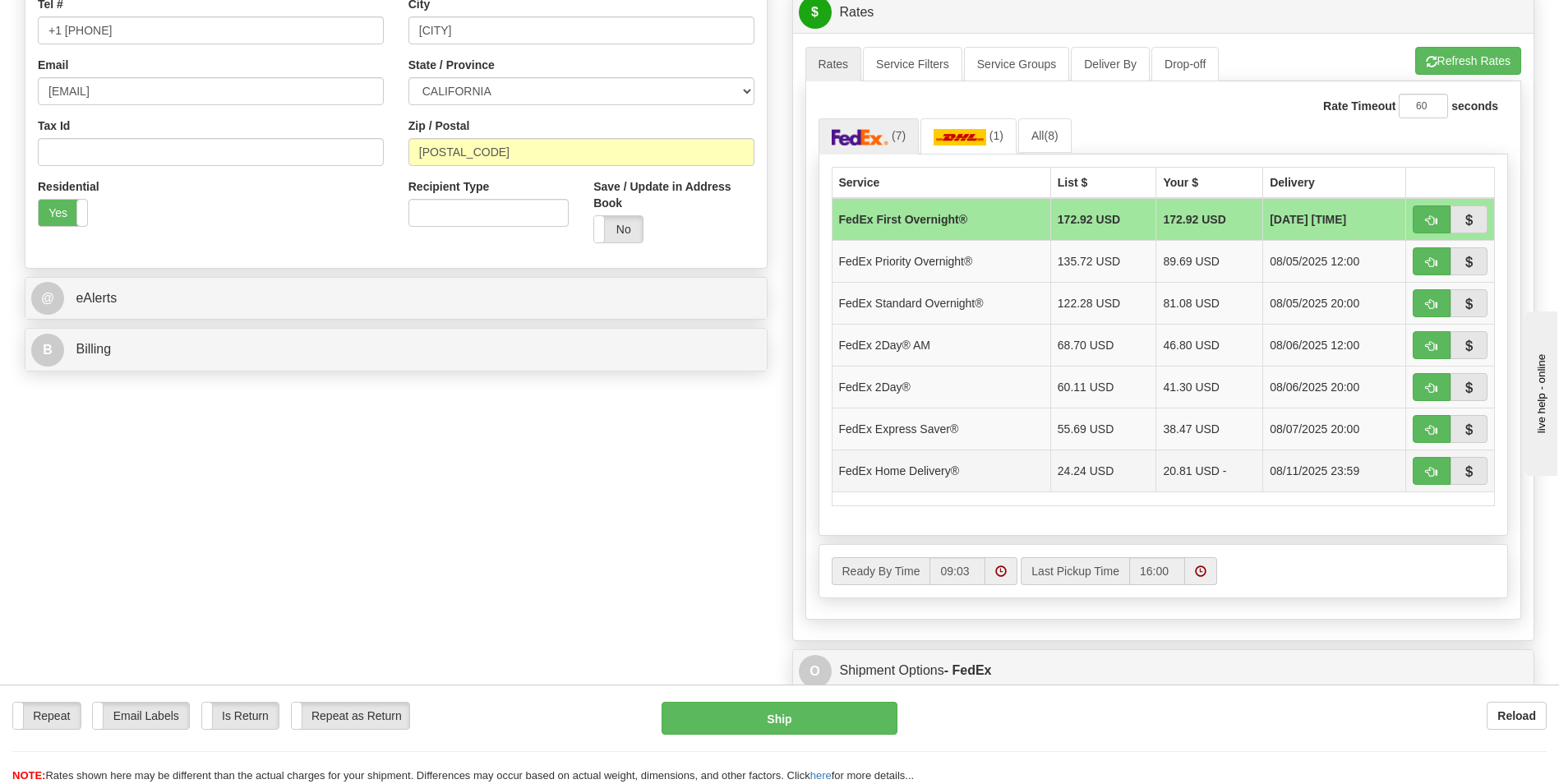 click on "FedEx Home Delivery®" at bounding box center [941, 470] 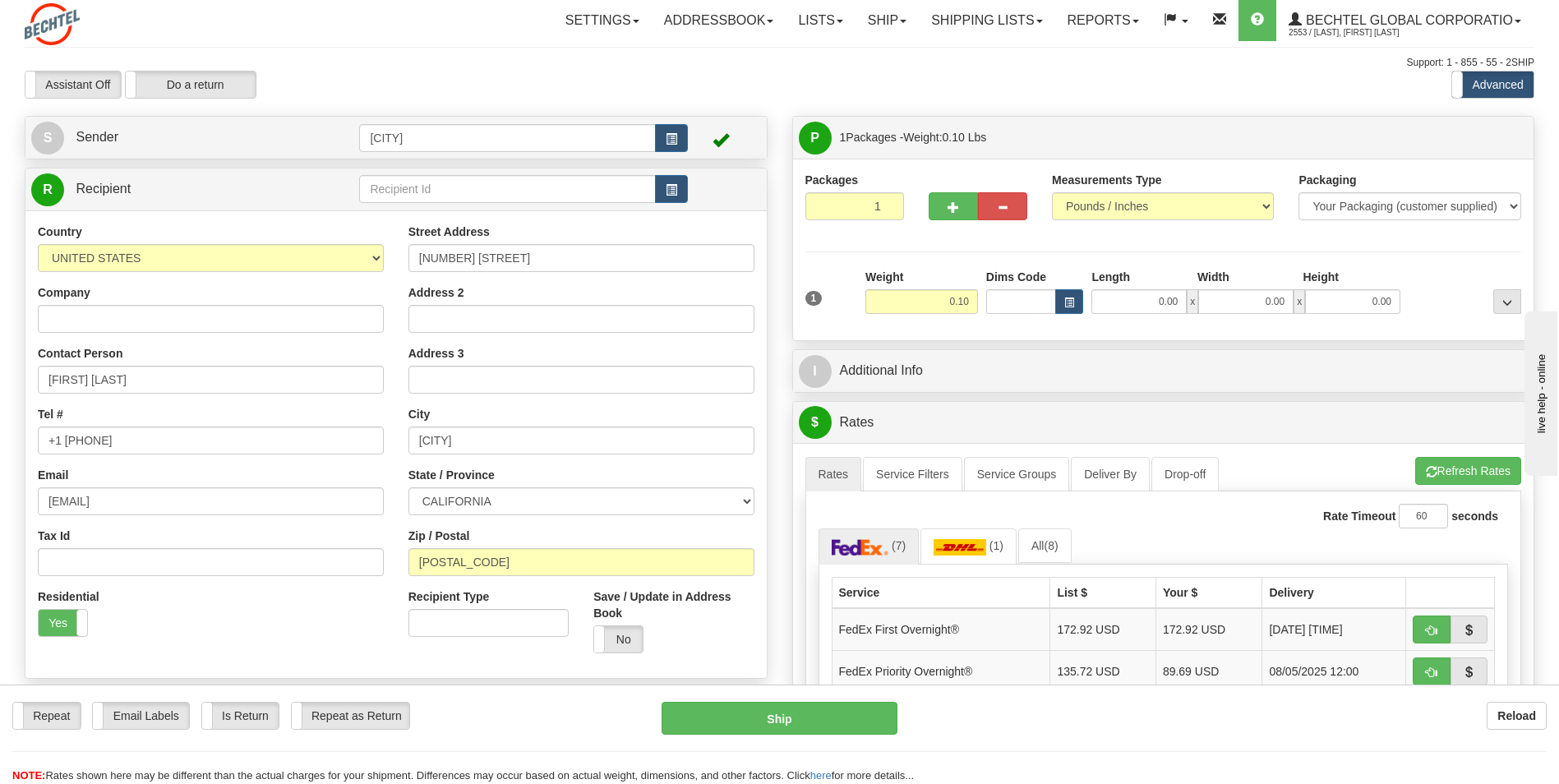 scroll, scrollTop: 0, scrollLeft: 0, axis: both 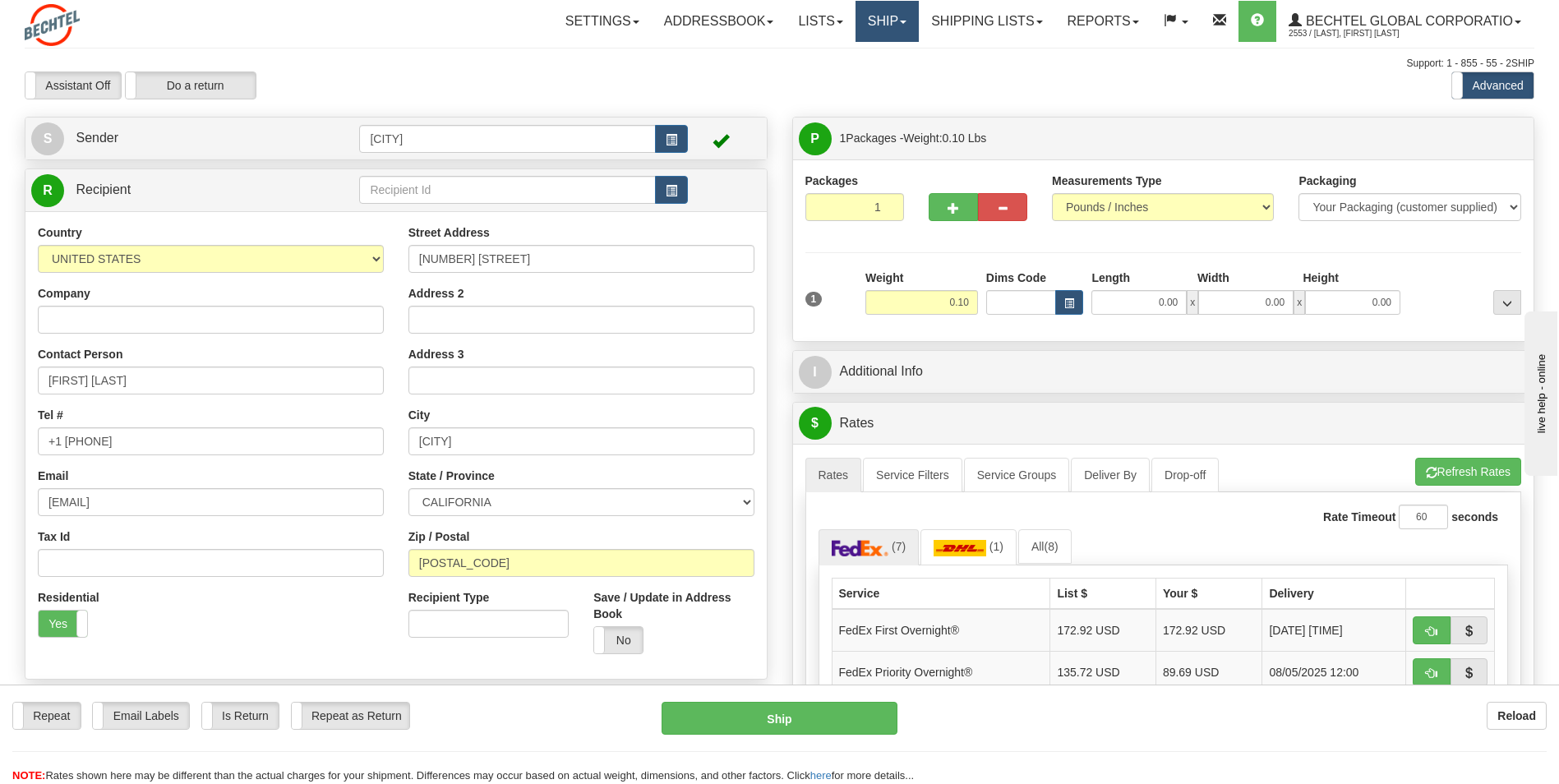 click on "Ship" at bounding box center (887, 21) 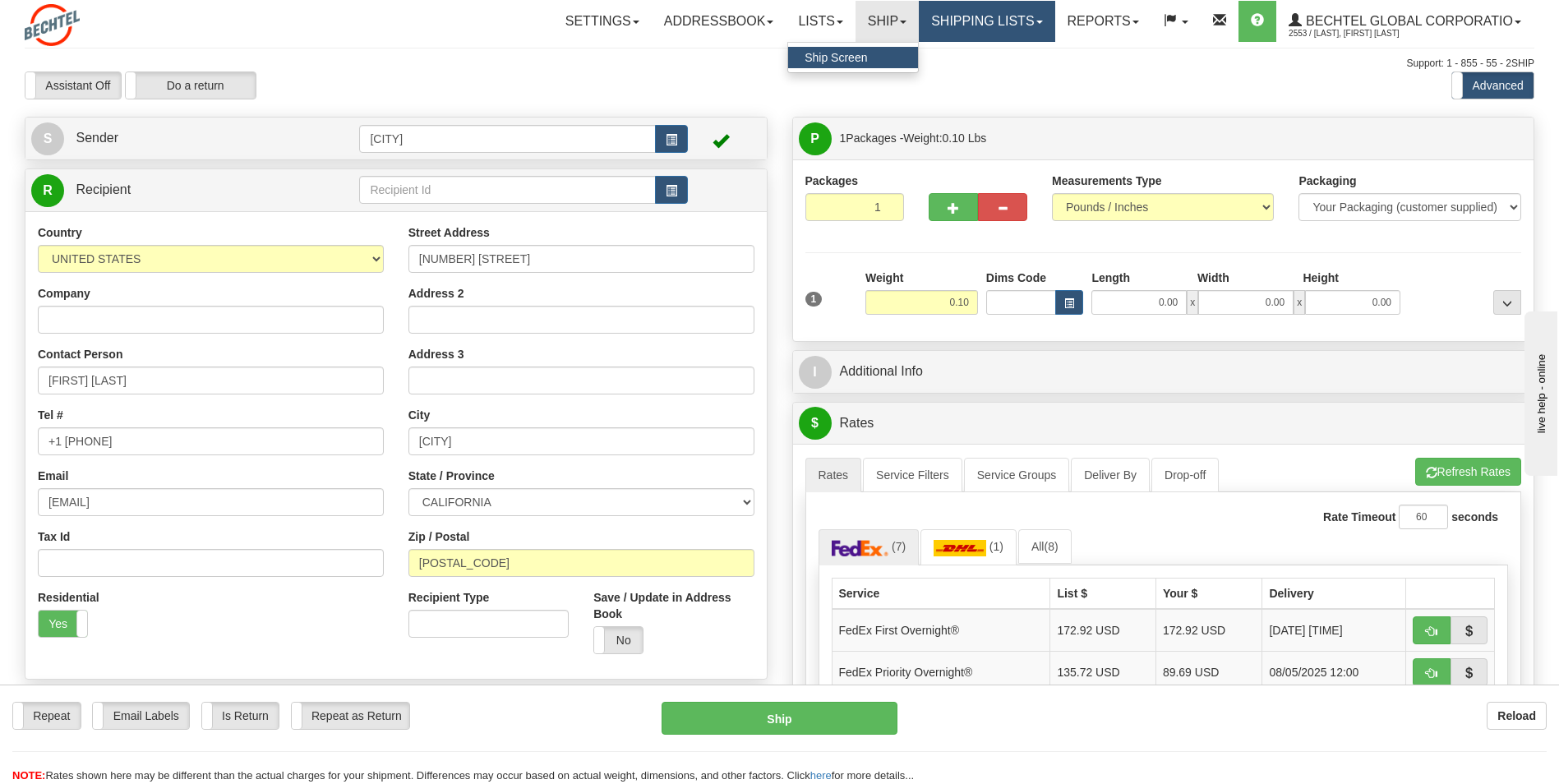 click on "Shipping lists" at bounding box center [986, 21] 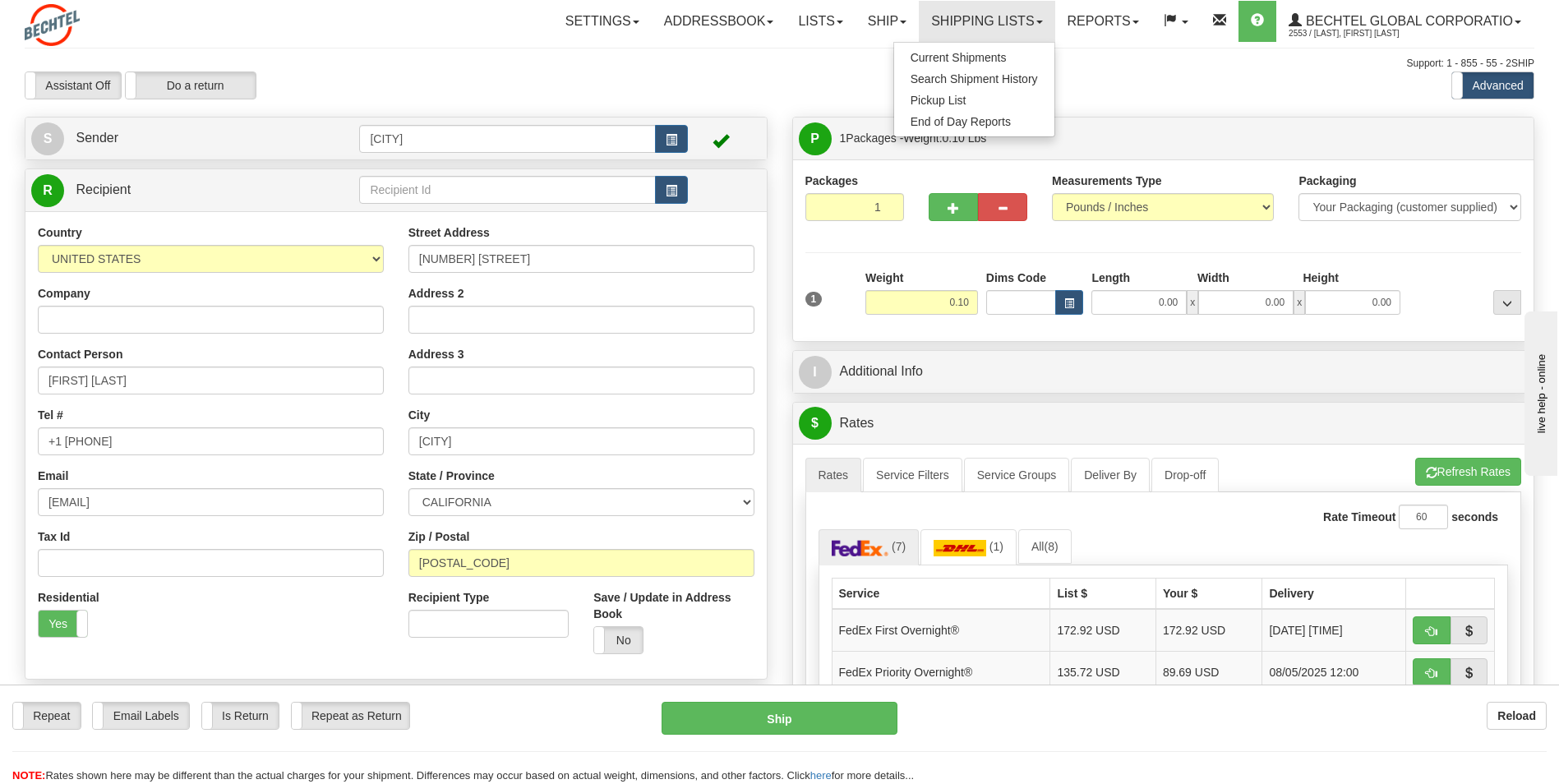 click on "Assistant On Assistant Off
Do a return Do a return
Previous
Next
Standard Advanced" at bounding box center [779, 85] 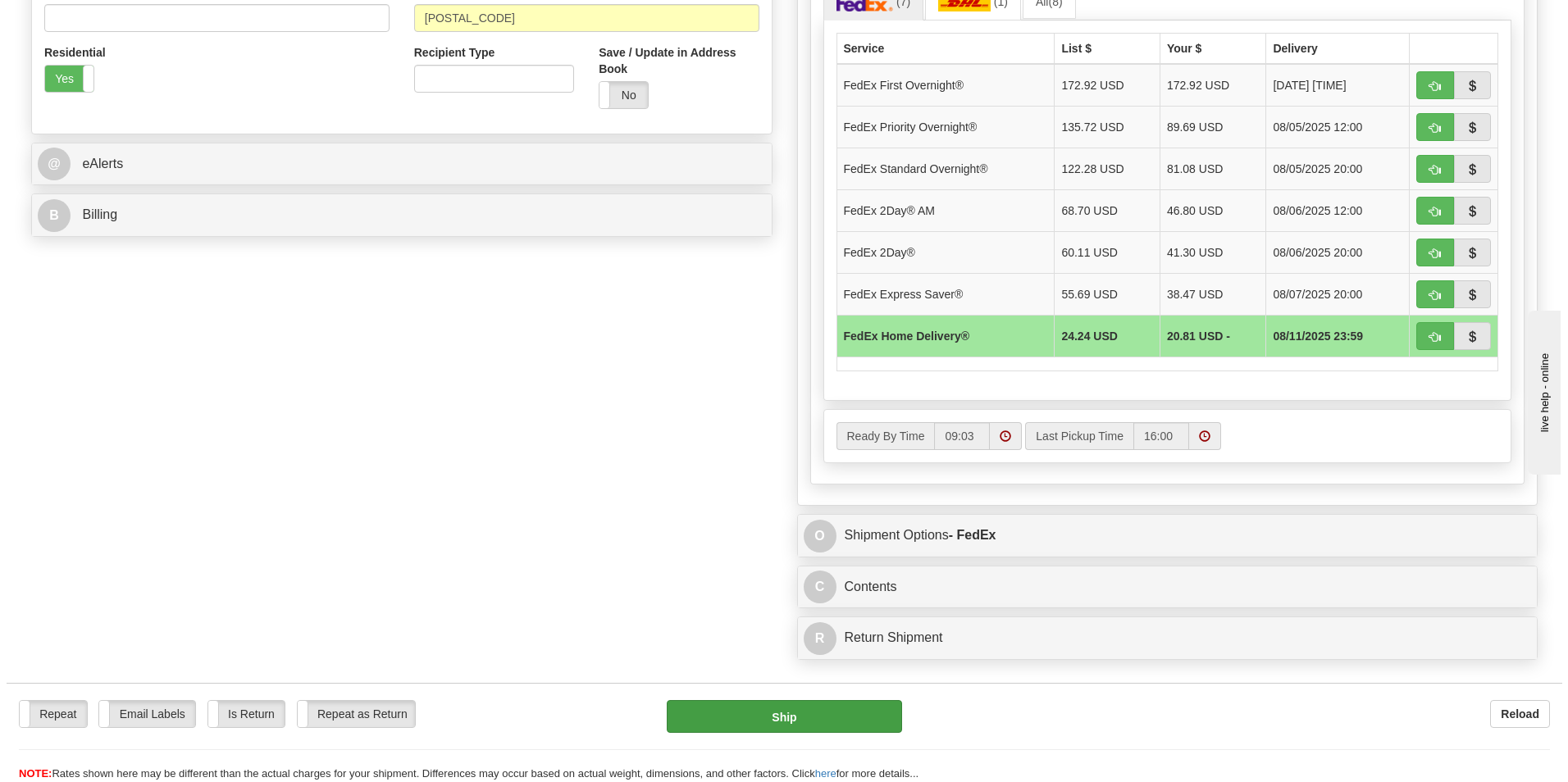 scroll, scrollTop: 574, scrollLeft: 0, axis: vertical 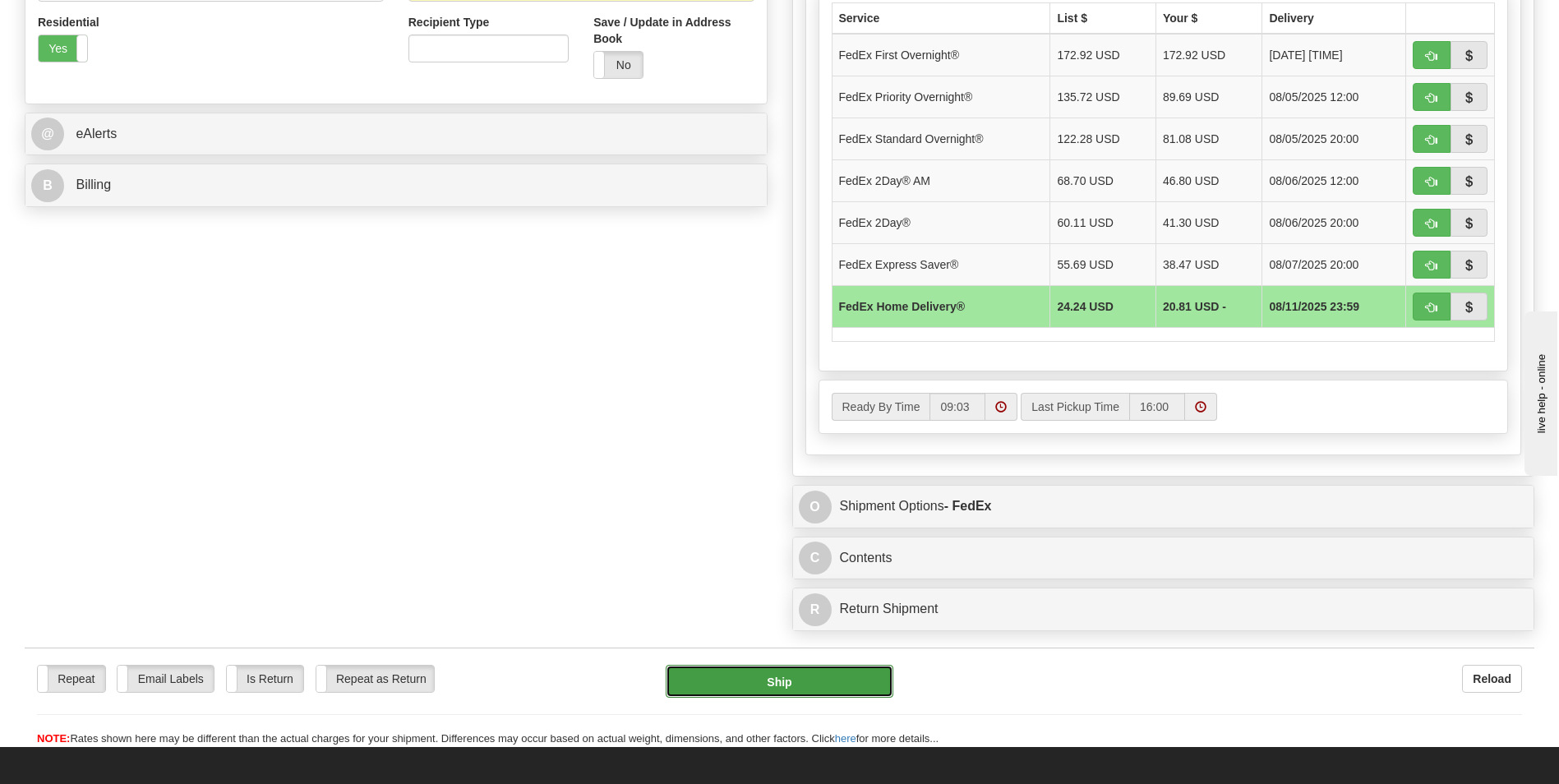 click on "Ship" at bounding box center [779, 681] 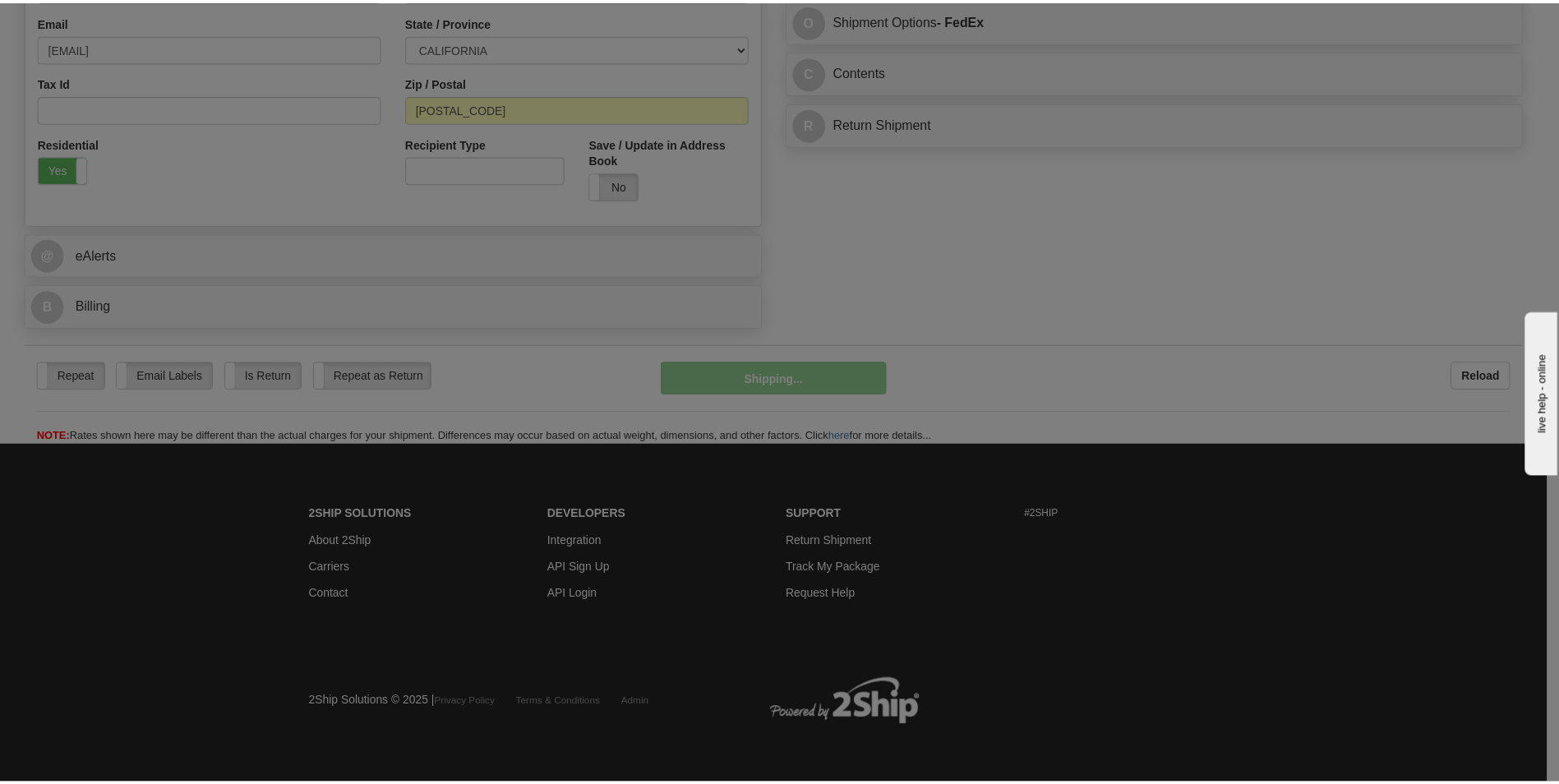 scroll, scrollTop: 455, scrollLeft: 0, axis: vertical 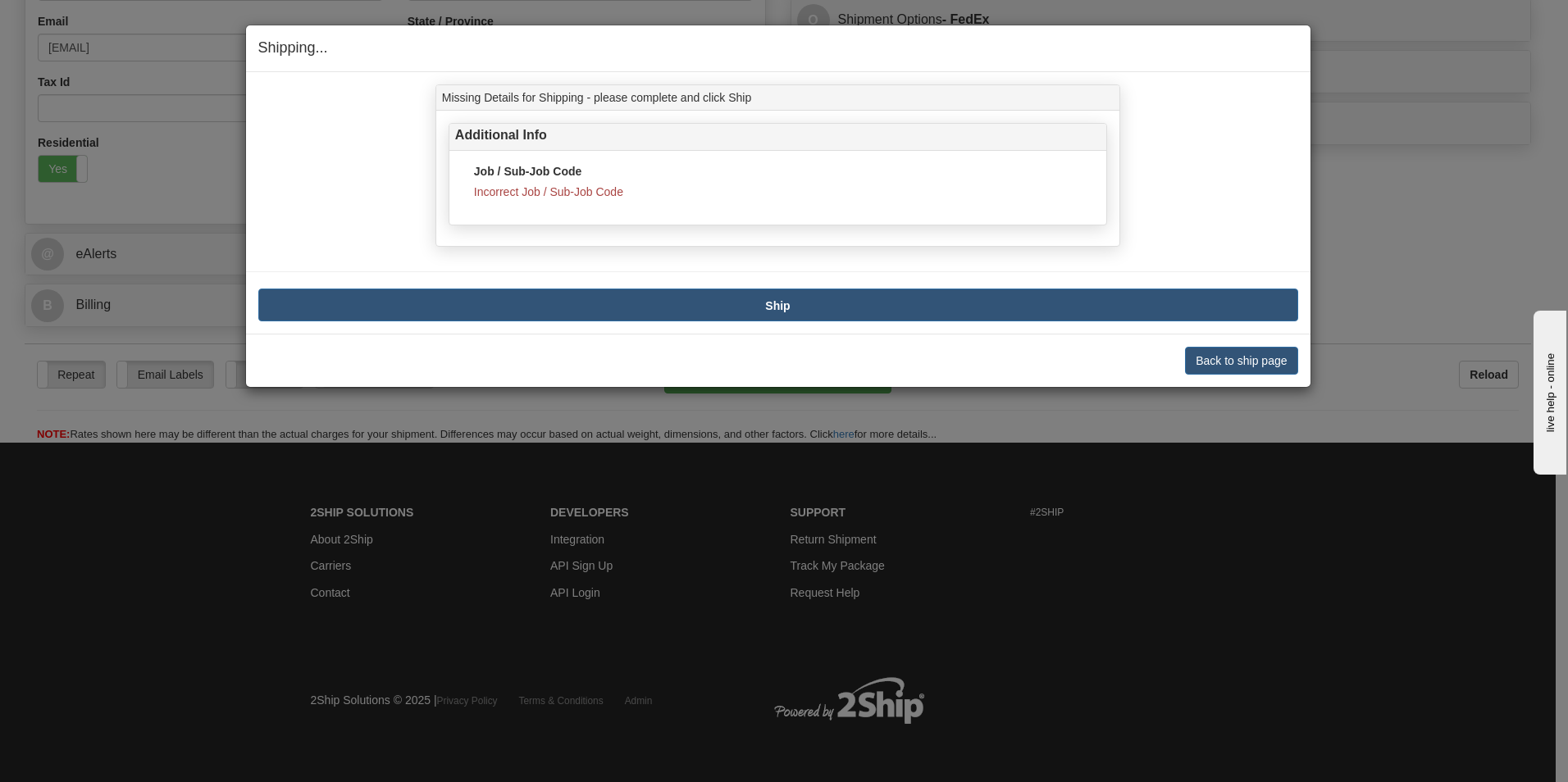 click on "Incorrect Job / Sub-Job Code" at bounding box center (549, 192) 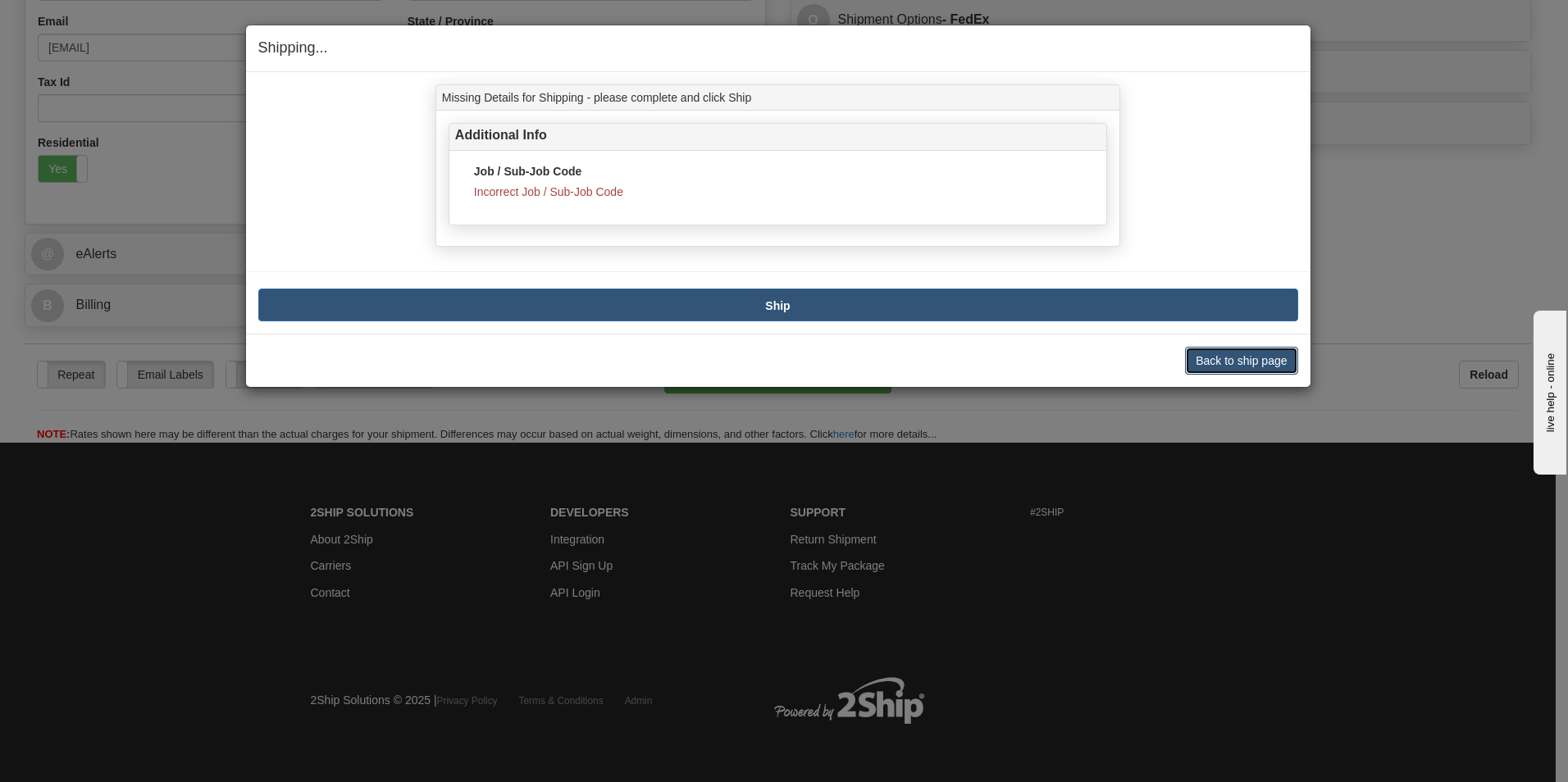 click on "Back to ship page" at bounding box center (1241, 361) 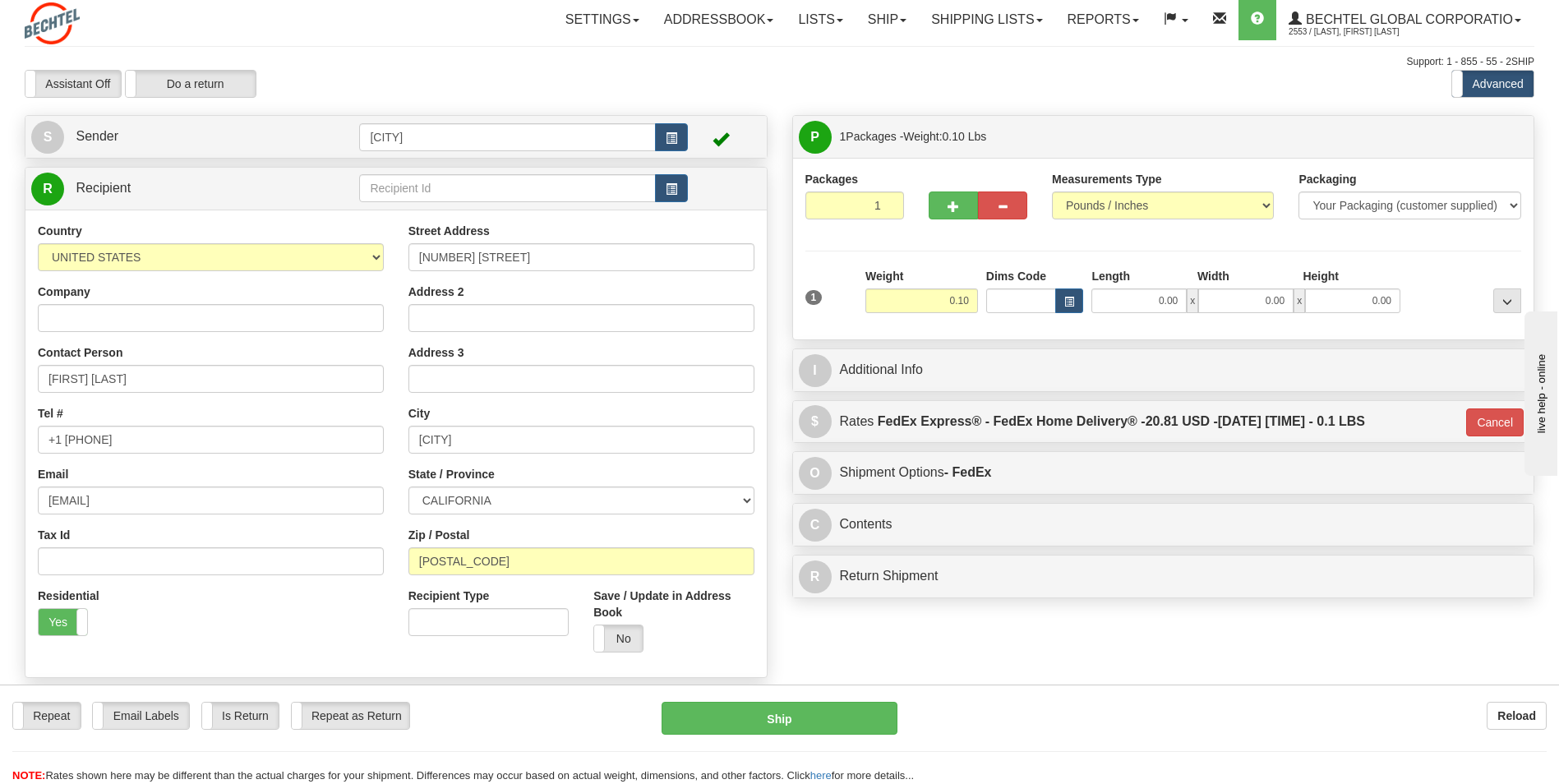 scroll, scrollTop: 0, scrollLeft: 0, axis: both 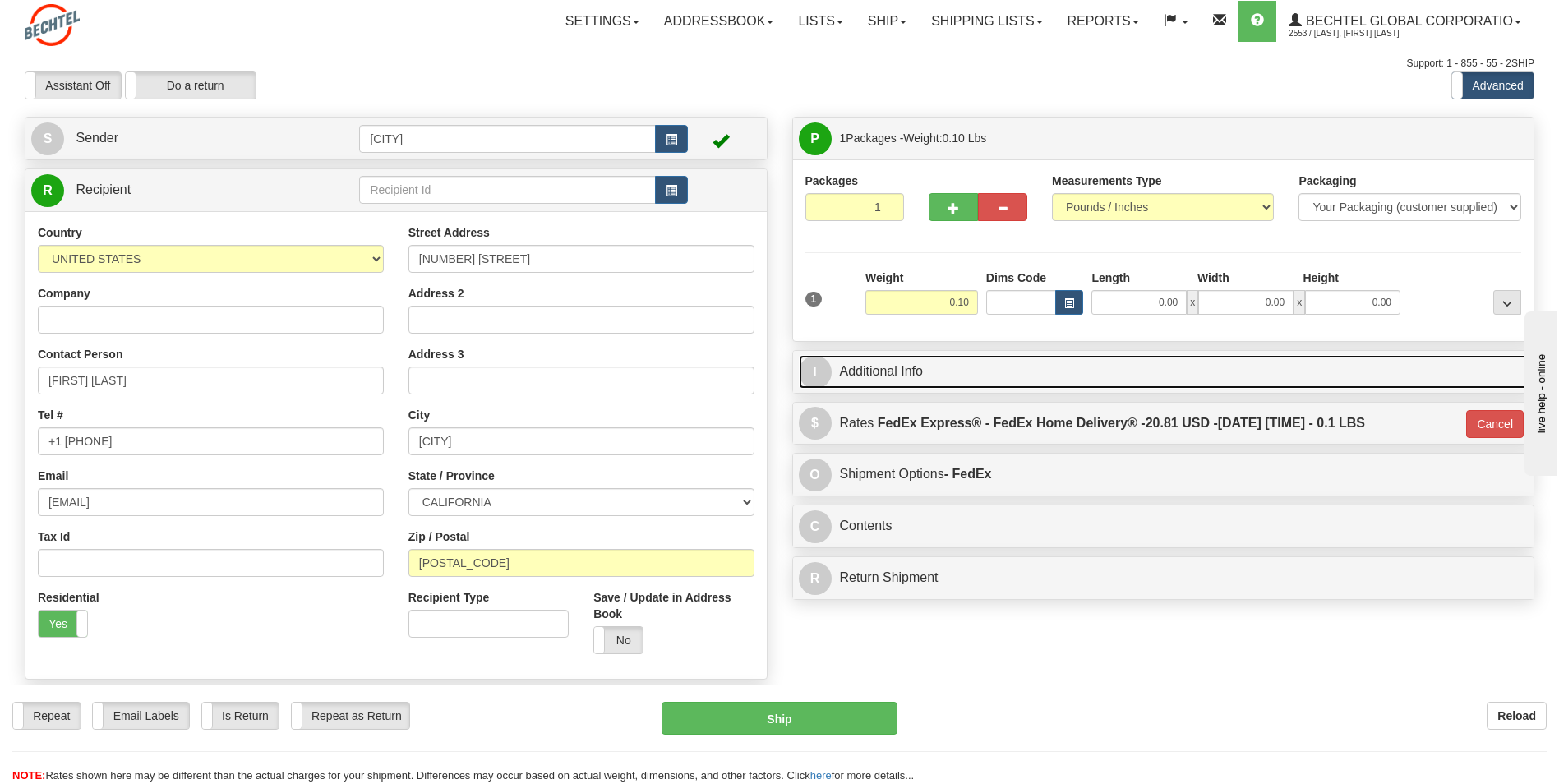click on "I" at bounding box center (815, 372) 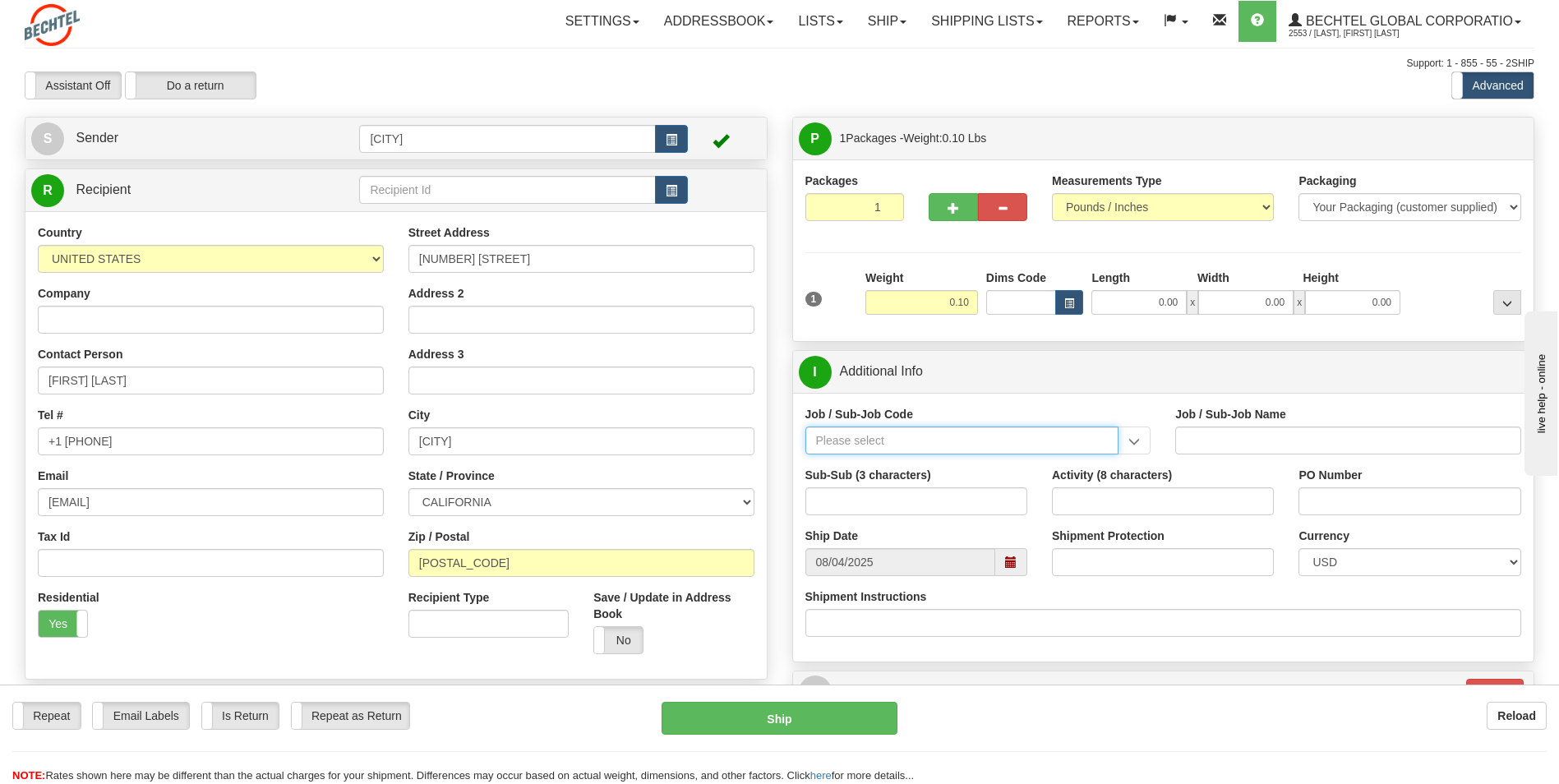 click on "Job / Sub-Job Code" at bounding box center [962, 440] 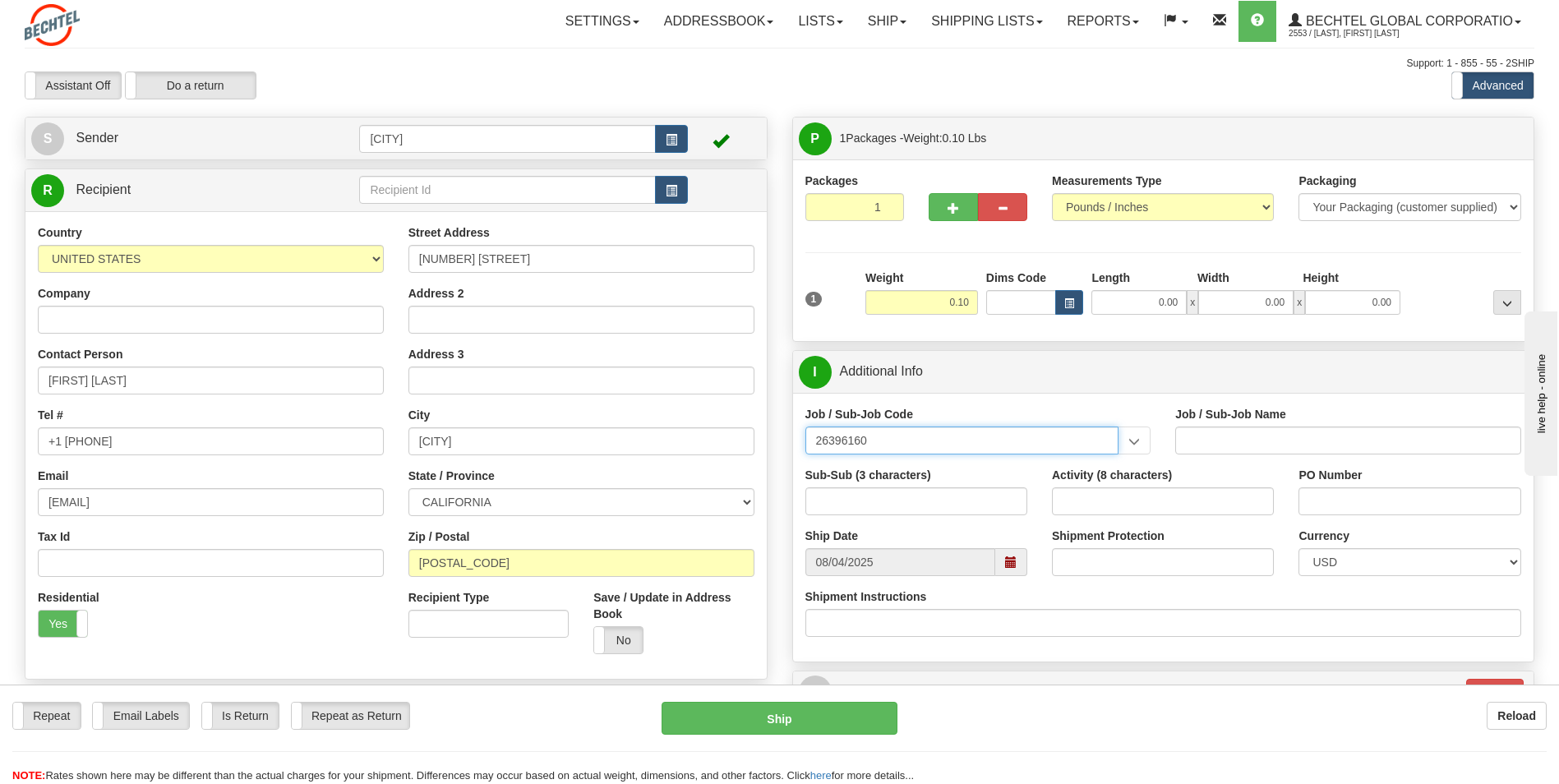 drag, startPoint x: 964, startPoint y: 440, endPoint x: 787, endPoint y: 437, distance: 177.02542 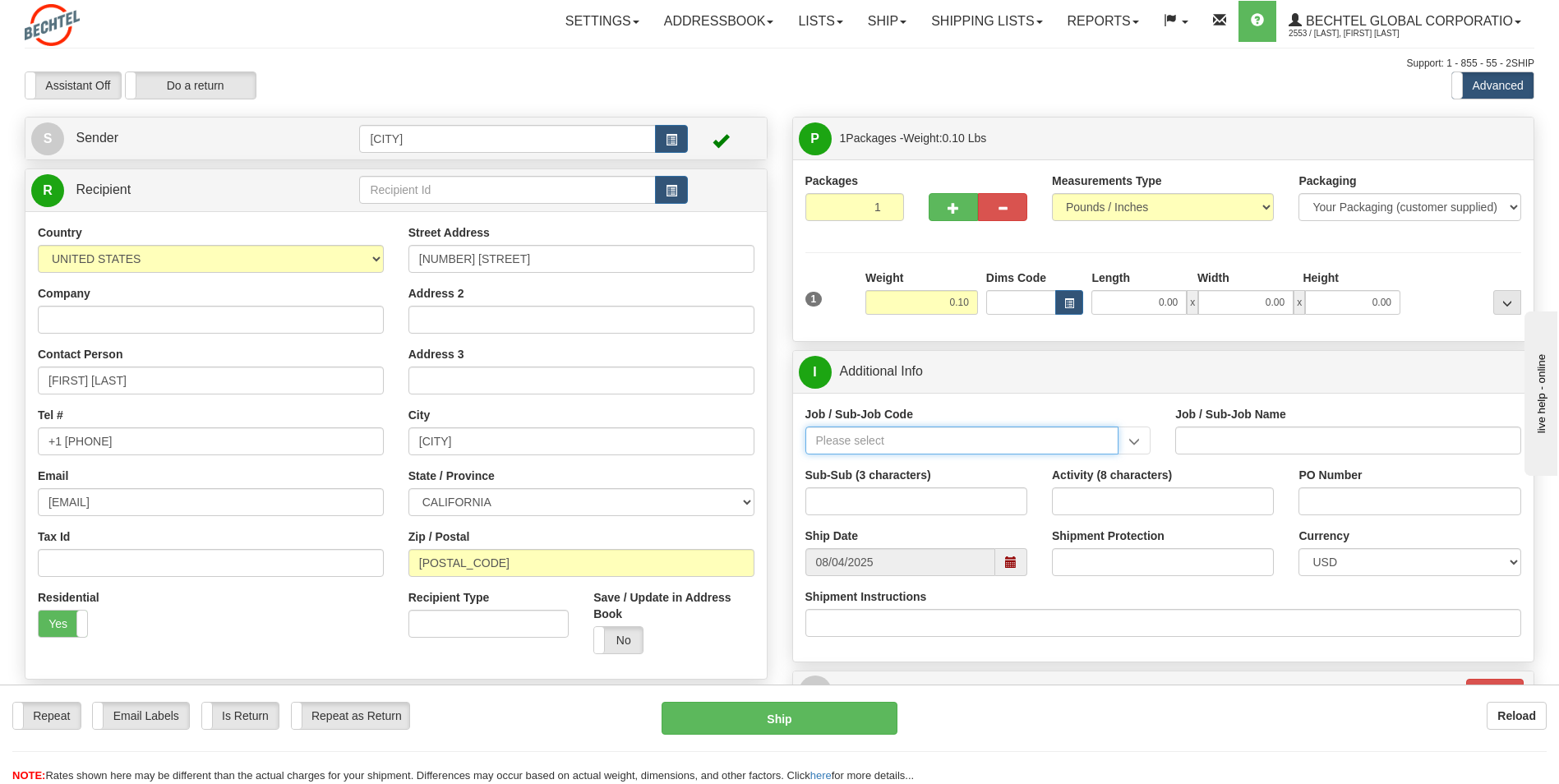 click on "Job / Sub-Job Code" at bounding box center (962, 440) 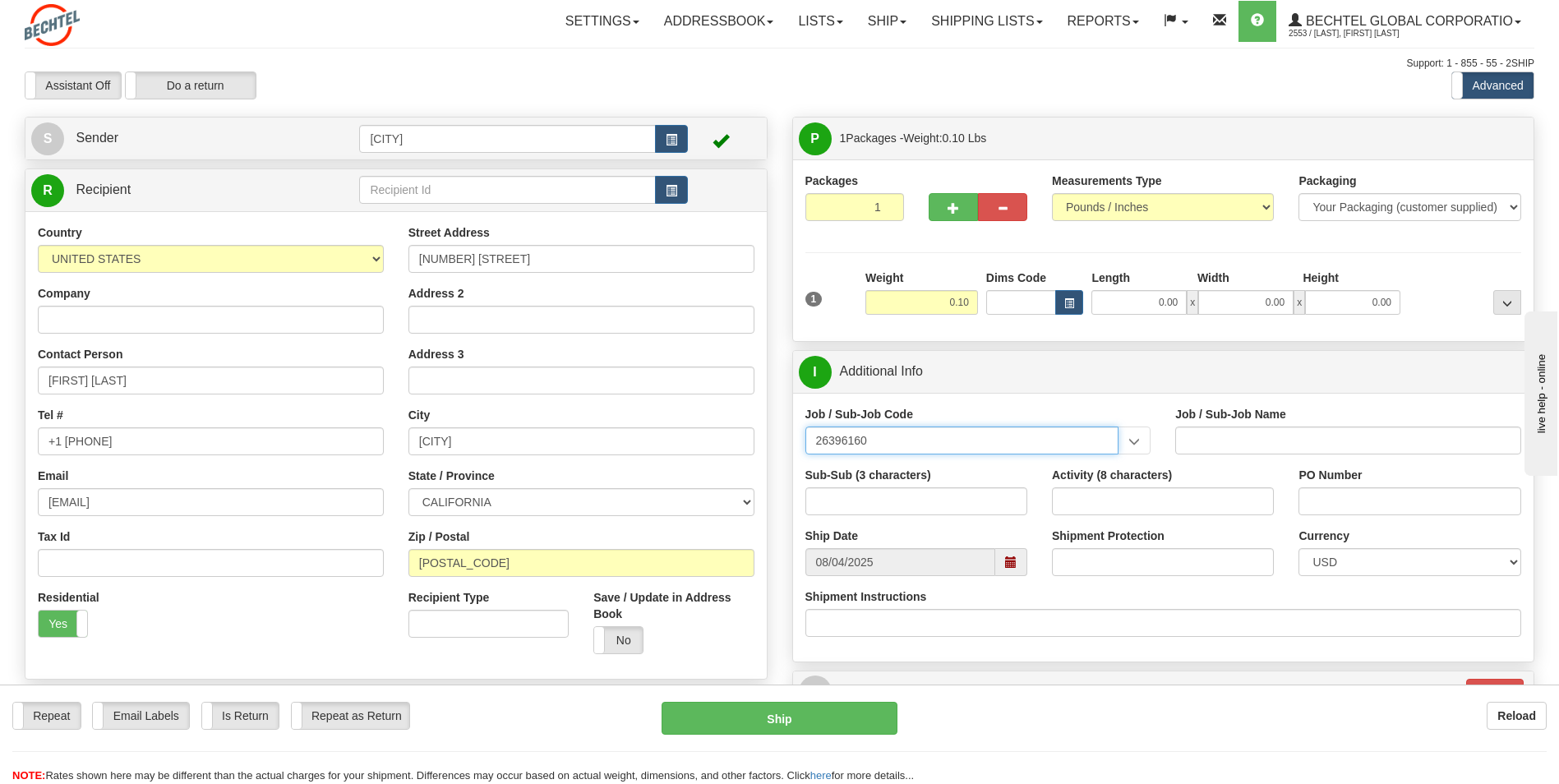 type on "26396160" 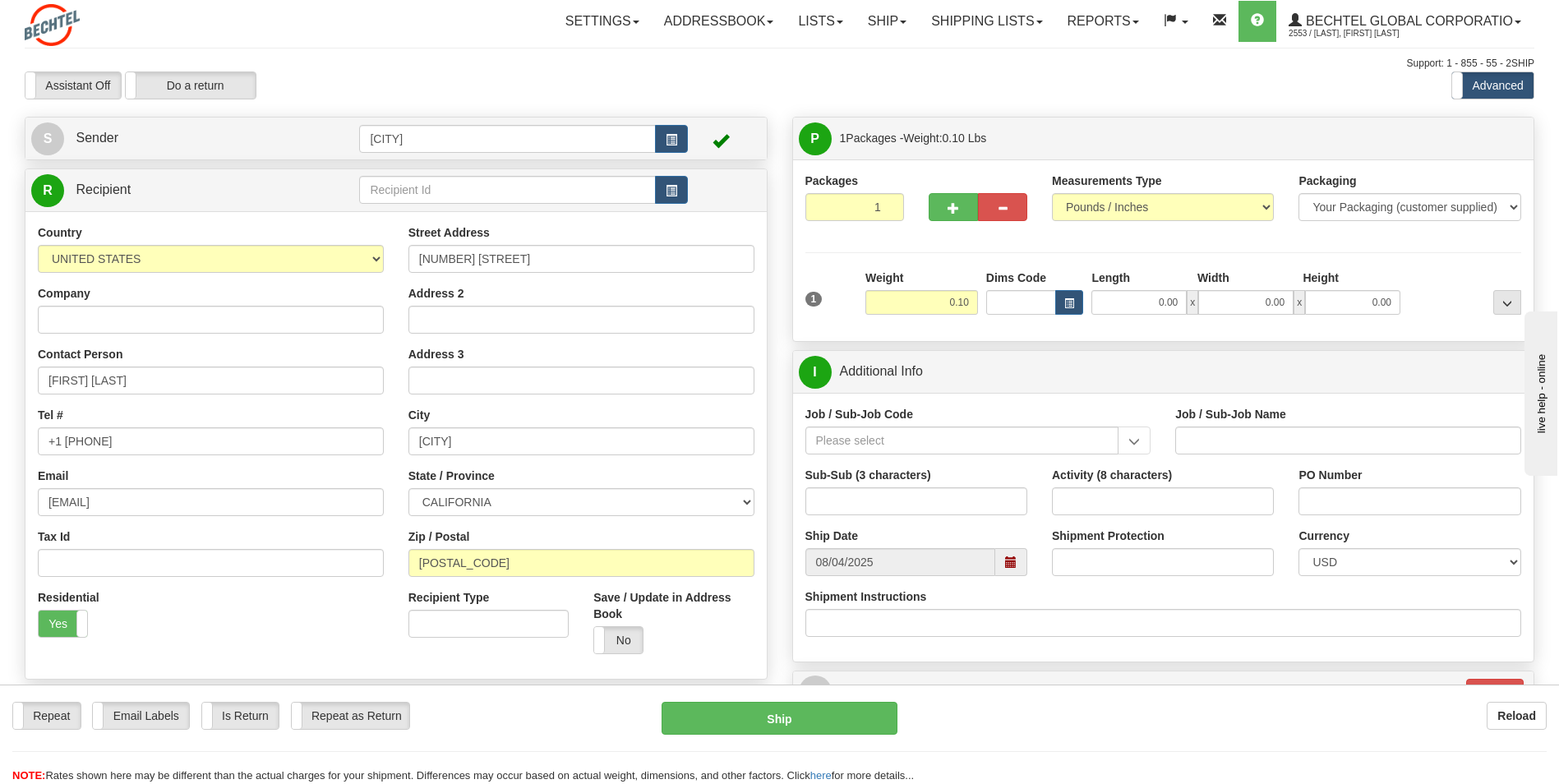 click on "Job / Sub-Job Code
26396-120 26396-130 26396-140 26396-160 26396-180 26396-190 26396-1T0 26396-240 26396-2T0 26396-340 26396-3T0 26396-960 26396-998 26396-999 26396-APL 26396-ARC 26396-CWC 26396-PVT 26396-TFW" at bounding box center (978, 430) 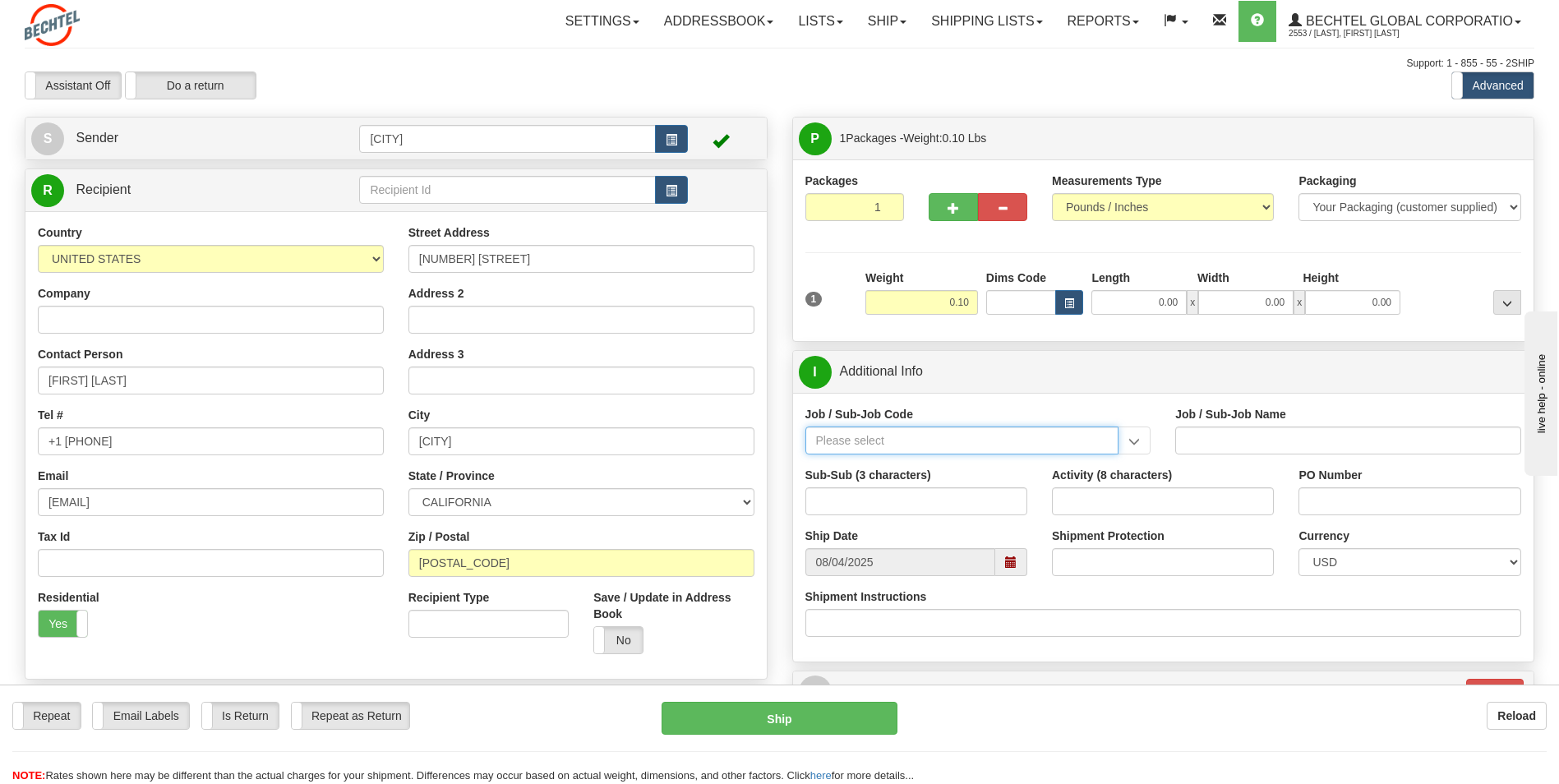 click on "Job / Sub-Job Code" at bounding box center (962, 440) 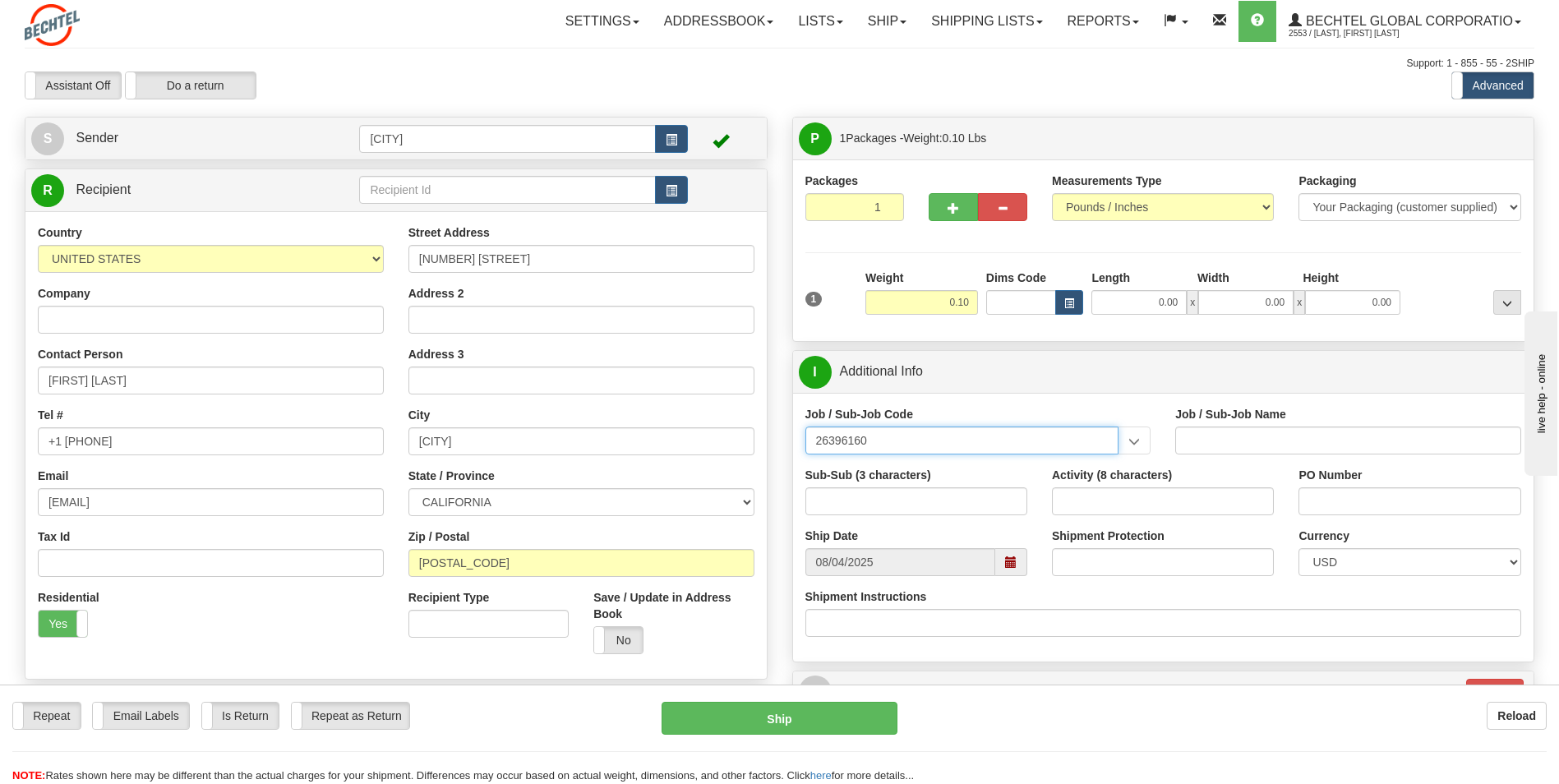 type on "26396160" 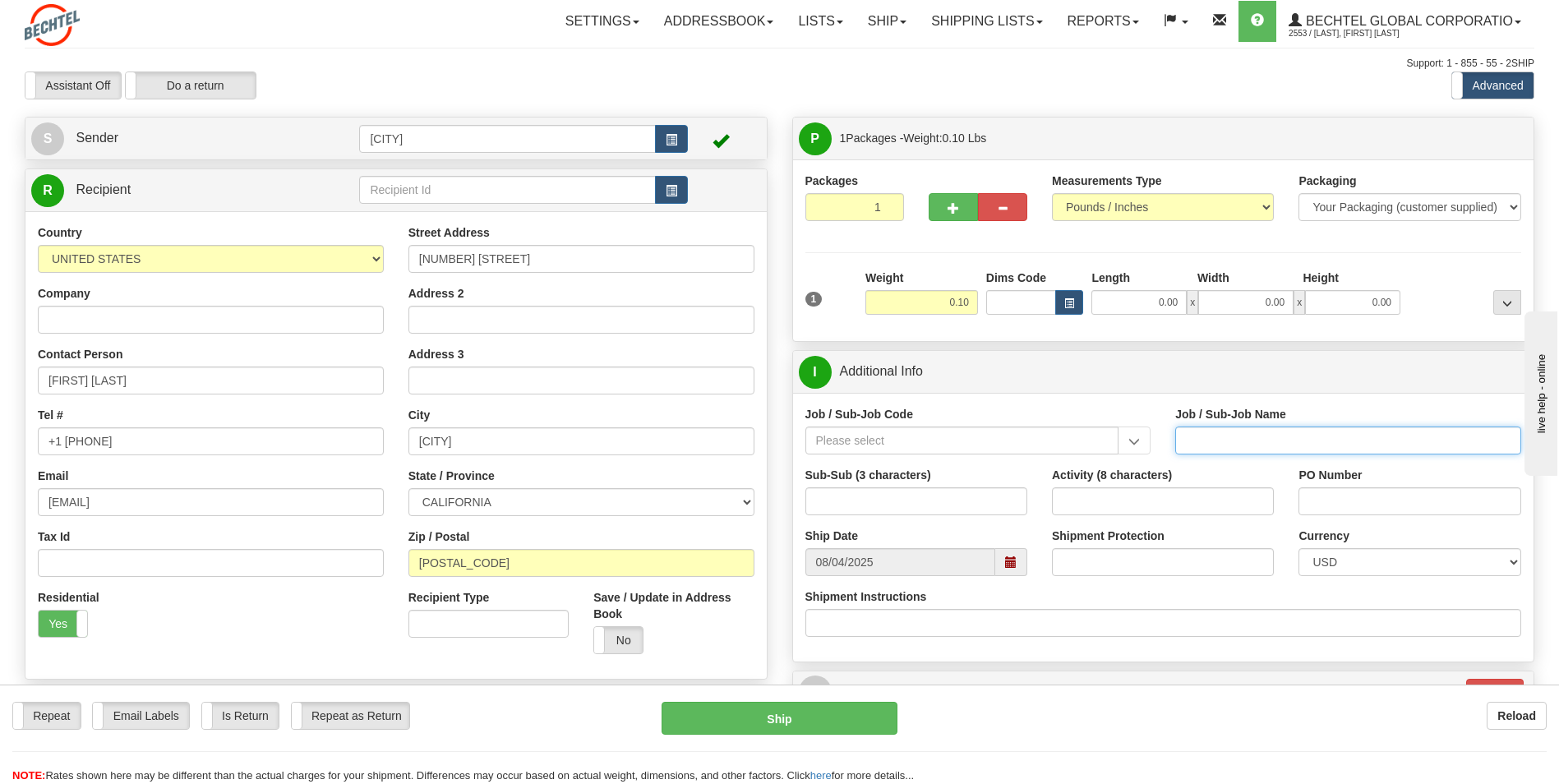 click on "Job / Sub-Job Name" at bounding box center (1348, 440) 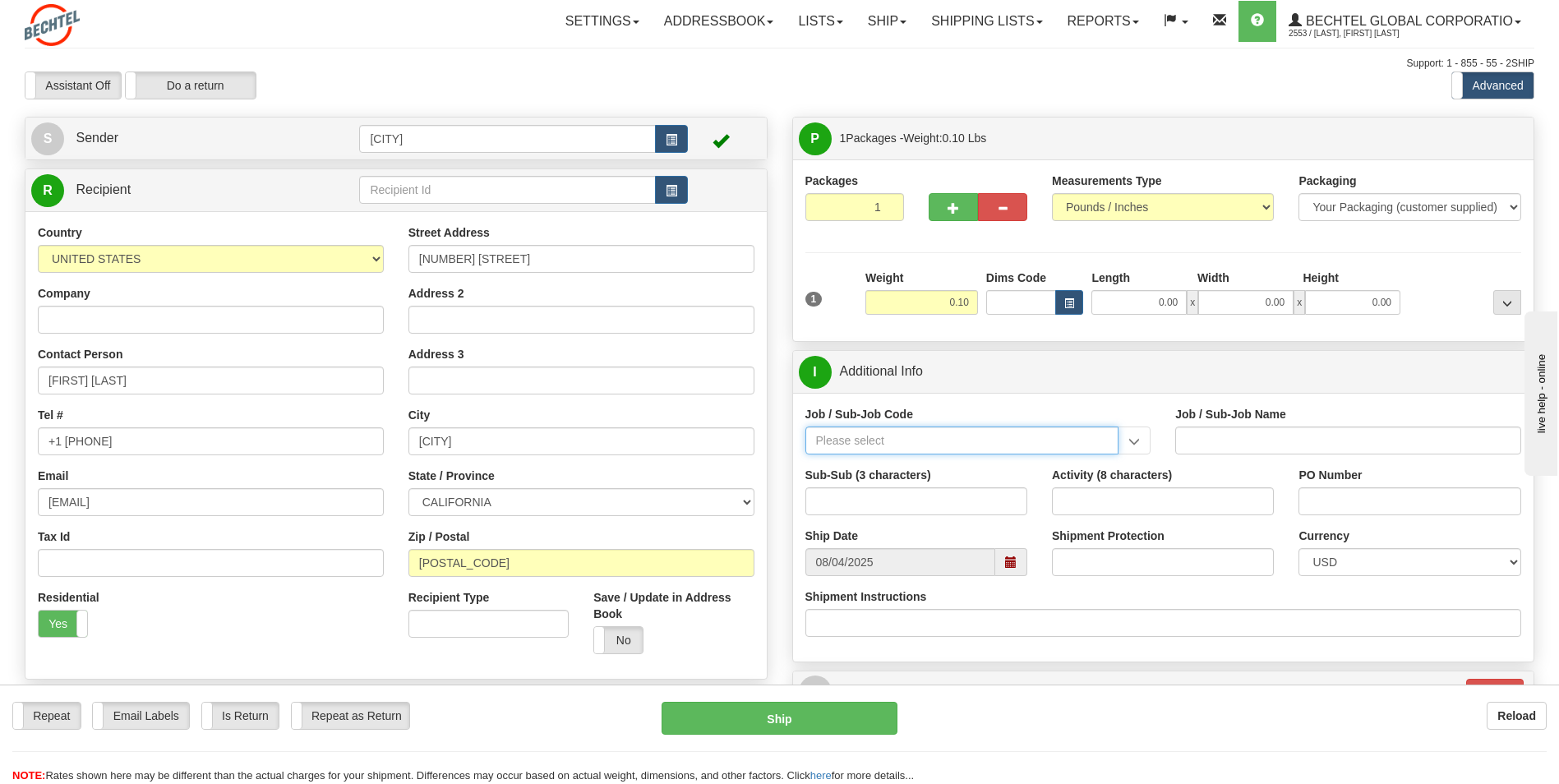 click on "Job / Sub-Job Code" at bounding box center [962, 440] 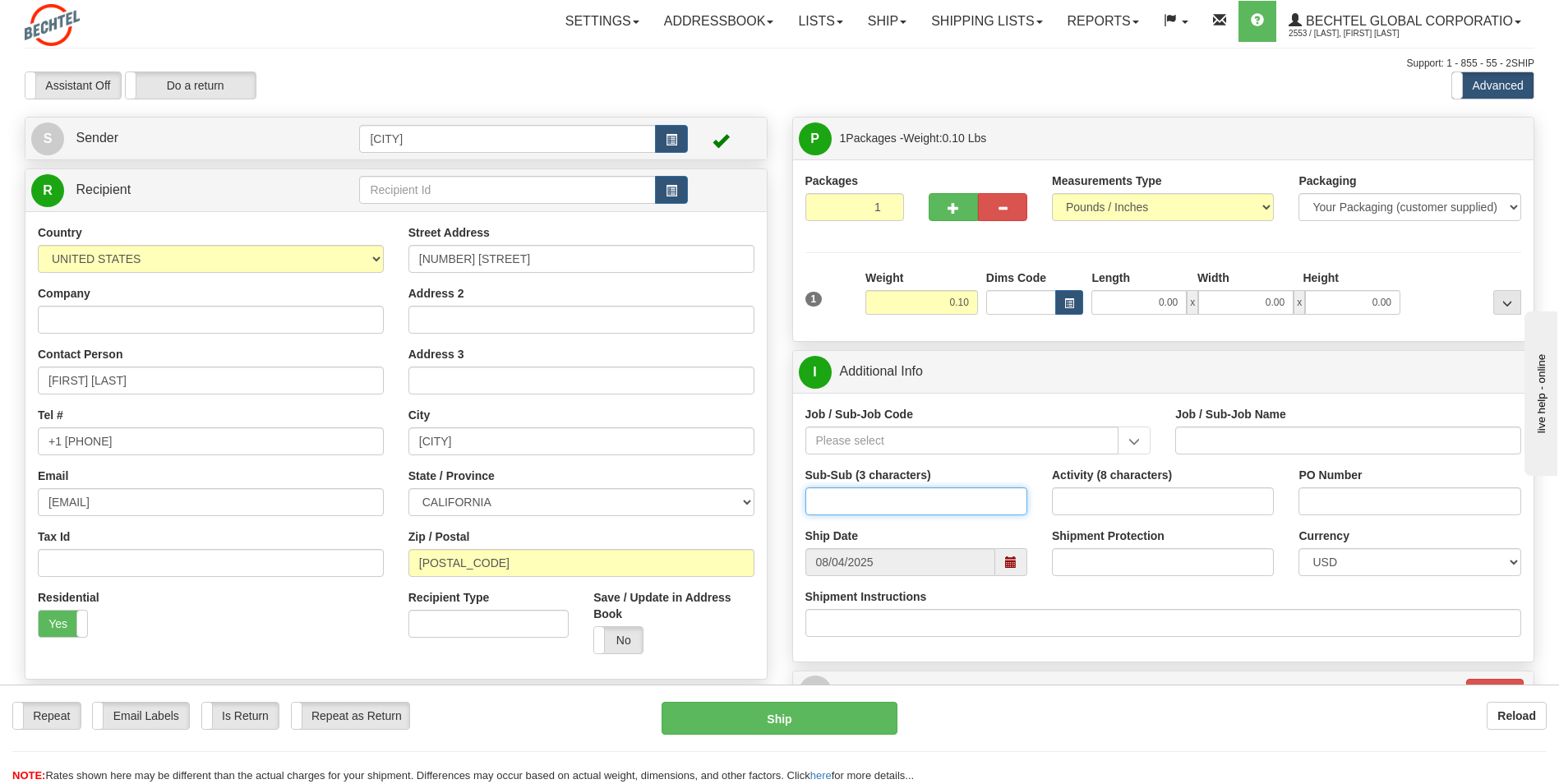 click on "Sub-Sub (3 characters)" at bounding box center [916, 501] 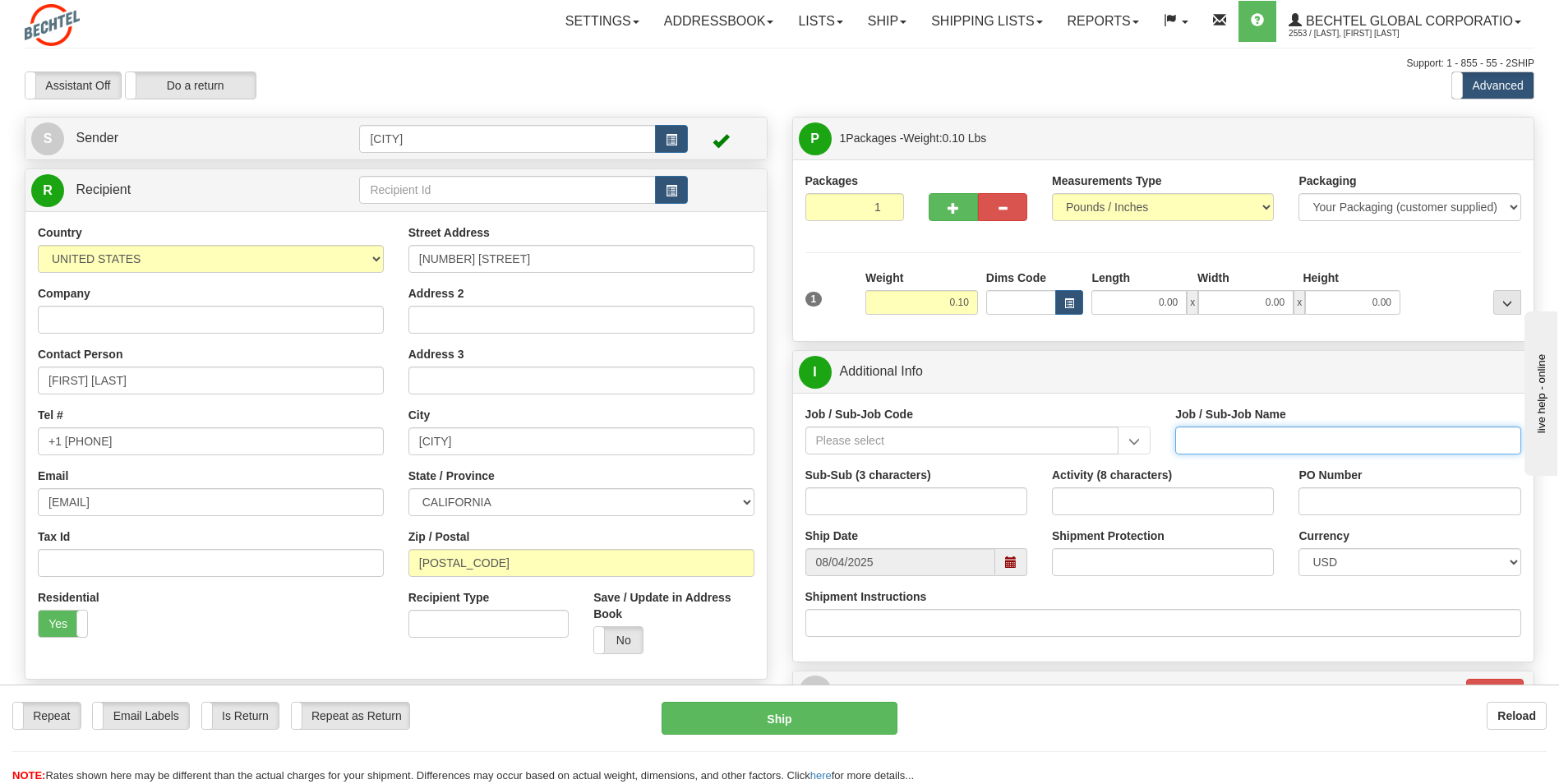 drag, startPoint x: 943, startPoint y: 499, endPoint x: 1275, endPoint y: 431, distance: 338.8923 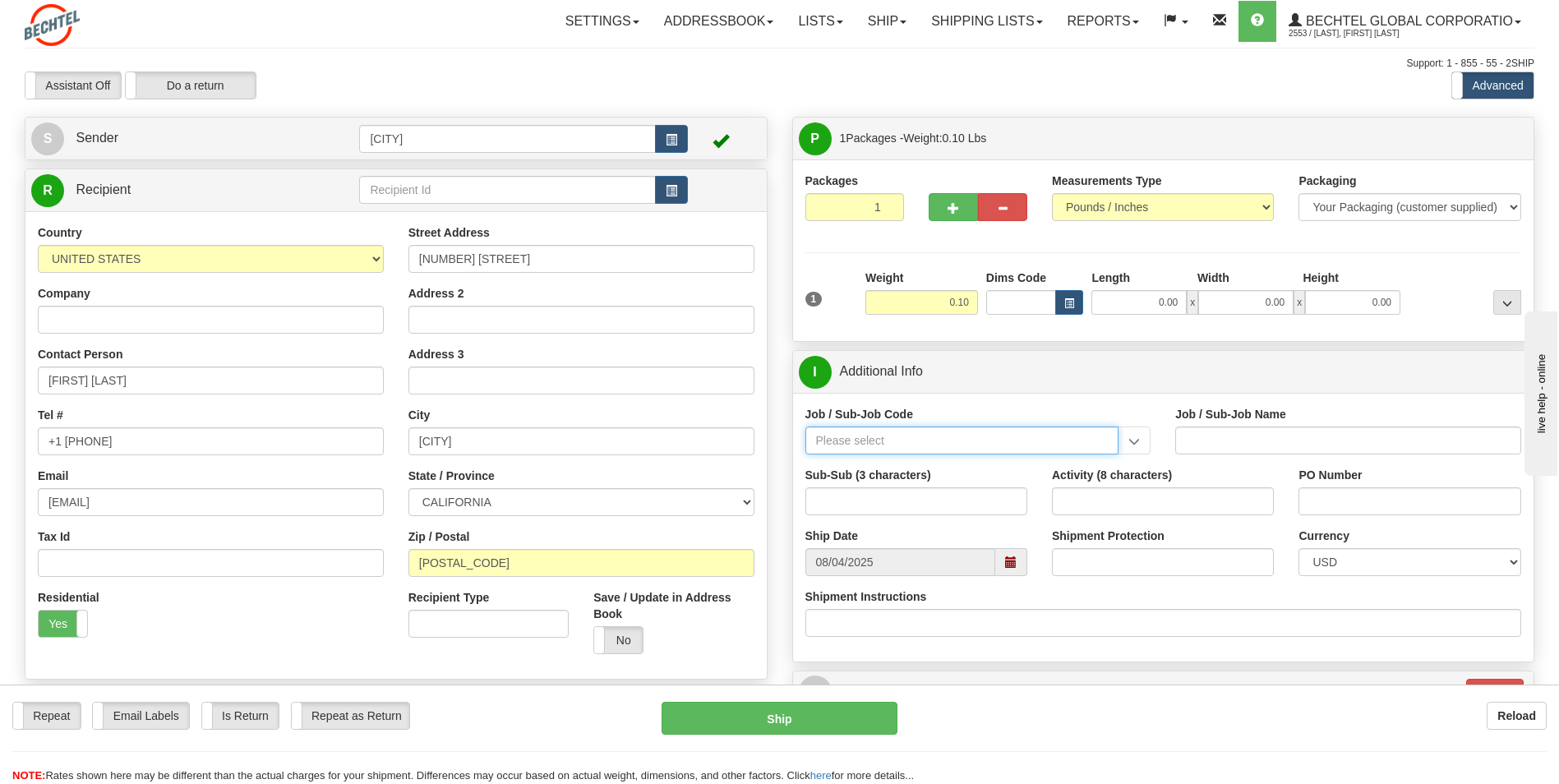 click on "Job / Sub-Job Code" at bounding box center (962, 440) 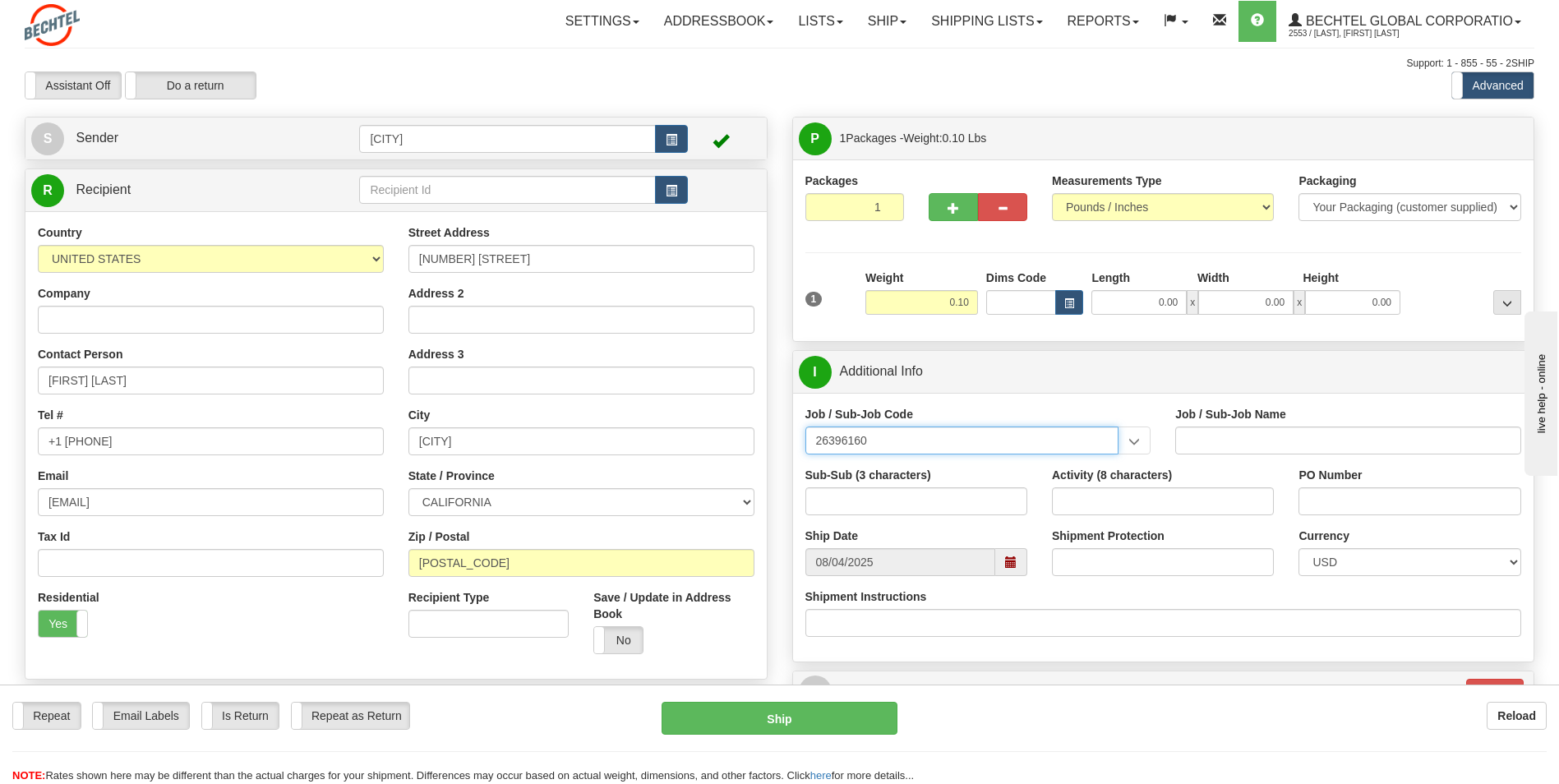 type on "26396160" 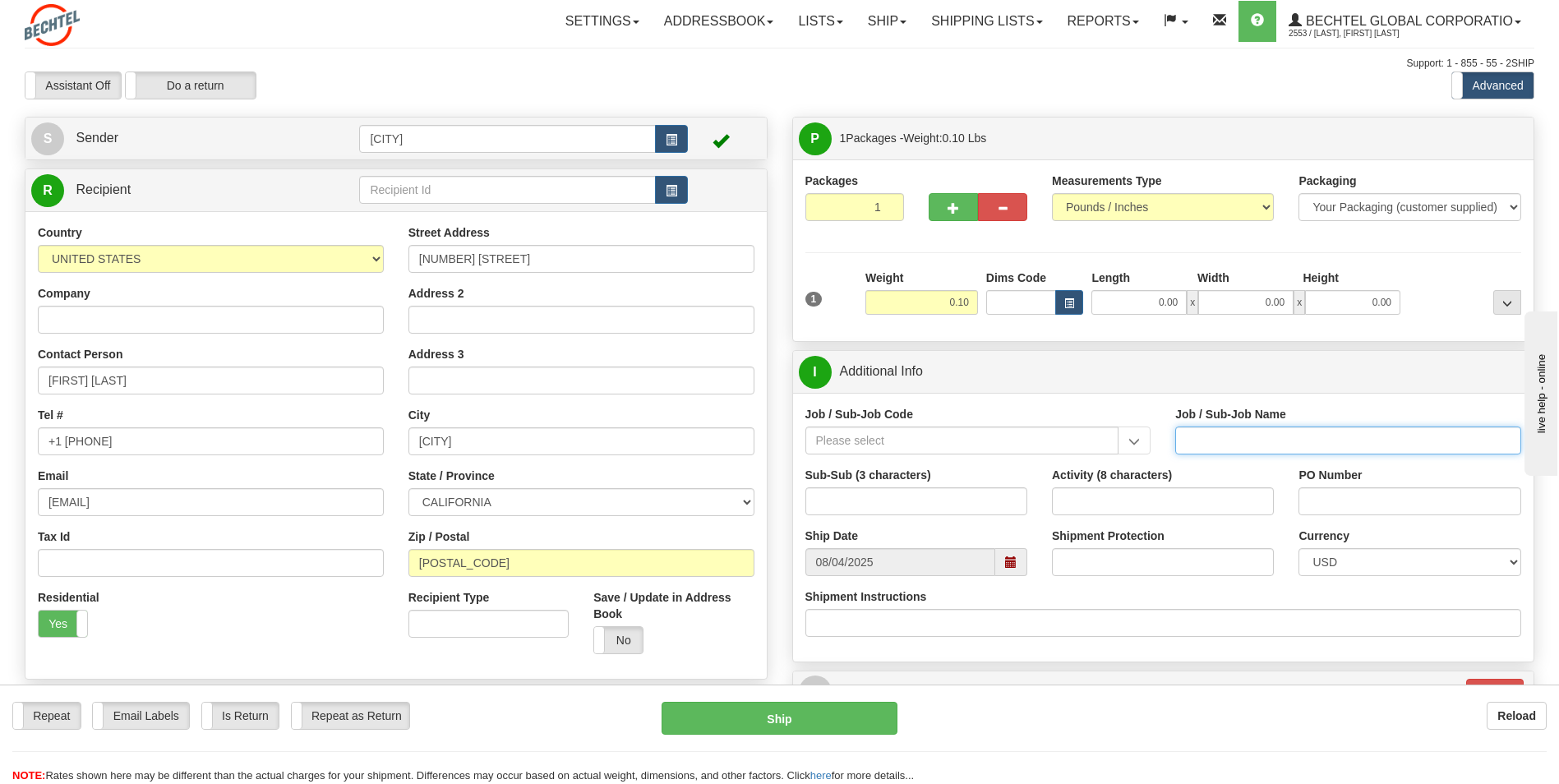 click on "Job / Sub-Job Name" at bounding box center [1348, 440] 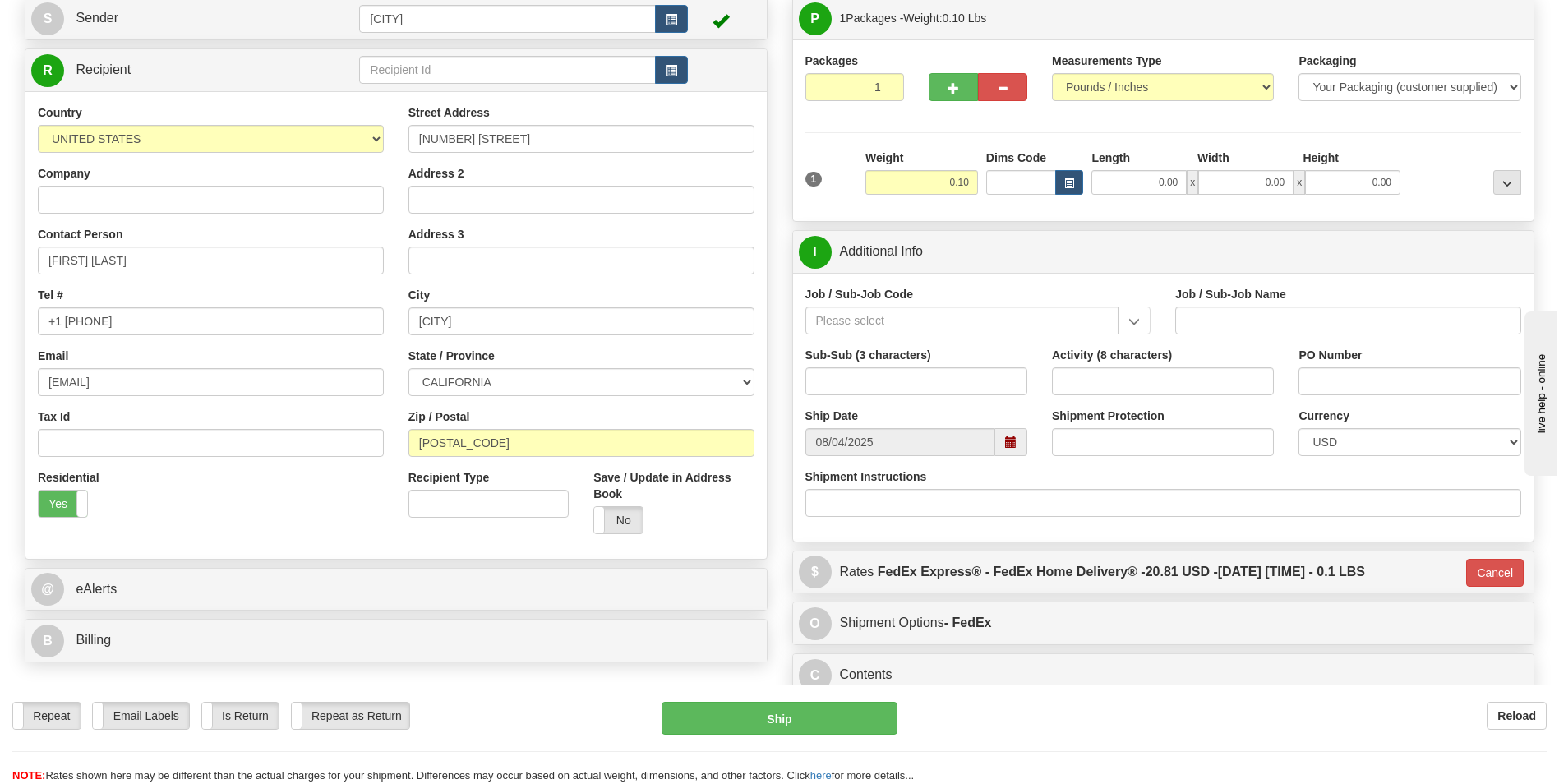 scroll, scrollTop: 82, scrollLeft: 0, axis: vertical 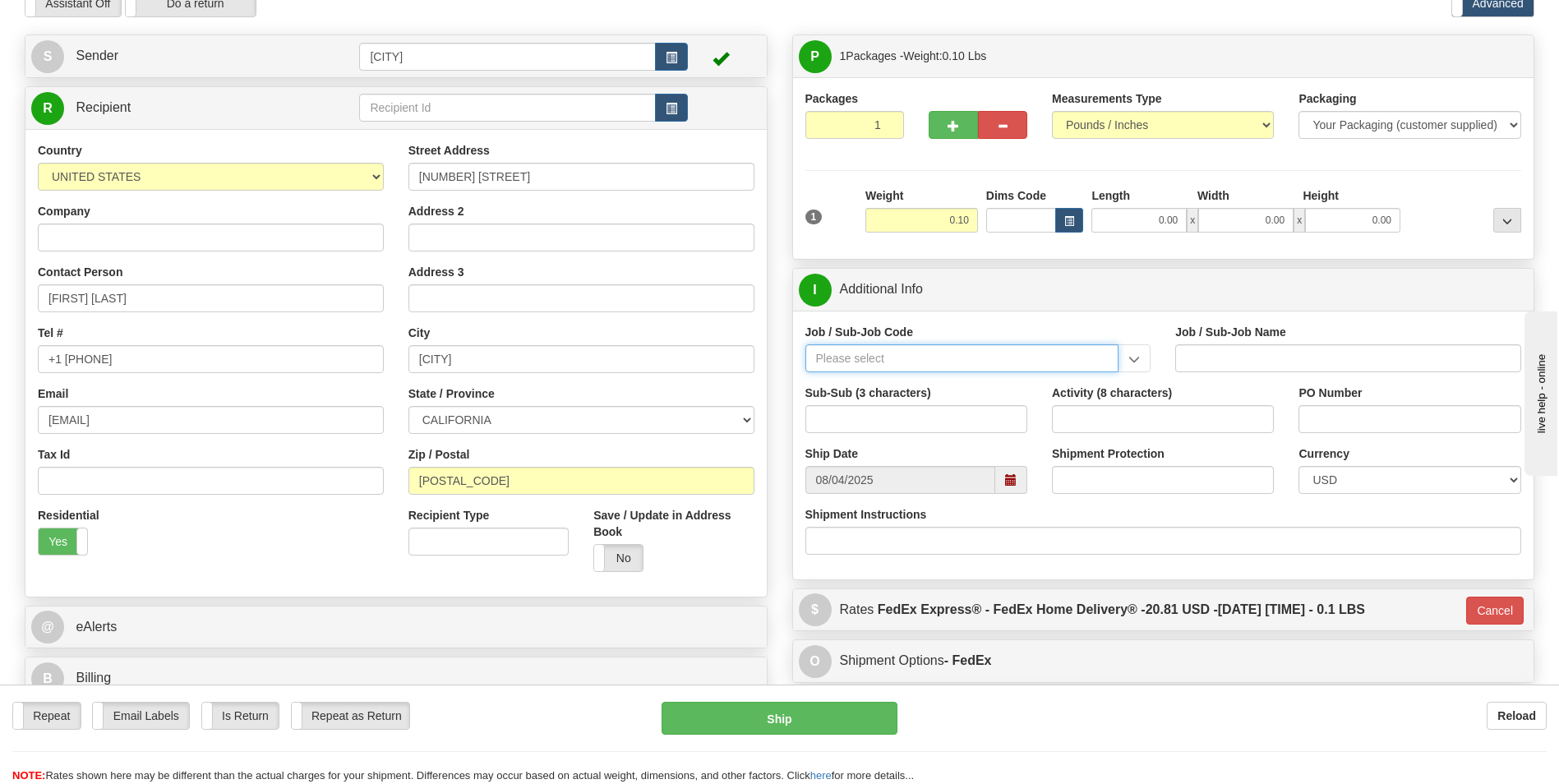 click on "Job / Sub-Job Code" at bounding box center [962, 358] 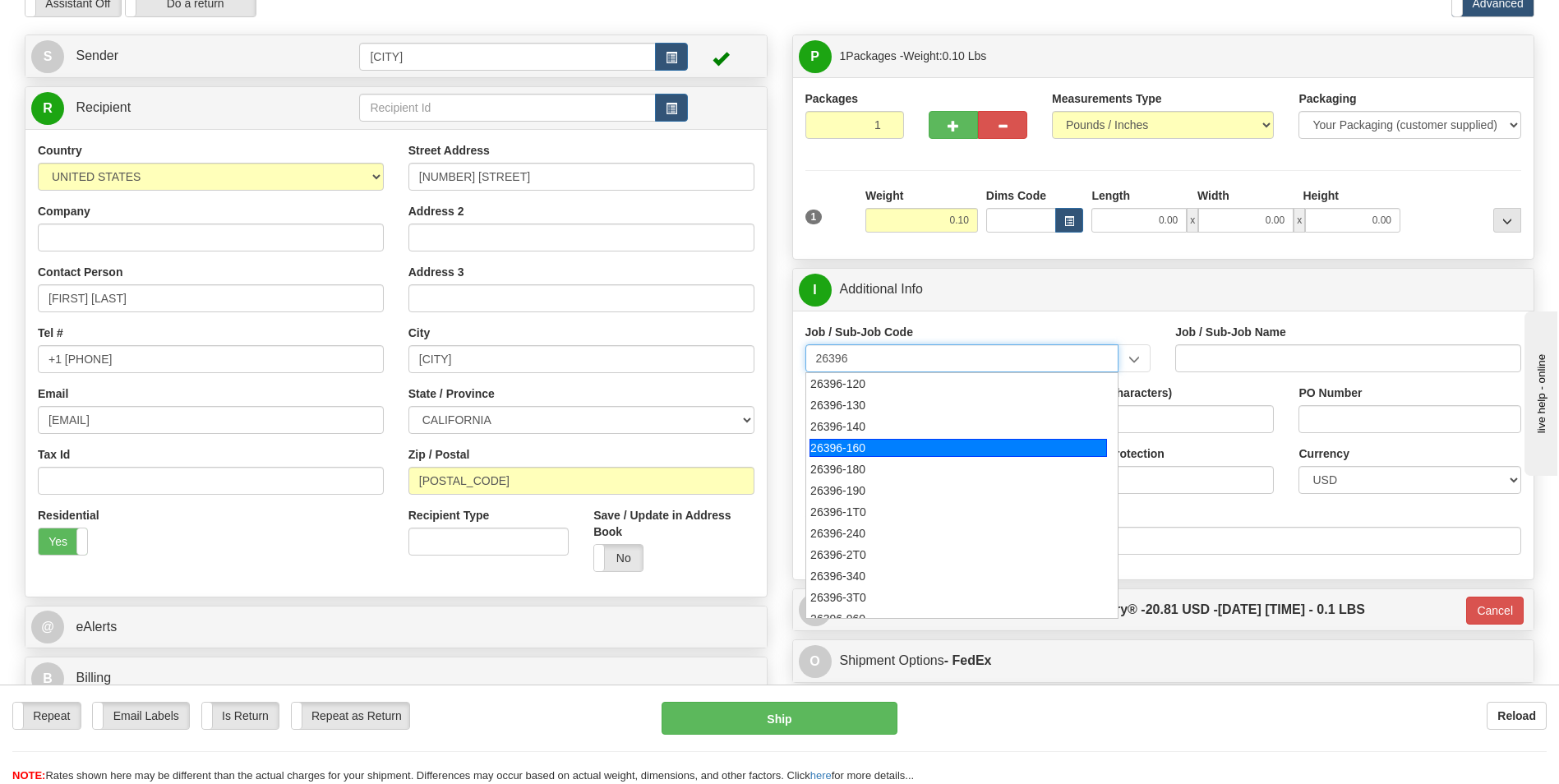 click on "26396-160" at bounding box center [958, 448] 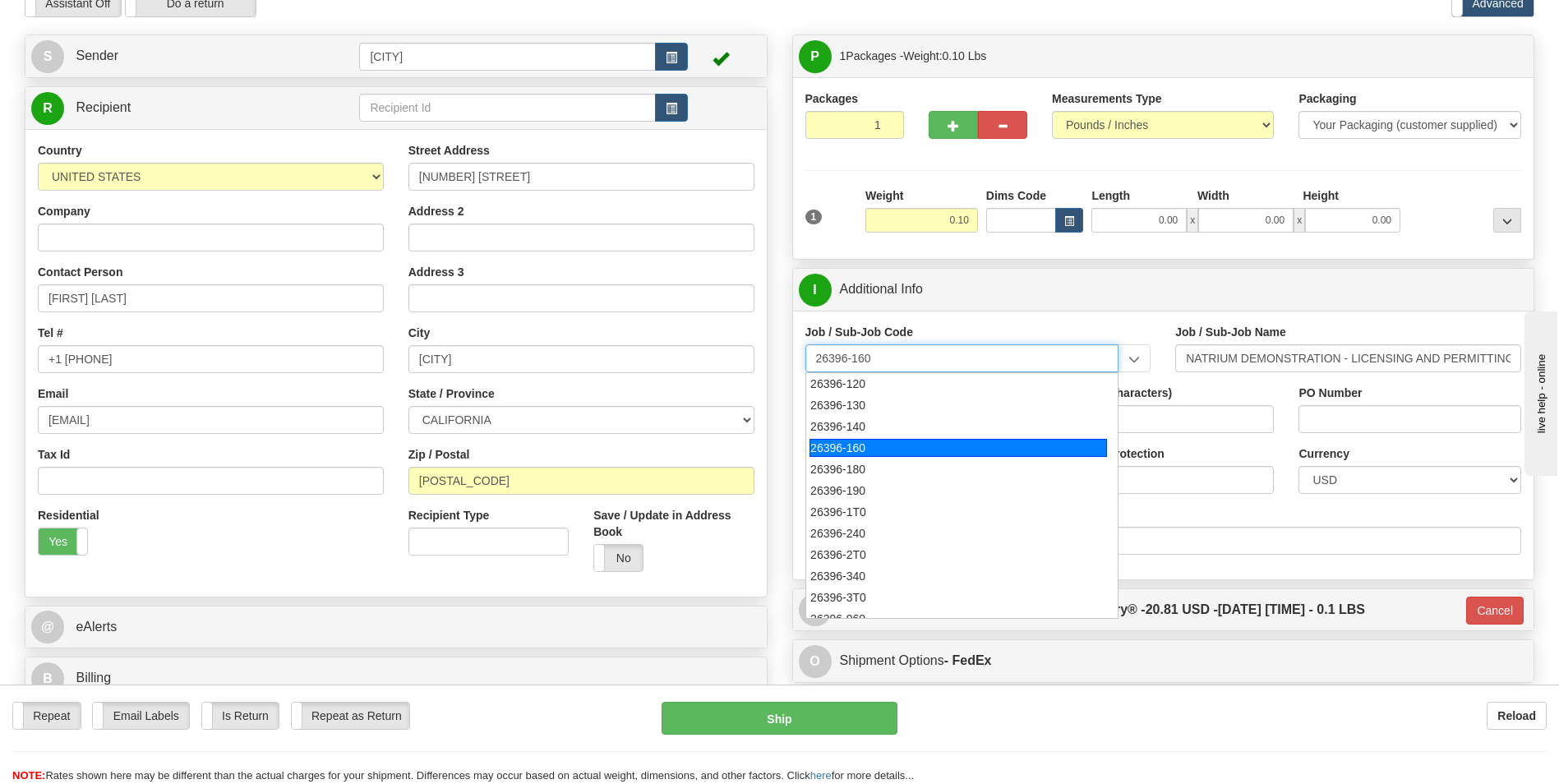 type on "26396-160" 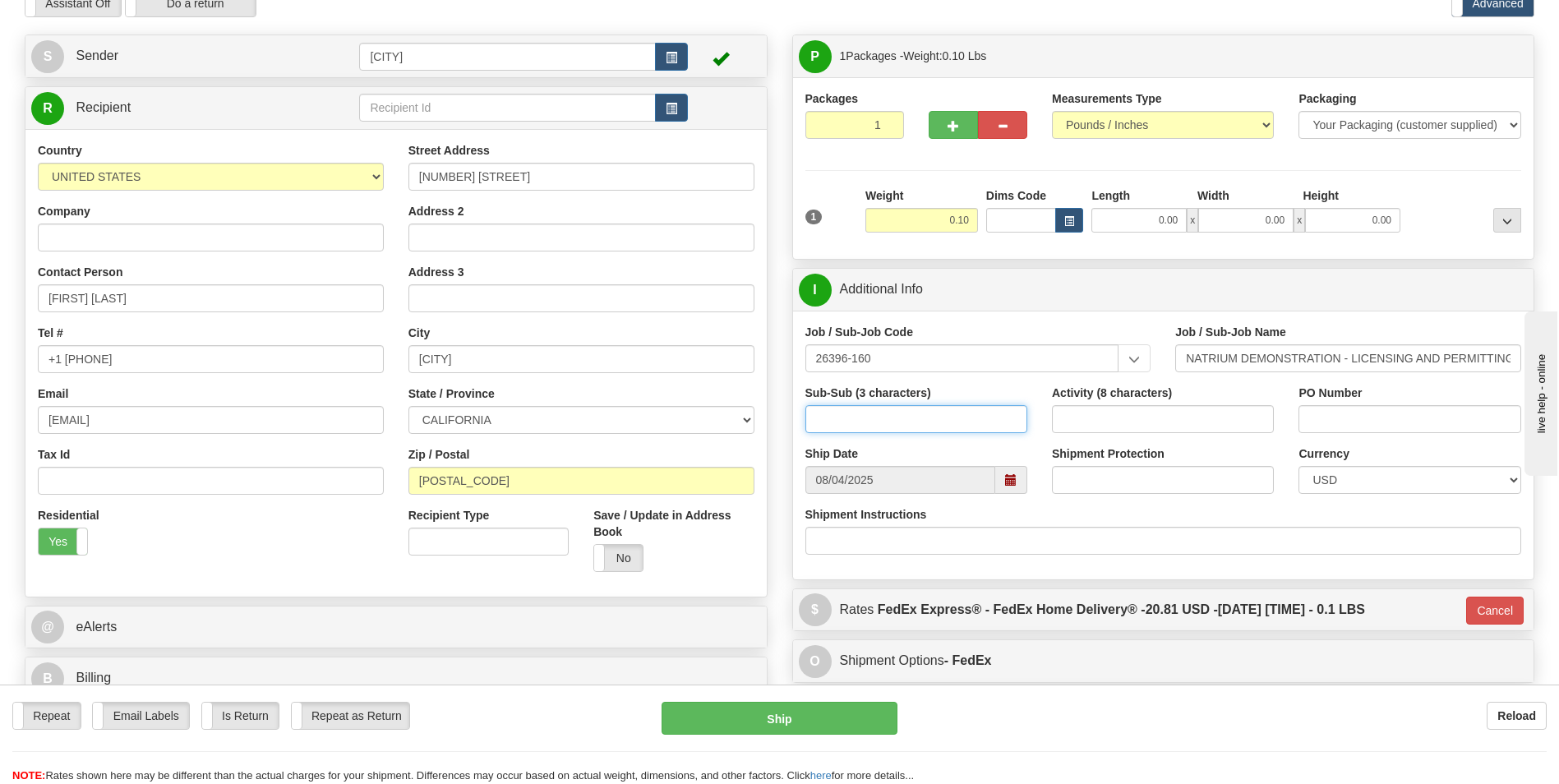 click on "Sub-Sub (3 characters)" at bounding box center [916, 419] 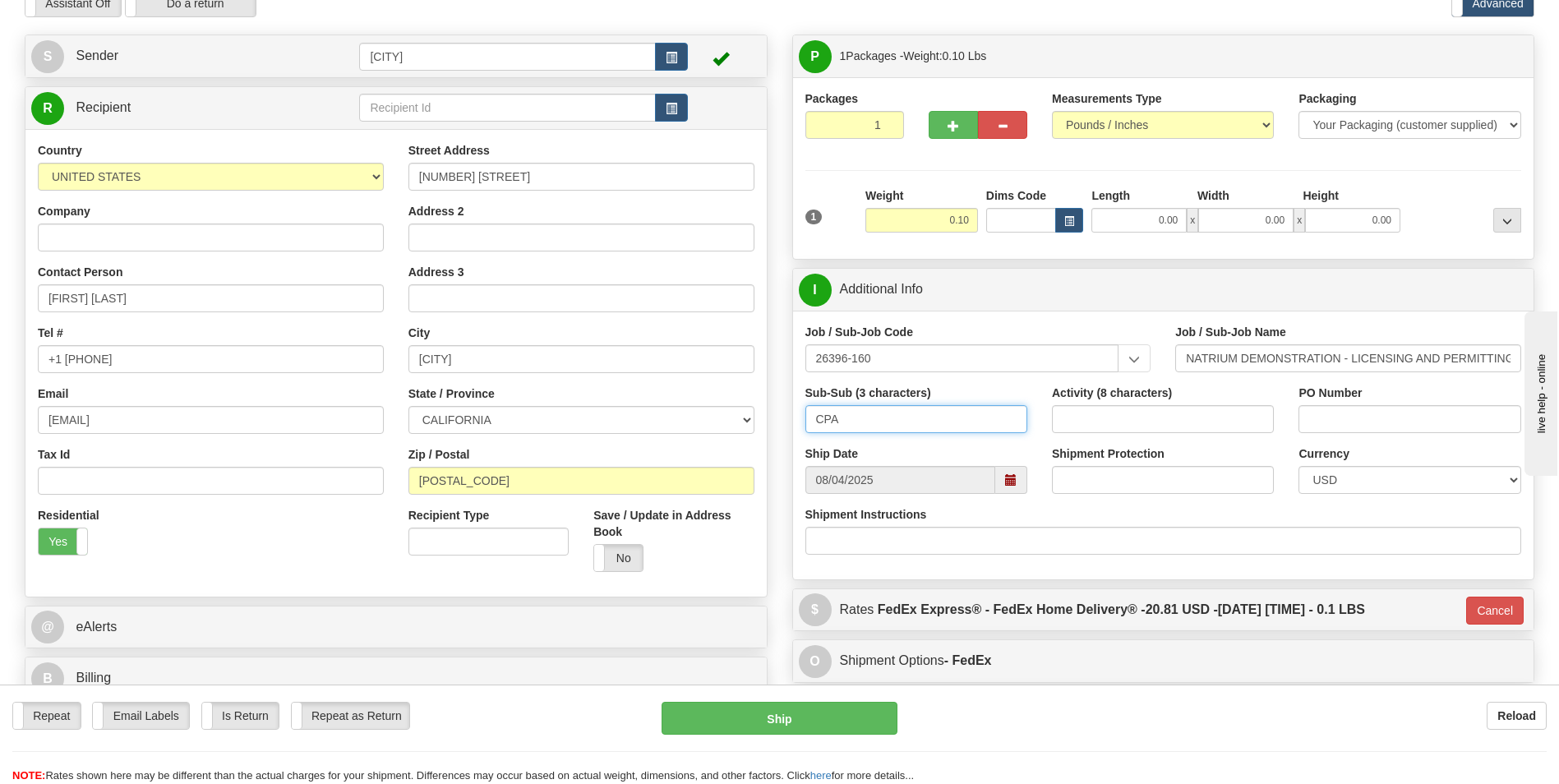 type on "CPA" 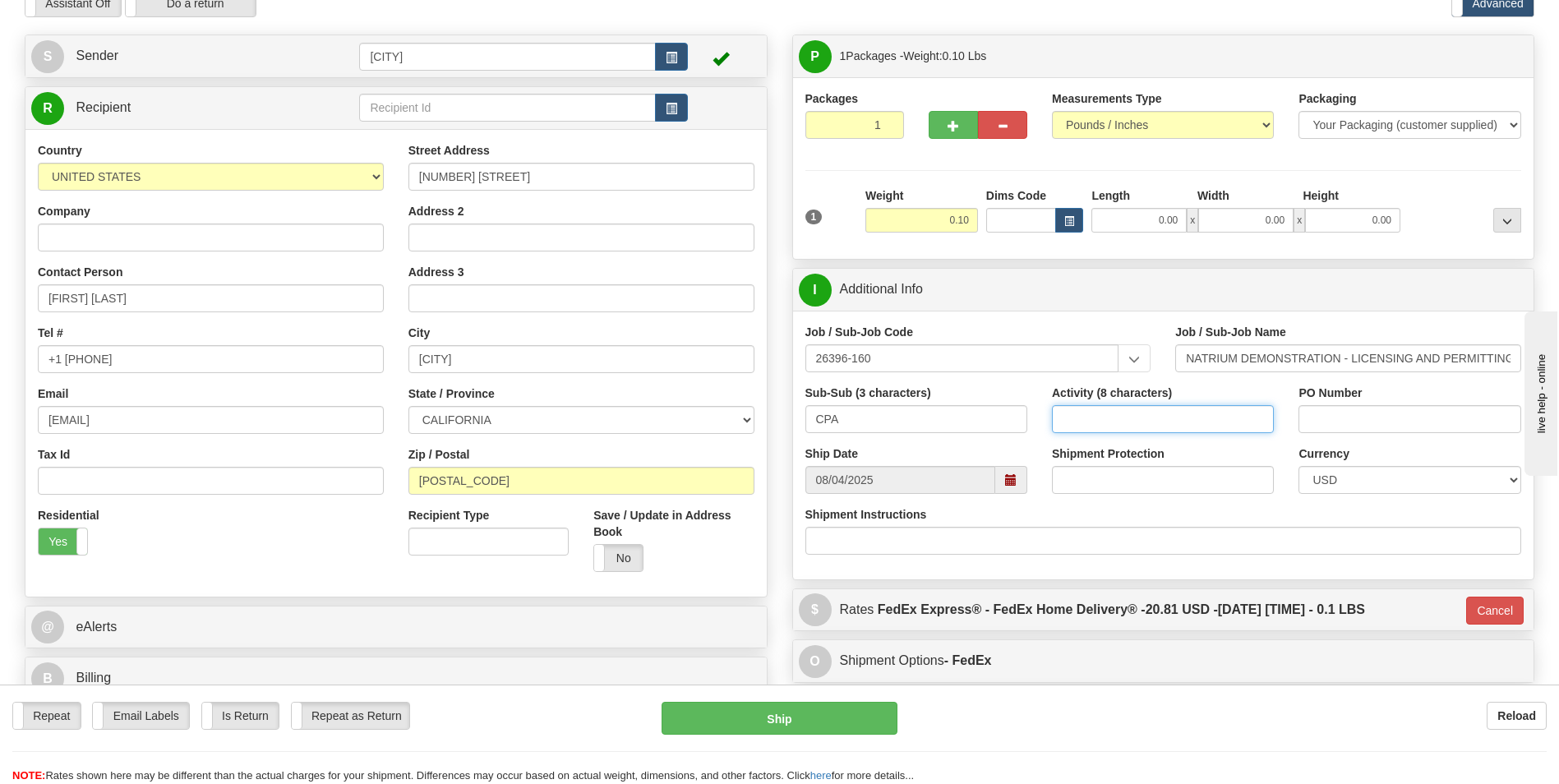 click on "Activity (8 characters)" at bounding box center (1163, 419) 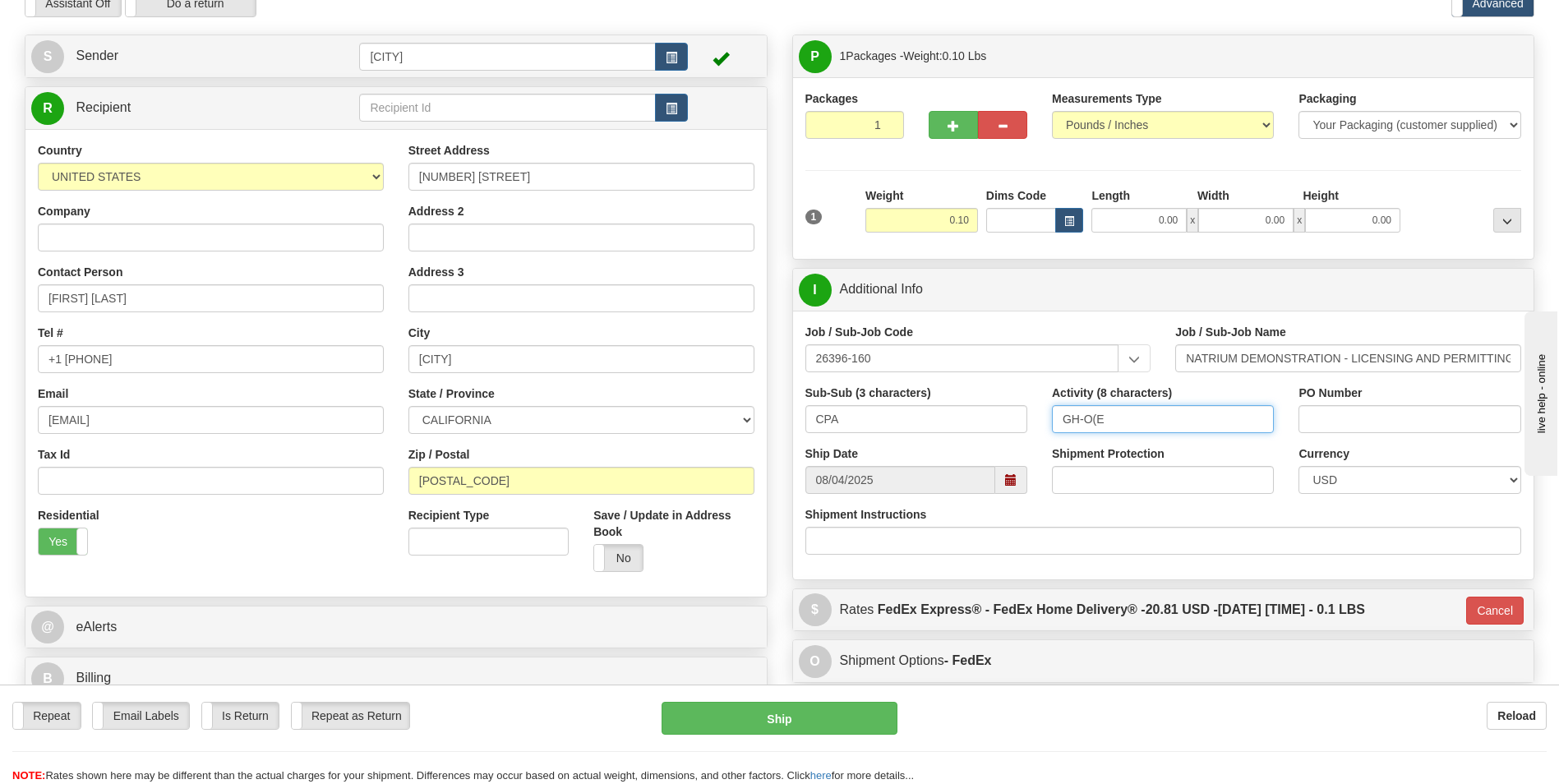 drag, startPoint x: 1090, startPoint y: 421, endPoint x: 1100, endPoint y: 421, distance: 10 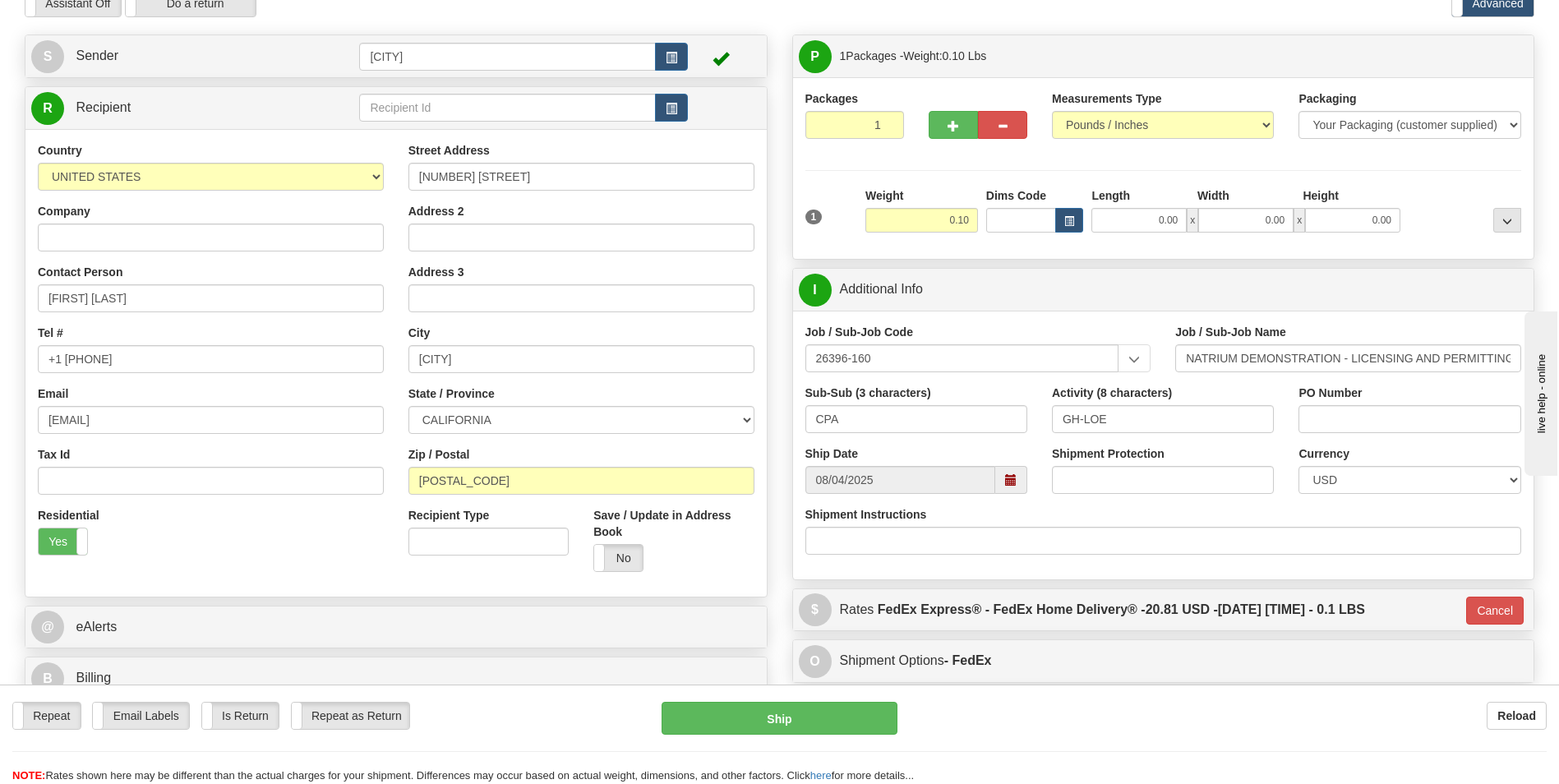 click on "Job / Sub-Job Code
26396-160
26396-120 26396-130 26396-140 26396-160 26396-180 26396-190 26396-1T0 26396-240 26396-2T0 26396-340 26396-3T0 26396-960 26396-998 26396-999 26396-APL 26396-ARC 26396-CWC 26396-PVT 26396-TFW" at bounding box center [978, 354] 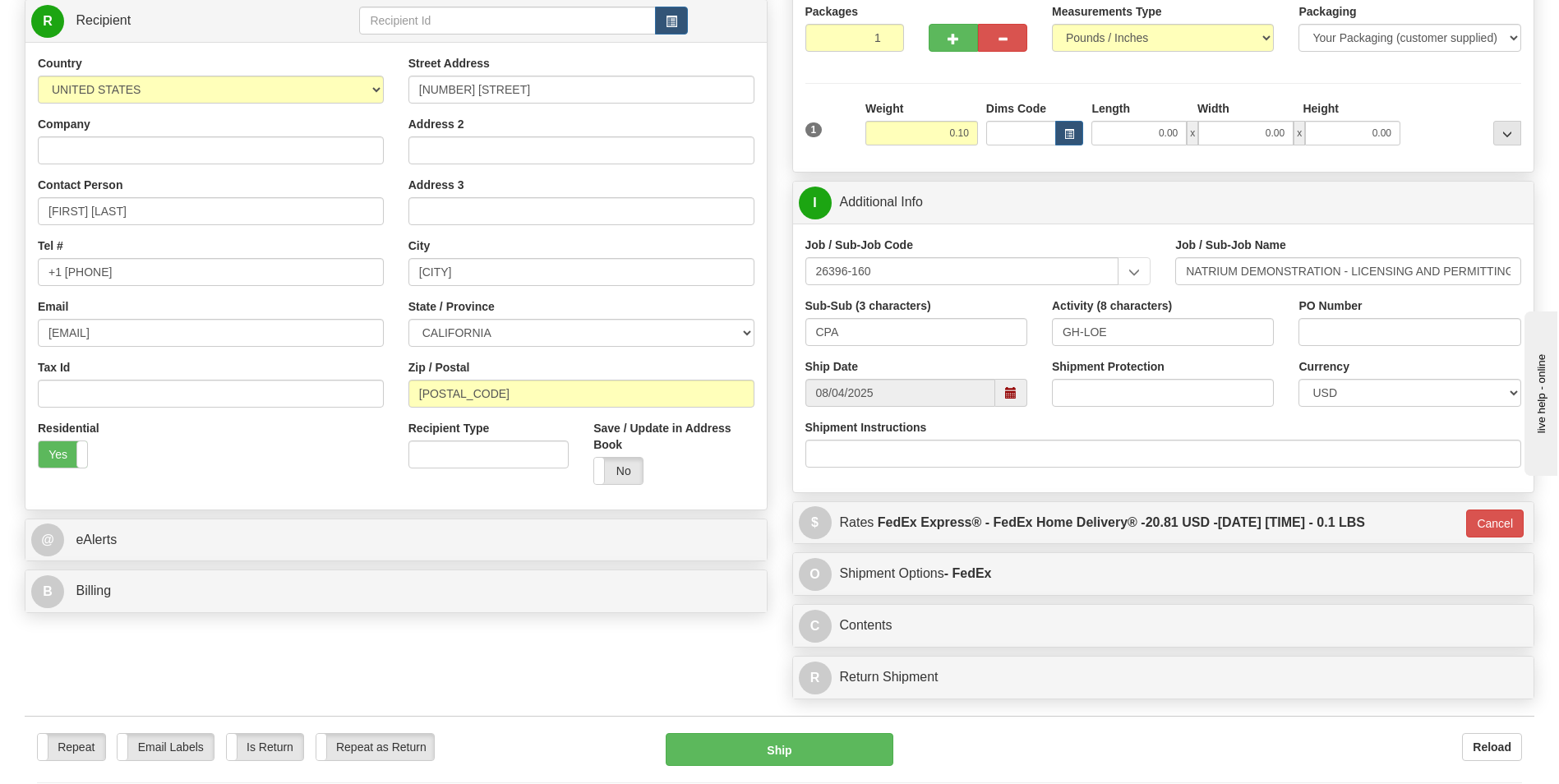 scroll, scrollTop: 247, scrollLeft: 0, axis: vertical 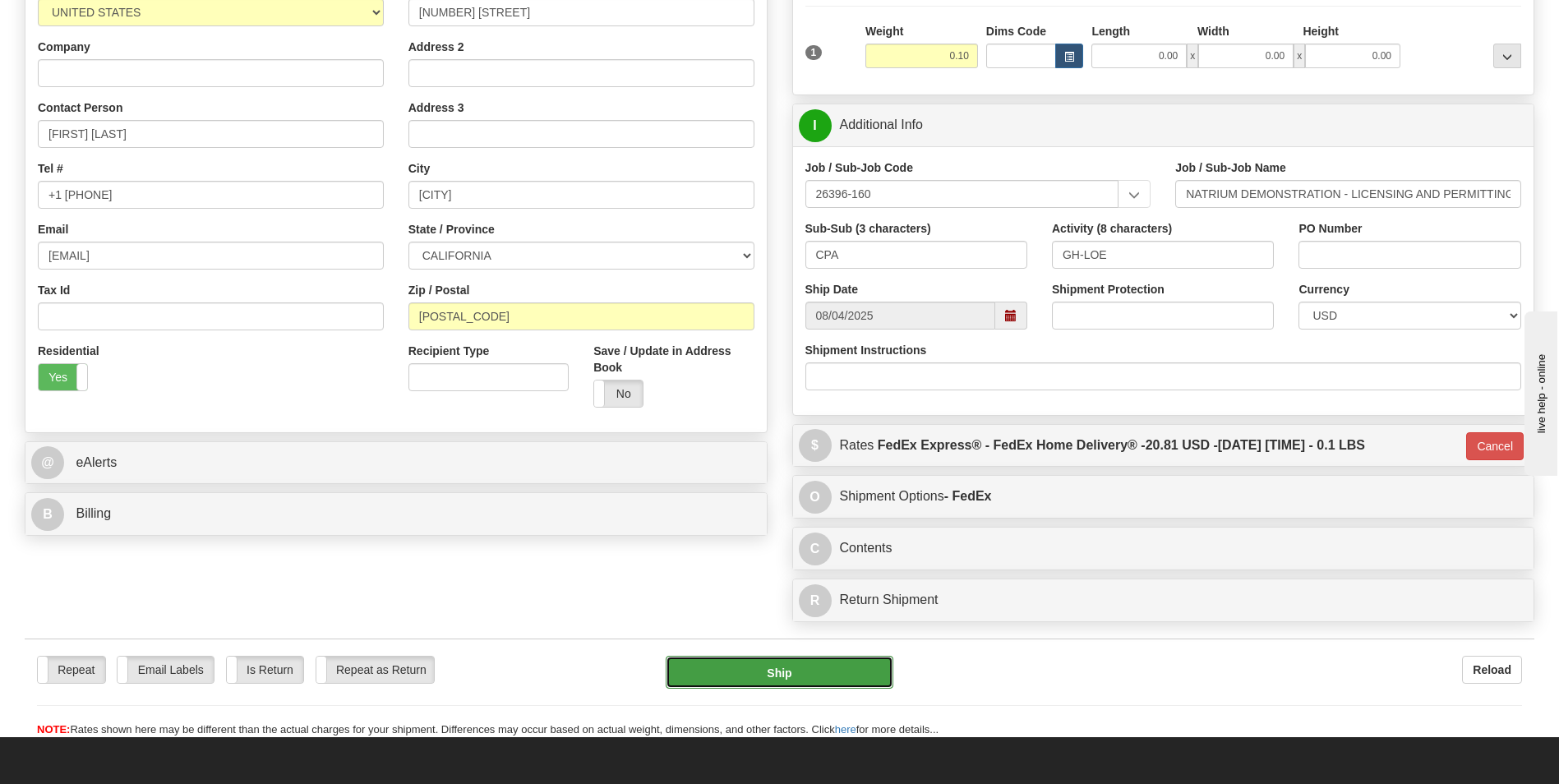 click on "Ship" at bounding box center (779, 672) 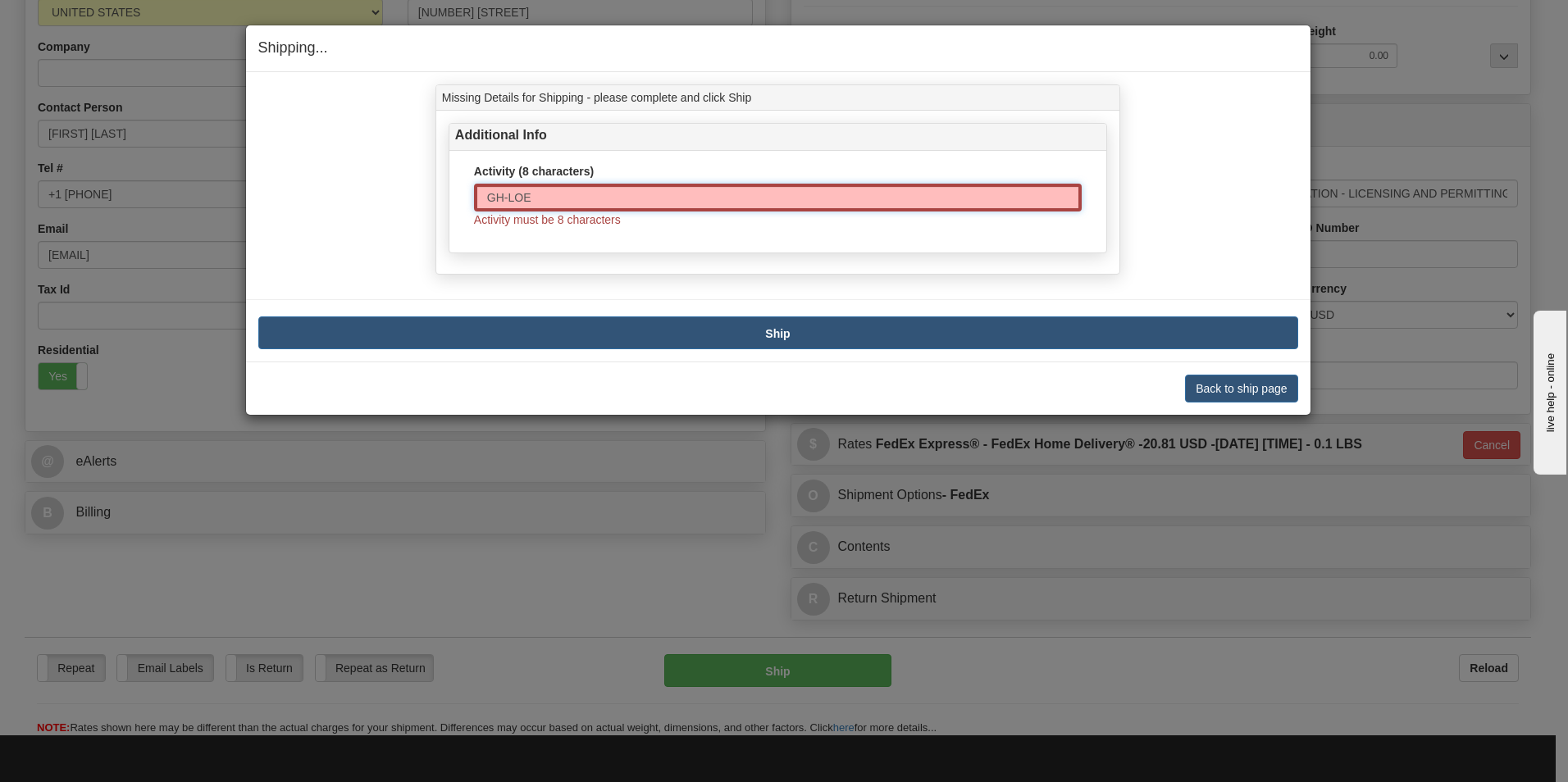 click on "GH-LOE" at bounding box center [777, 198] 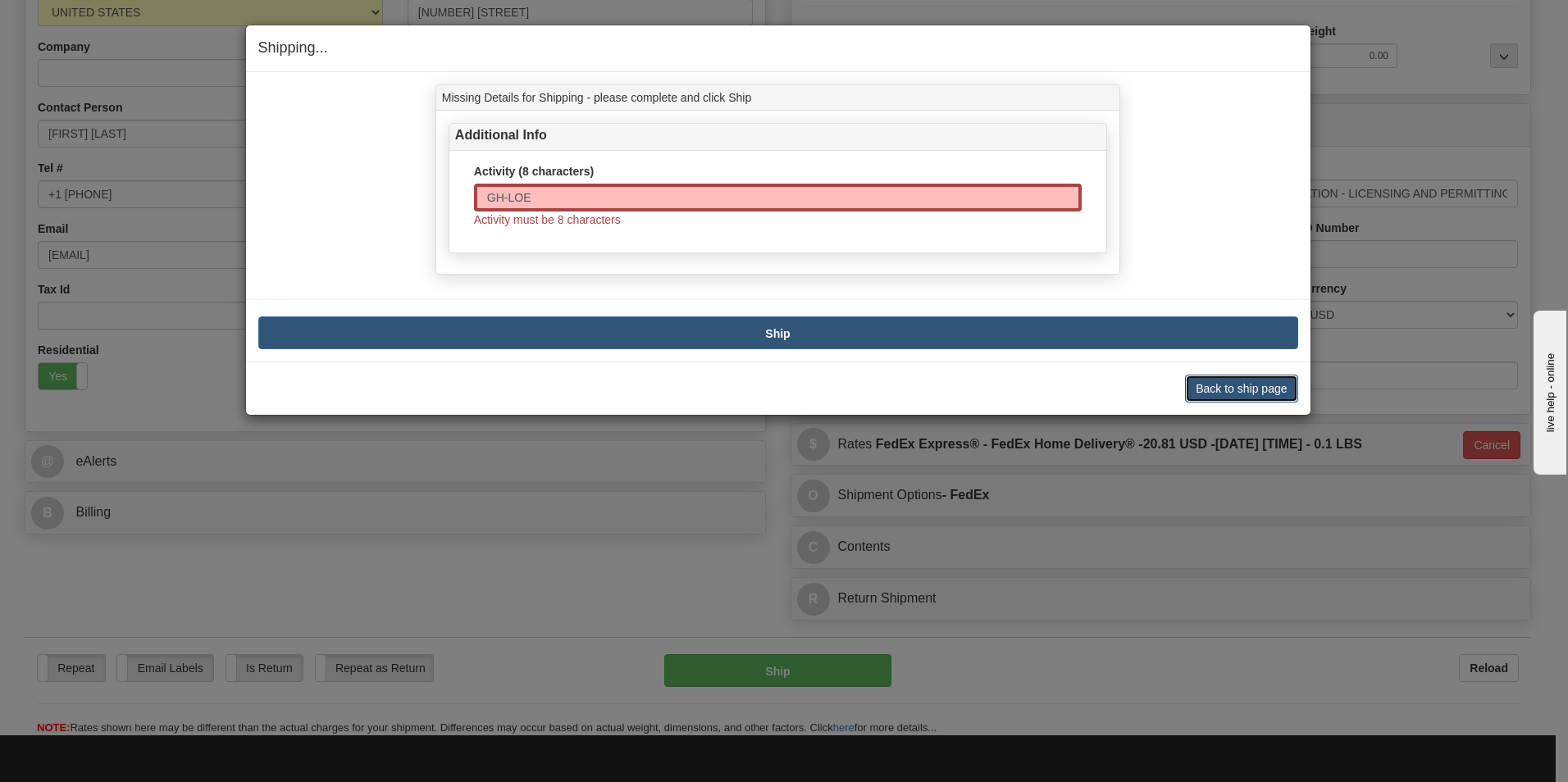 click on "Back to ship page" at bounding box center (1241, 389) 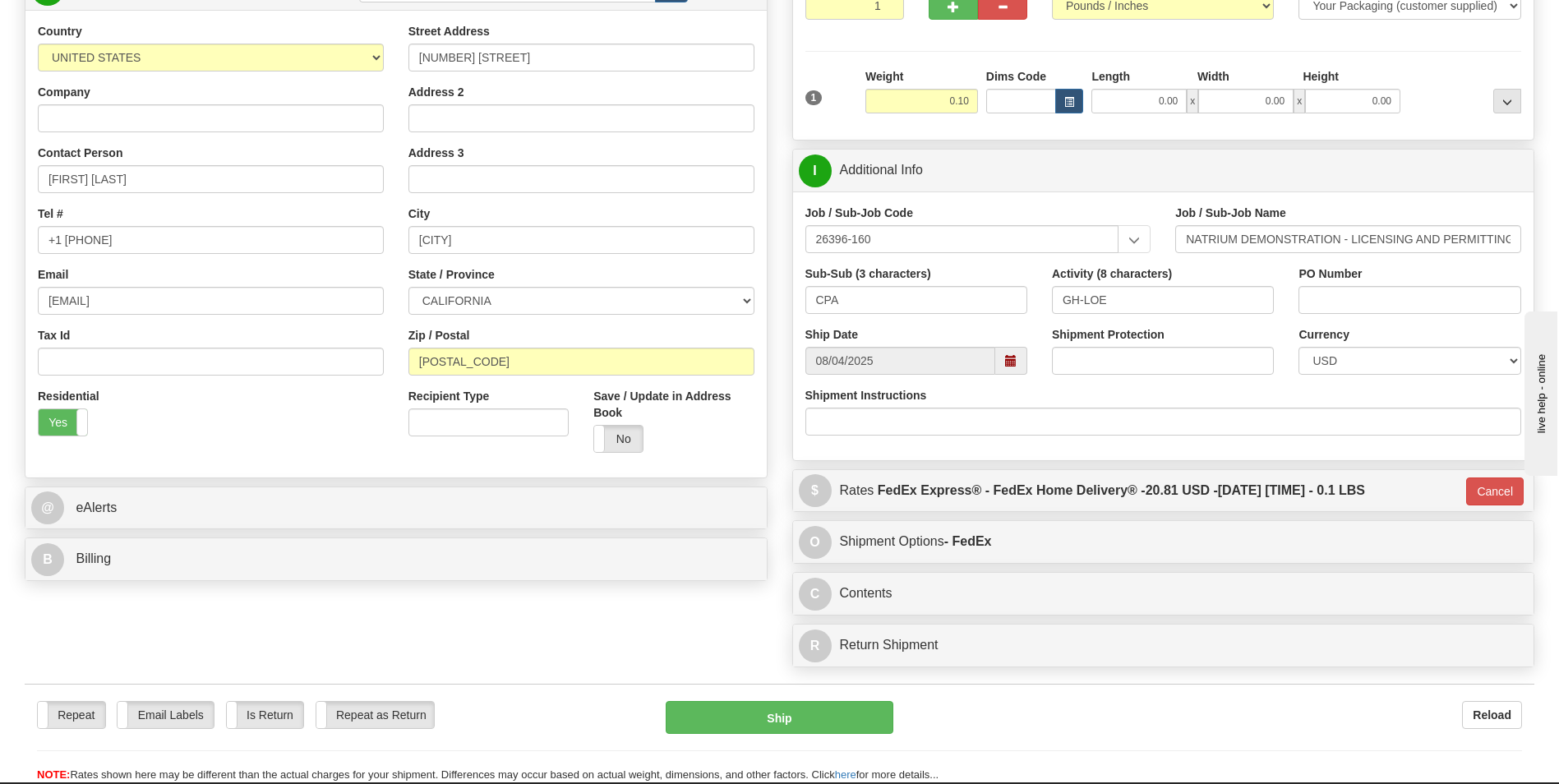 scroll, scrollTop: 164, scrollLeft: 0, axis: vertical 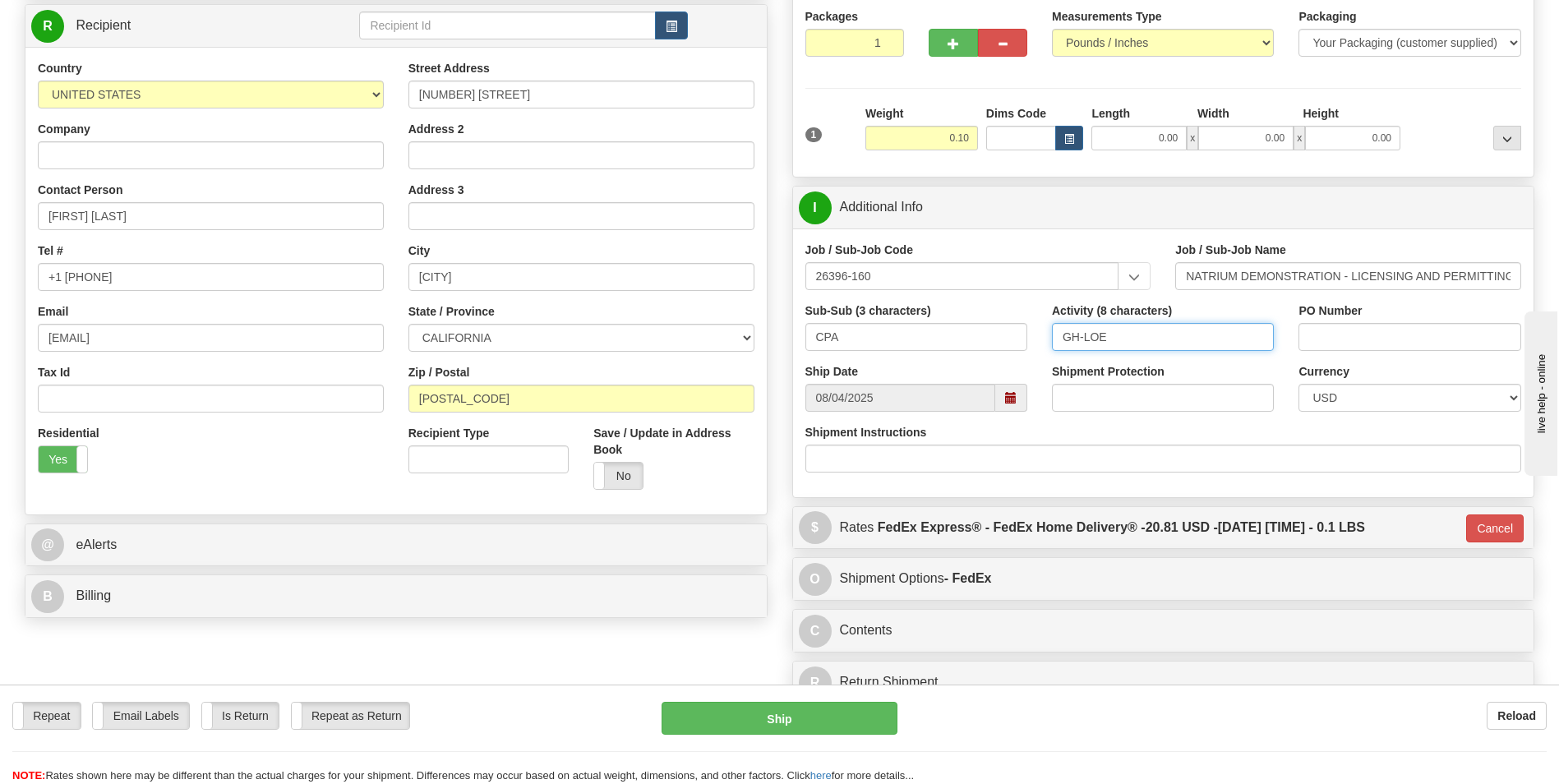 click on "GH-LOE" at bounding box center [1163, 337] 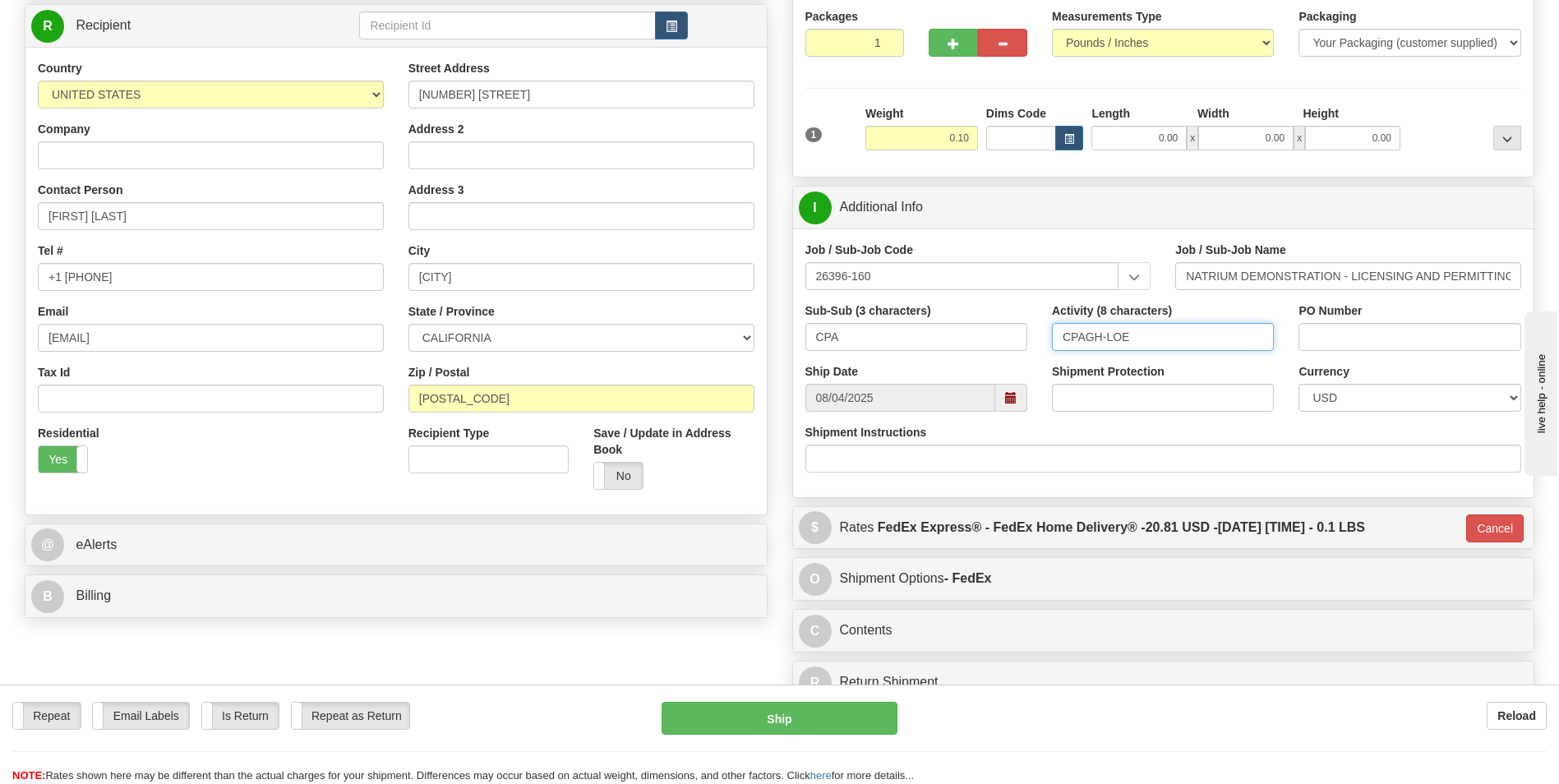 type on "CPAGH-LOE" 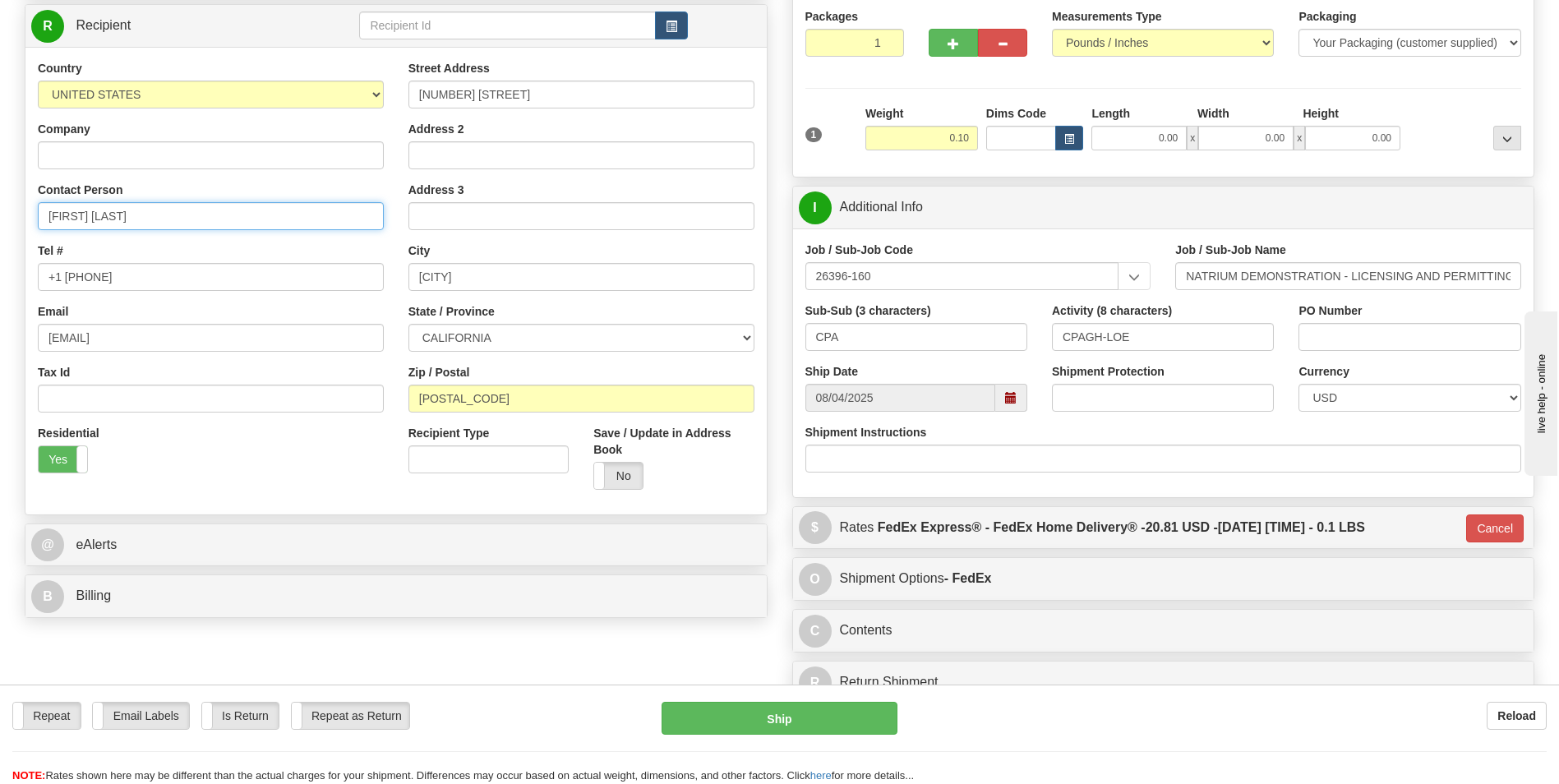 drag, startPoint x: 122, startPoint y: 217, endPoint x: 7, endPoint y: 215, distance: 115.01739 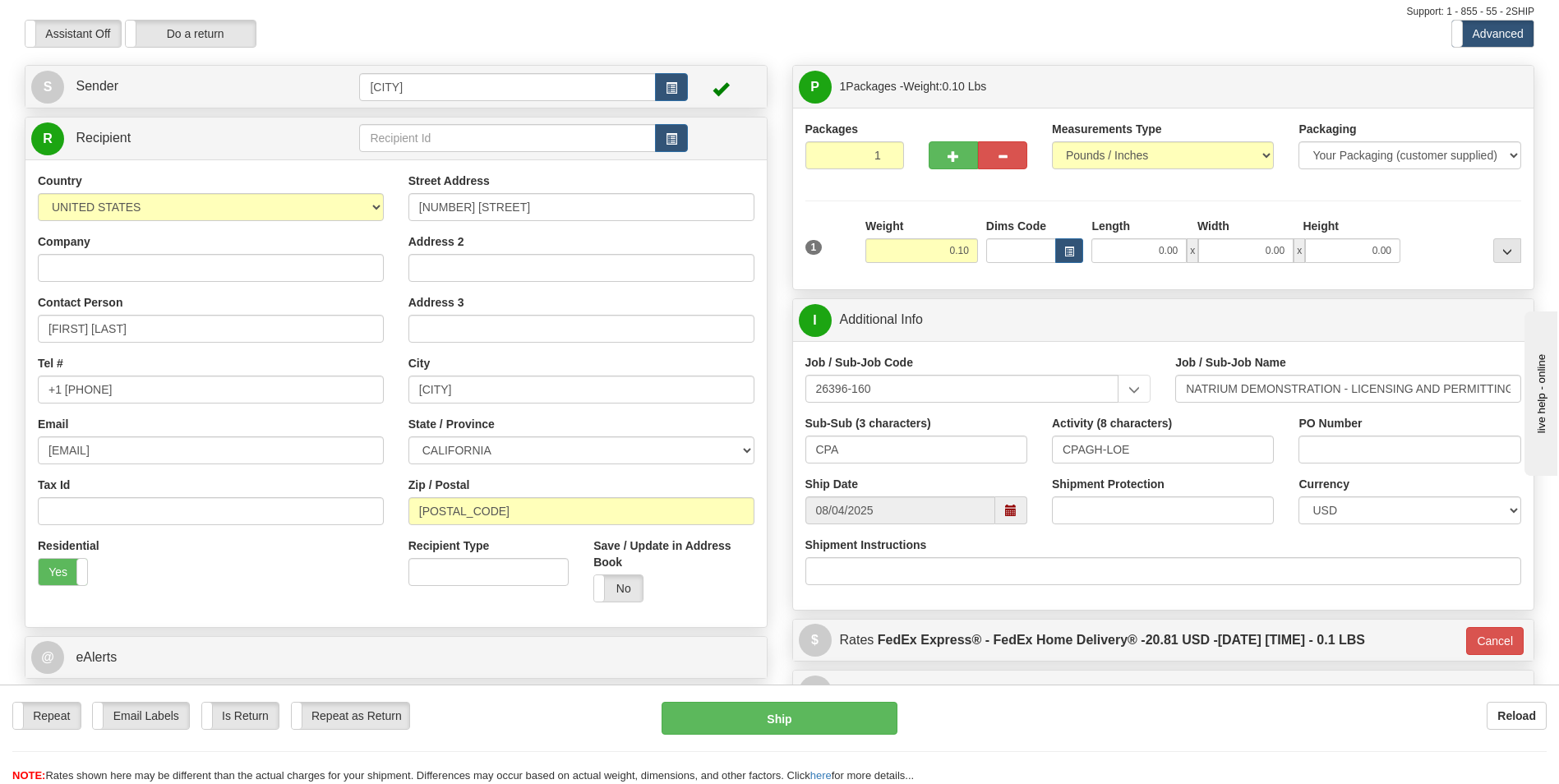 scroll, scrollTop: 0, scrollLeft: 0, axis: both 